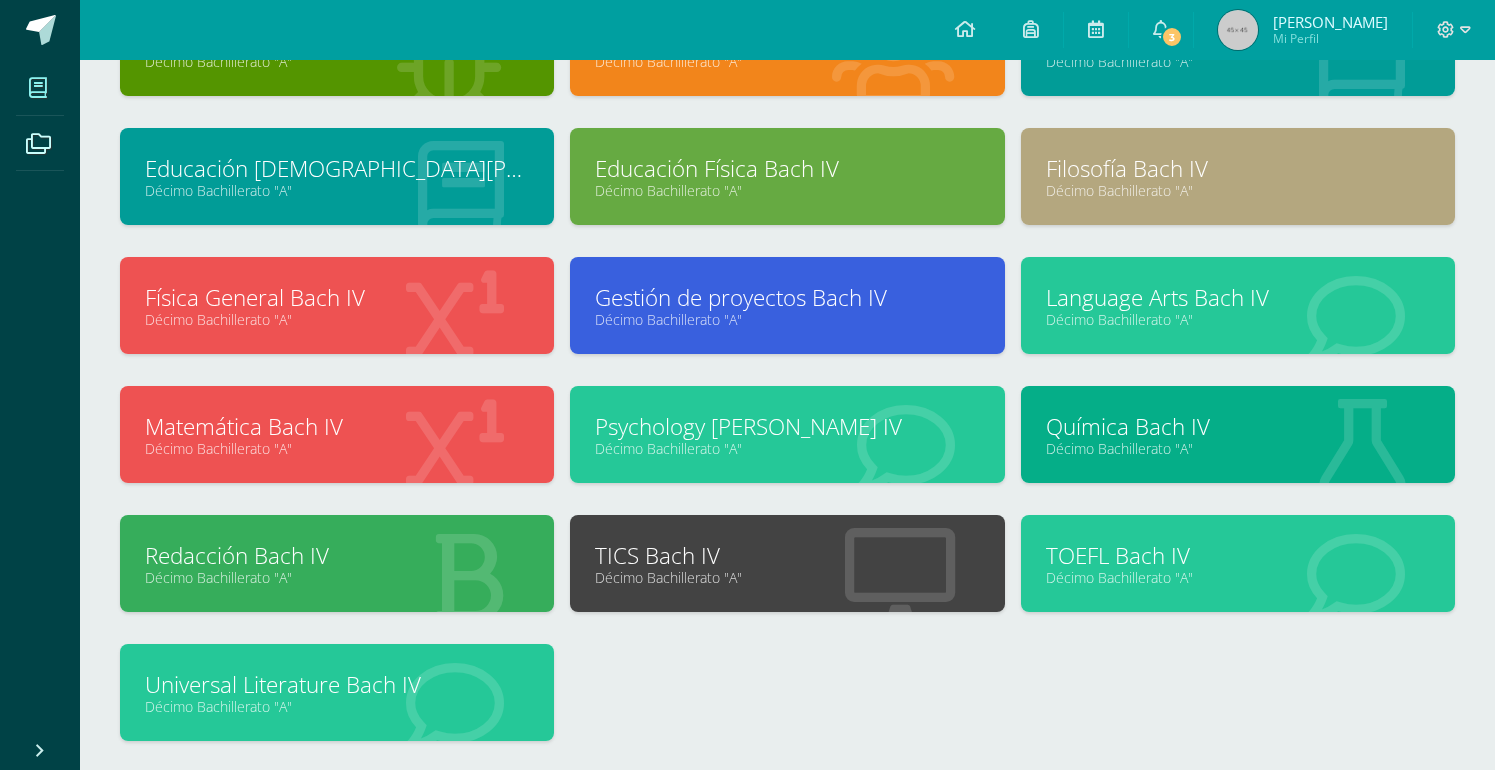scroll, scrollTop: 255, scrollLeft: 0, axis: vertical 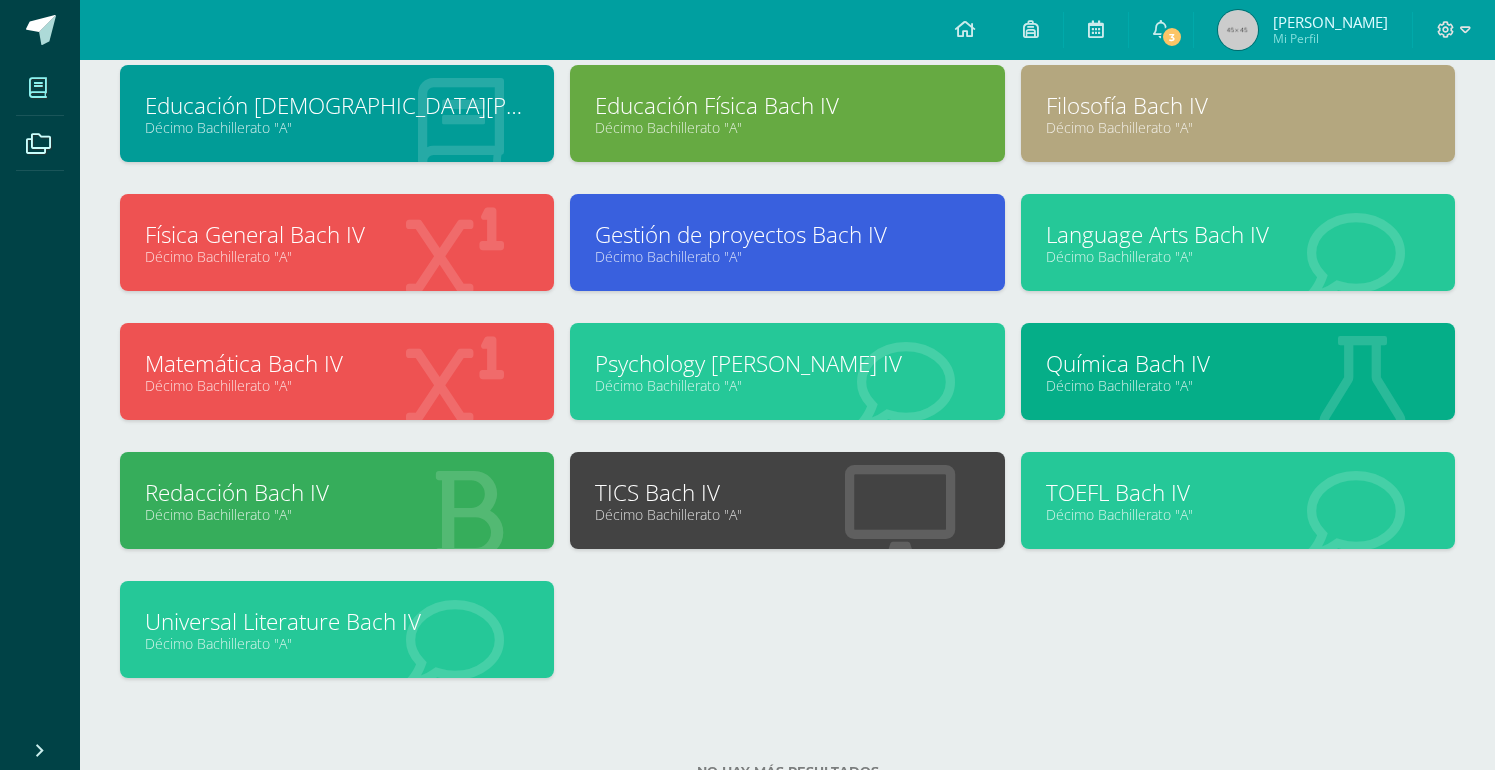 click on "Redacción  Bach IV" at bounding box center (337, 492) 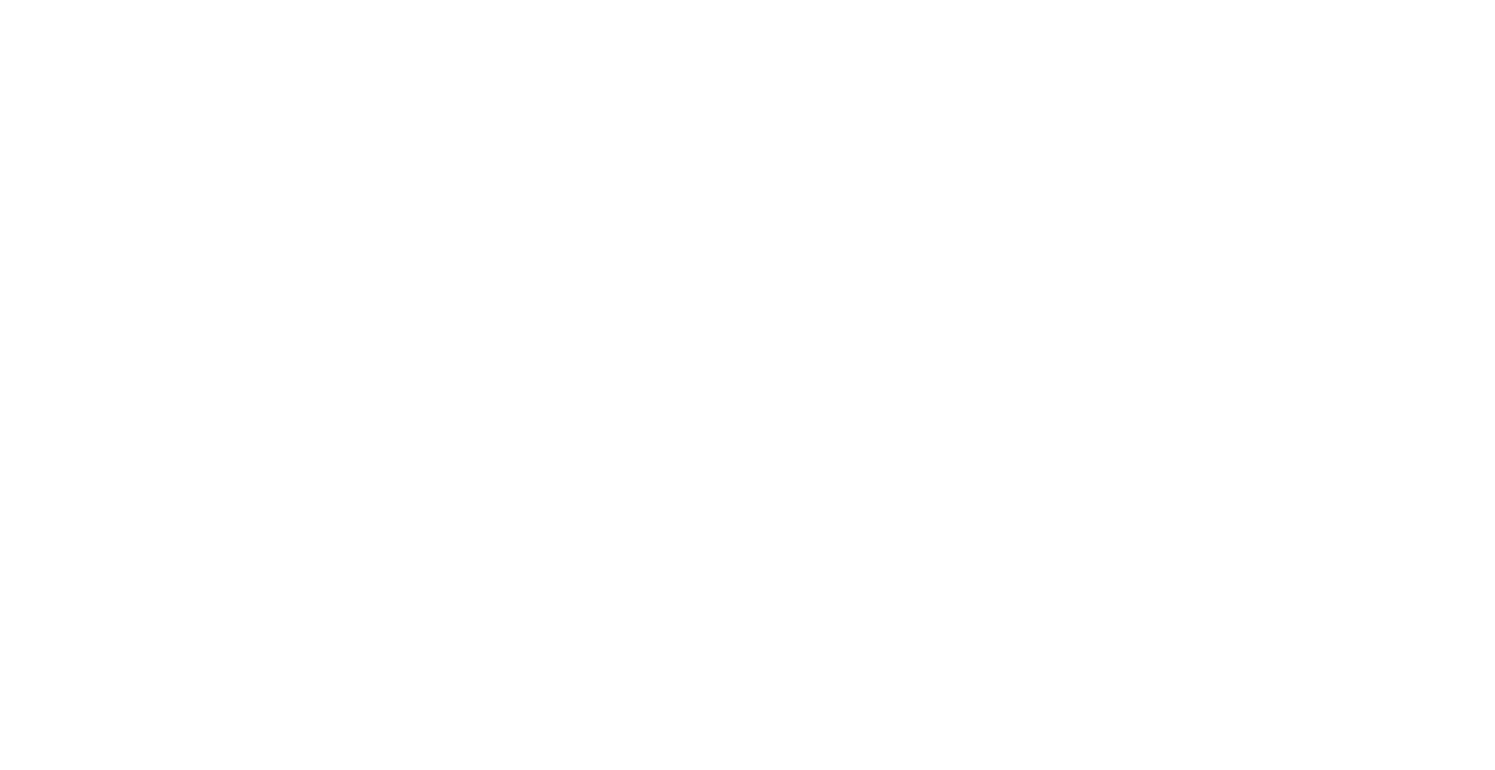 scroll, scrollTop: 0, scrollLeft: 0, axis: both 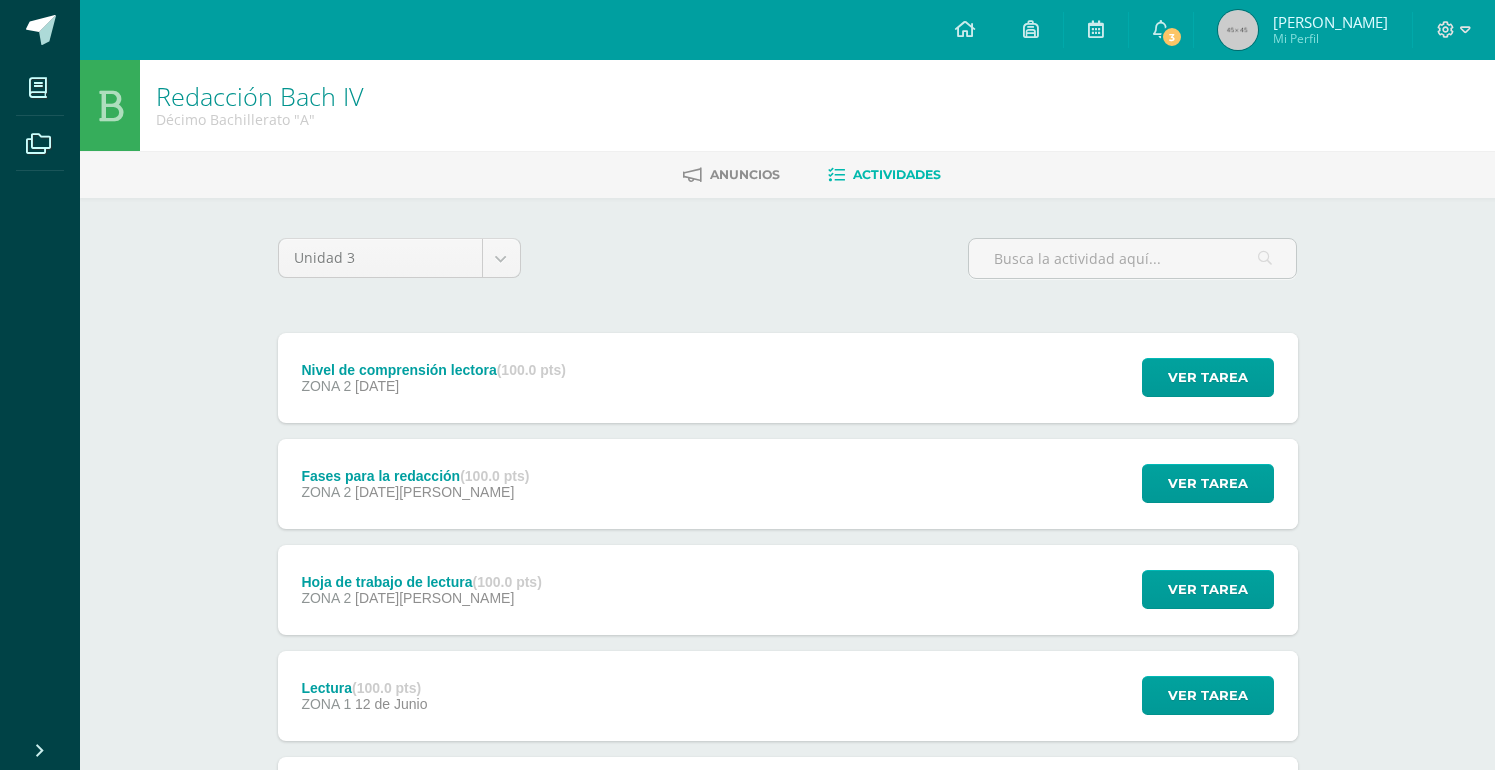 click on "Ver tarea" at bounding box center (1205, 378) 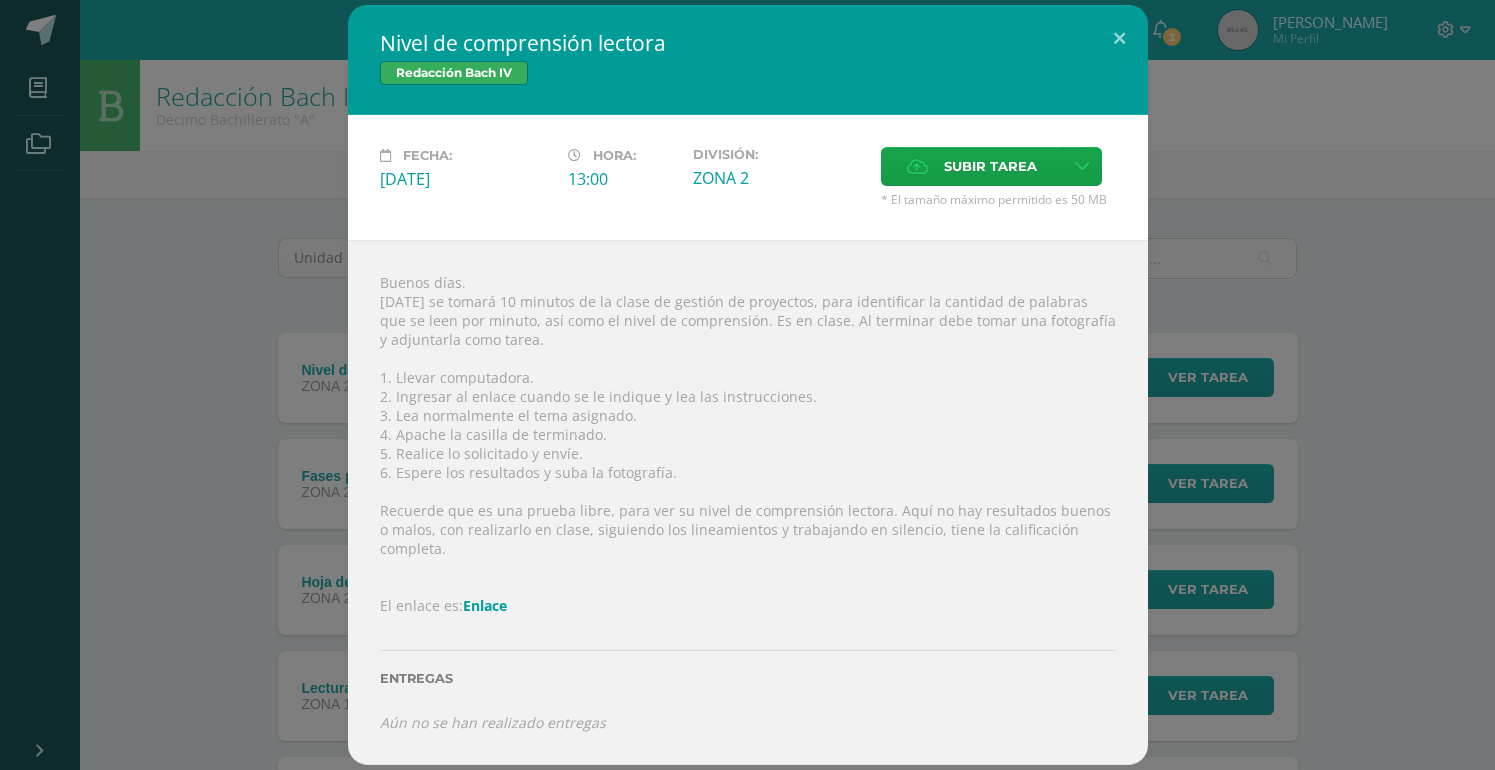 click on "Enlace" at bounding box center [485, 605] 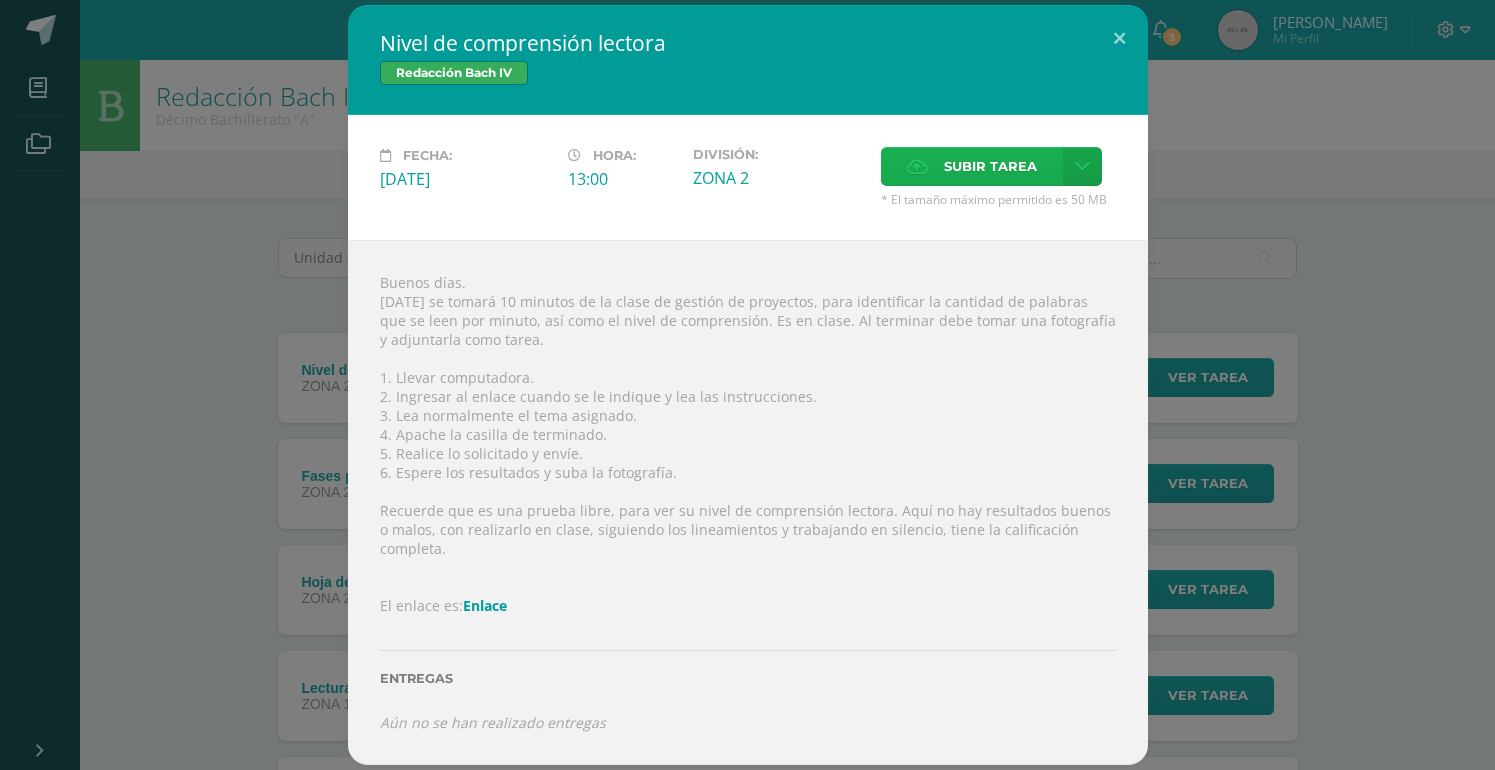 click on "Subir tarea" at bounding box center (990, 166) 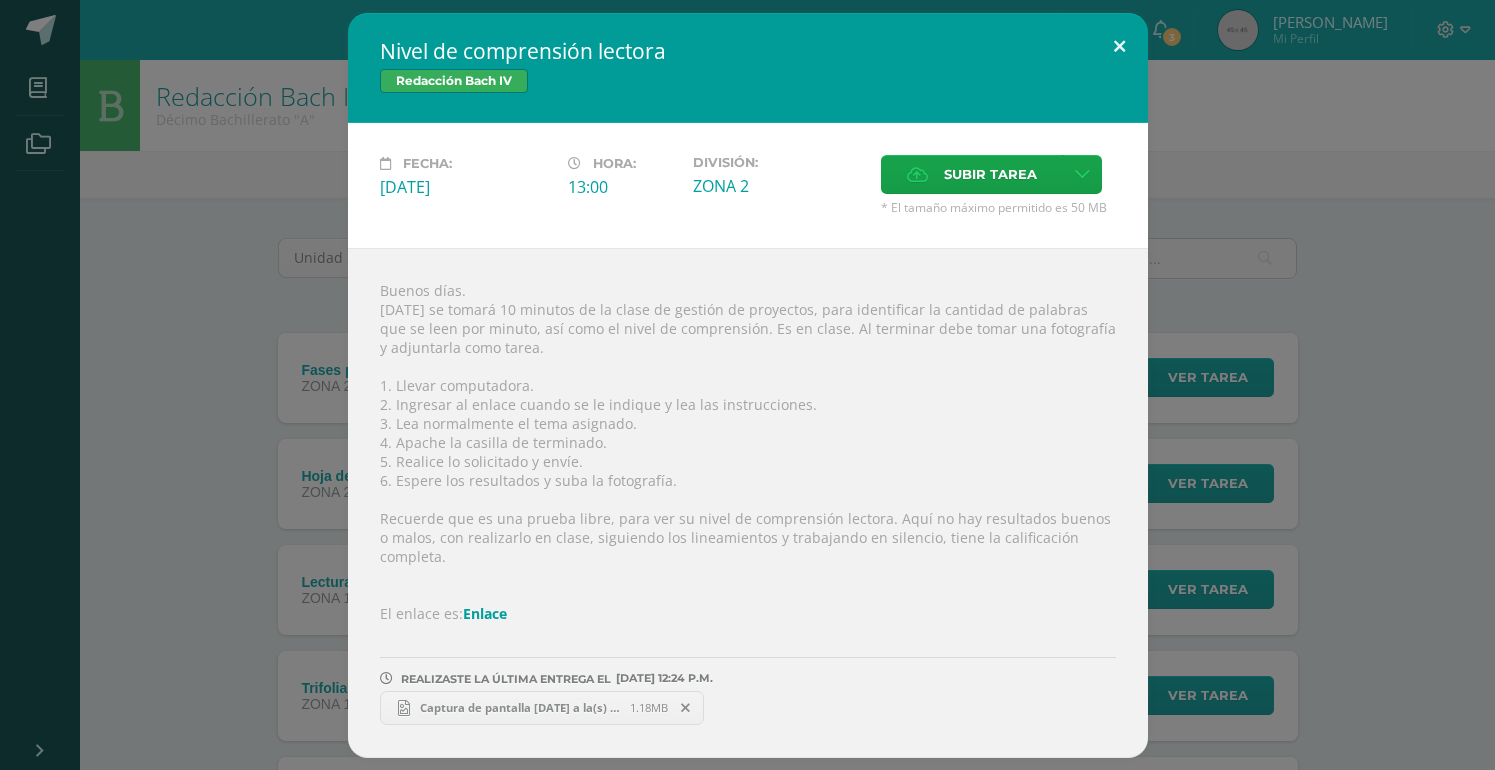 click at bounding box center [1119, 47] 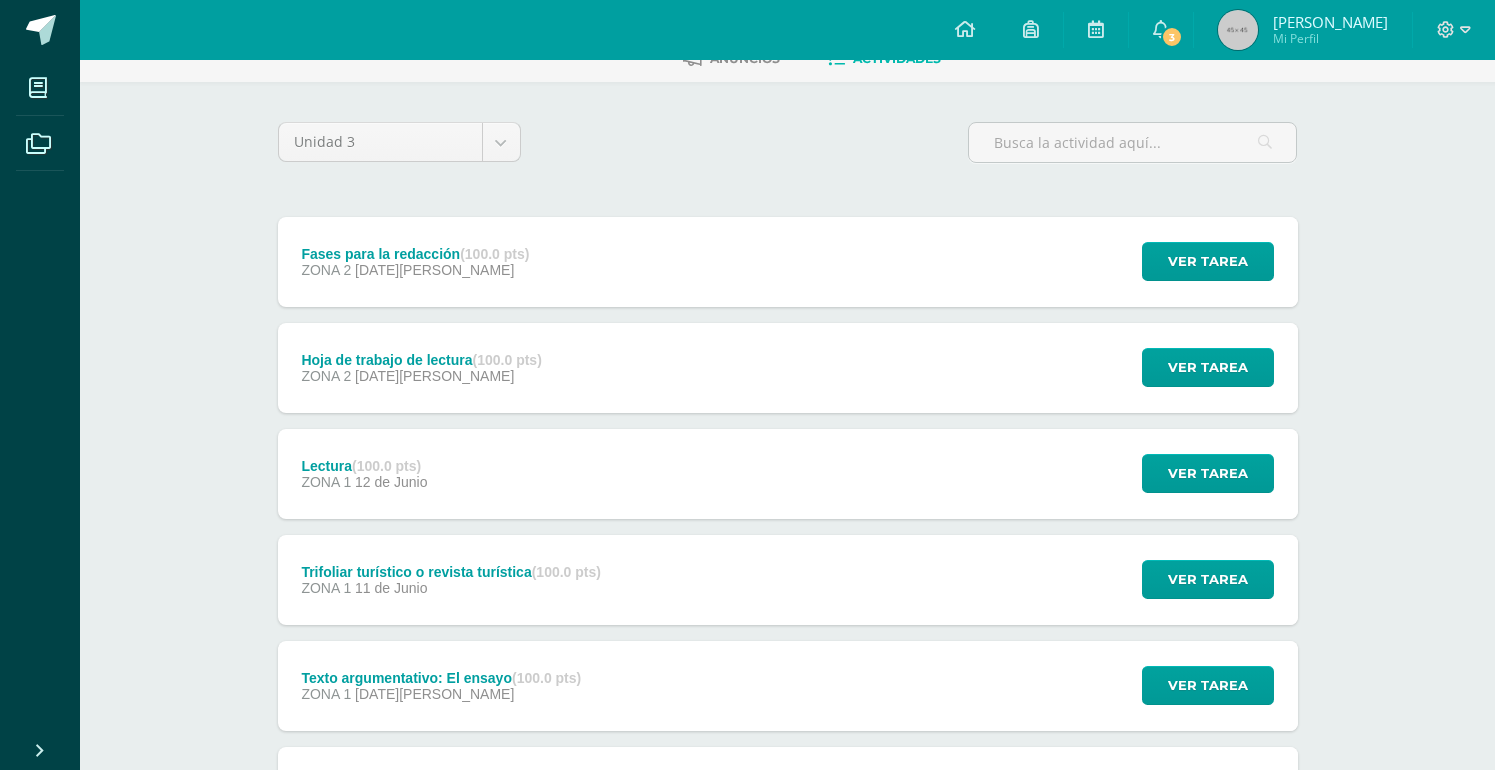 scroll, scrollTop: 132, scrollLeft: 0, axis: vertical 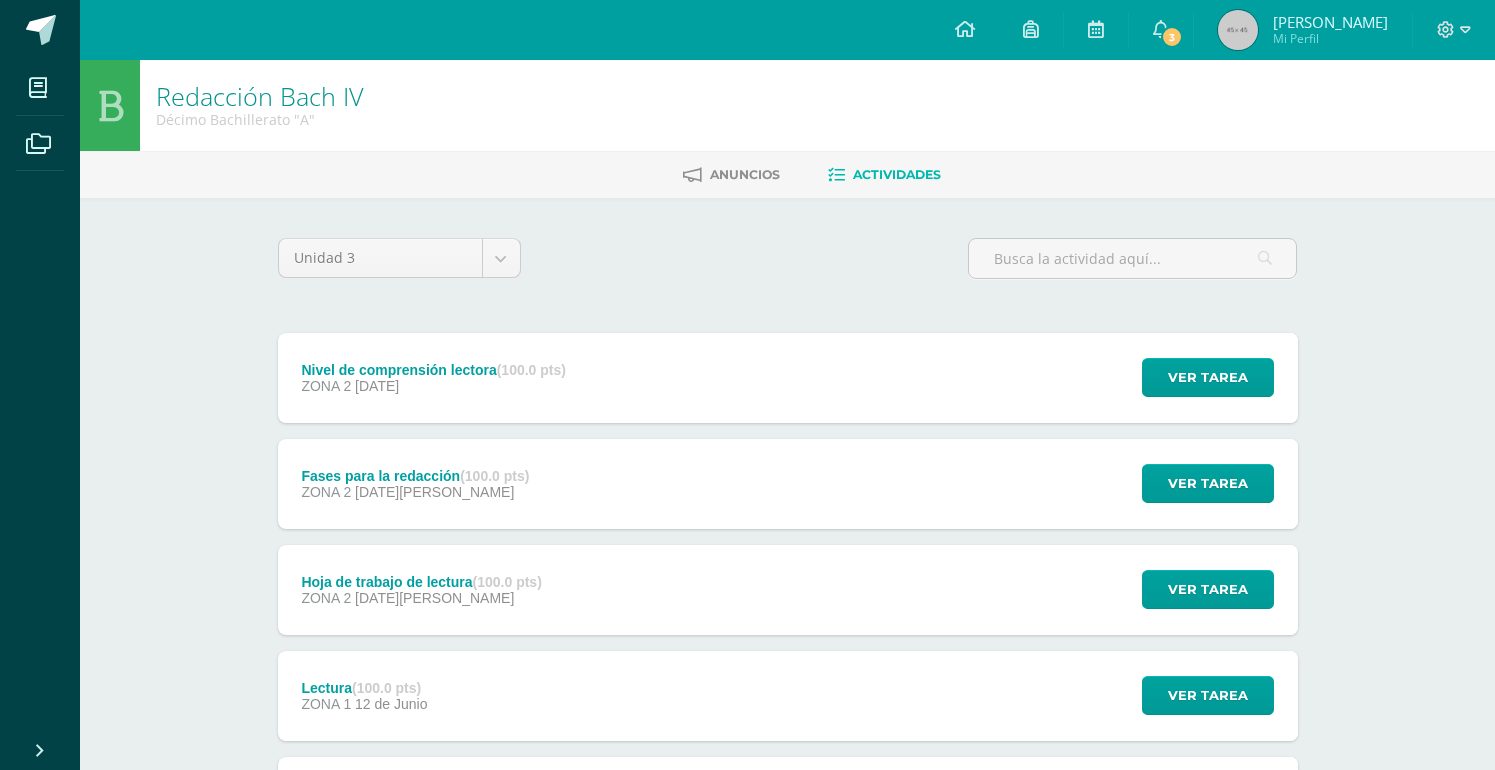 click on "Ver tarea" at bounding box center [1205, 378] 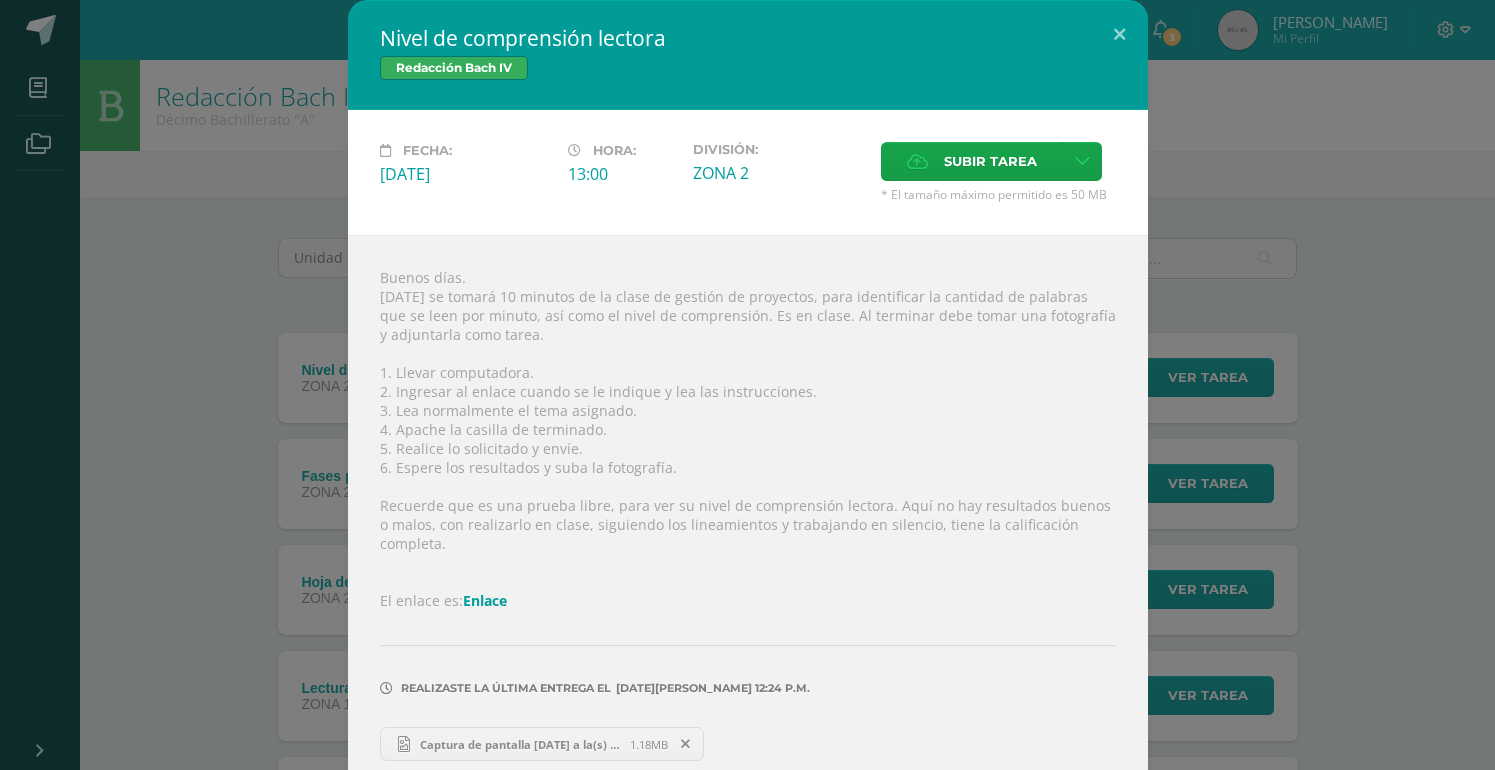 click on "Nivel de comprensión lectora
Redacción  Bach IV" at bounding box center (748, 55) 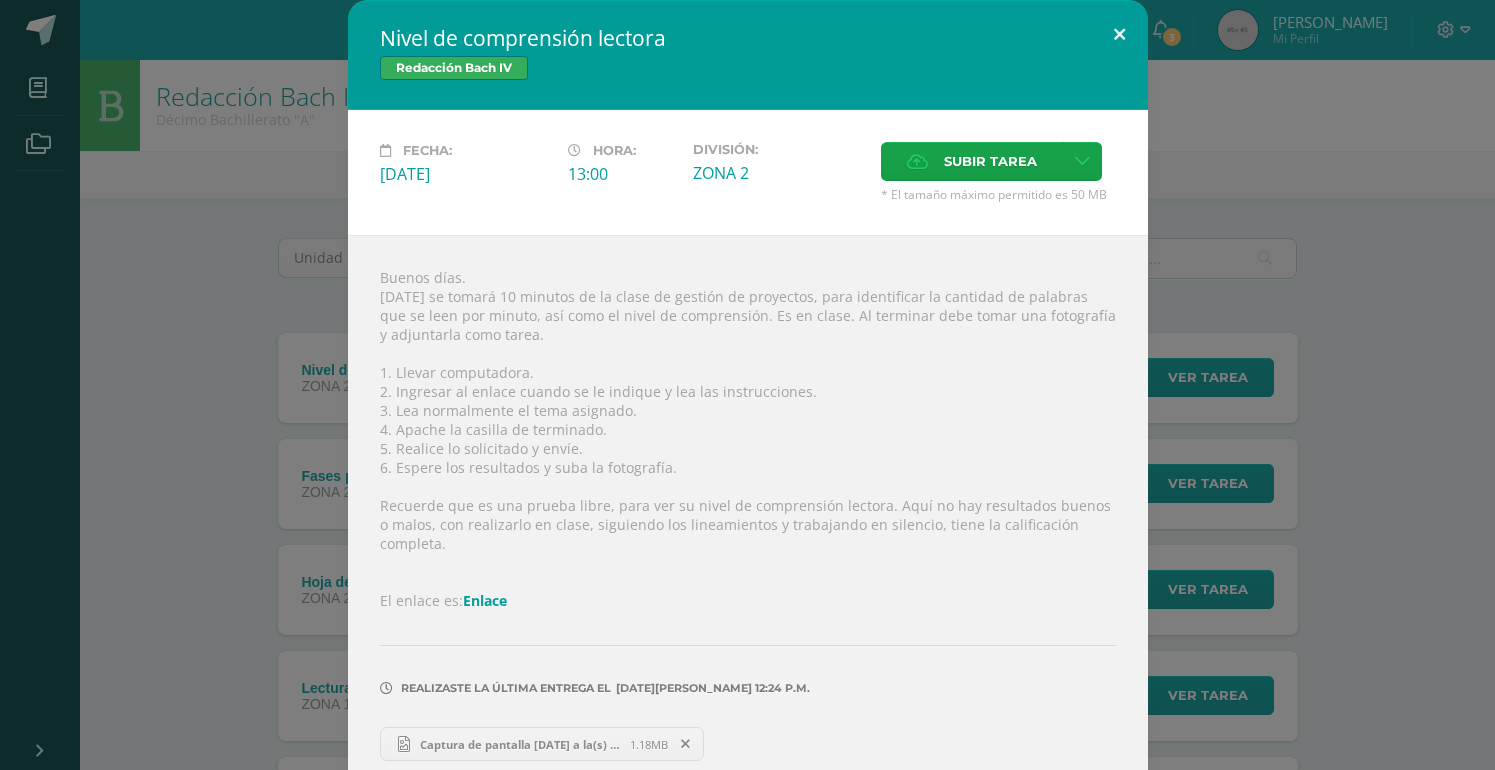 click at bounding box center (1119, 34) 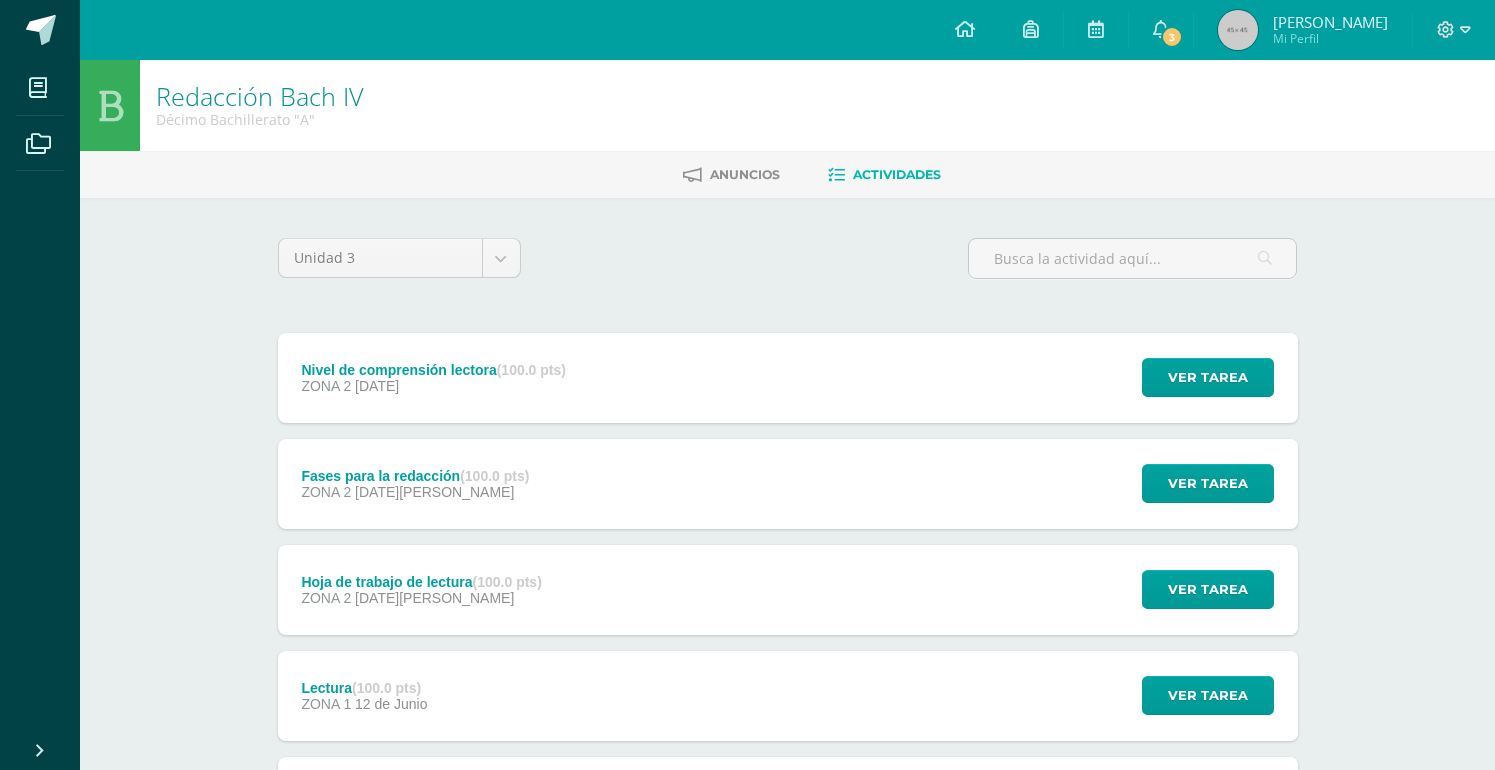 click on "Nivel de comprensión lectora
Redacción  Bach IV
Fecha:
Jueves 10 de Julio
Hora:
13:00
División:" at bounding box center (747, 397) 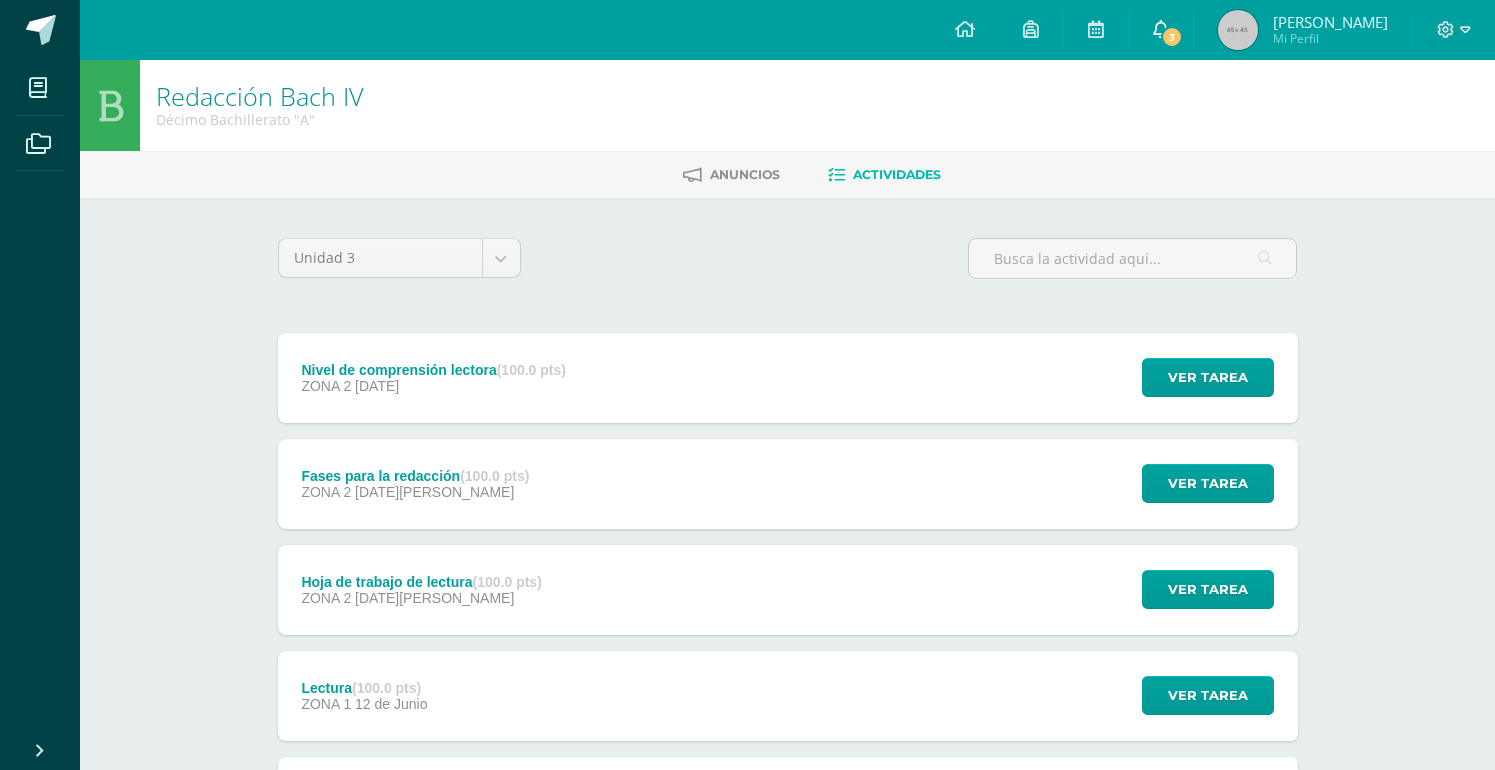 click on "3" at bounding box center (1161, 30) 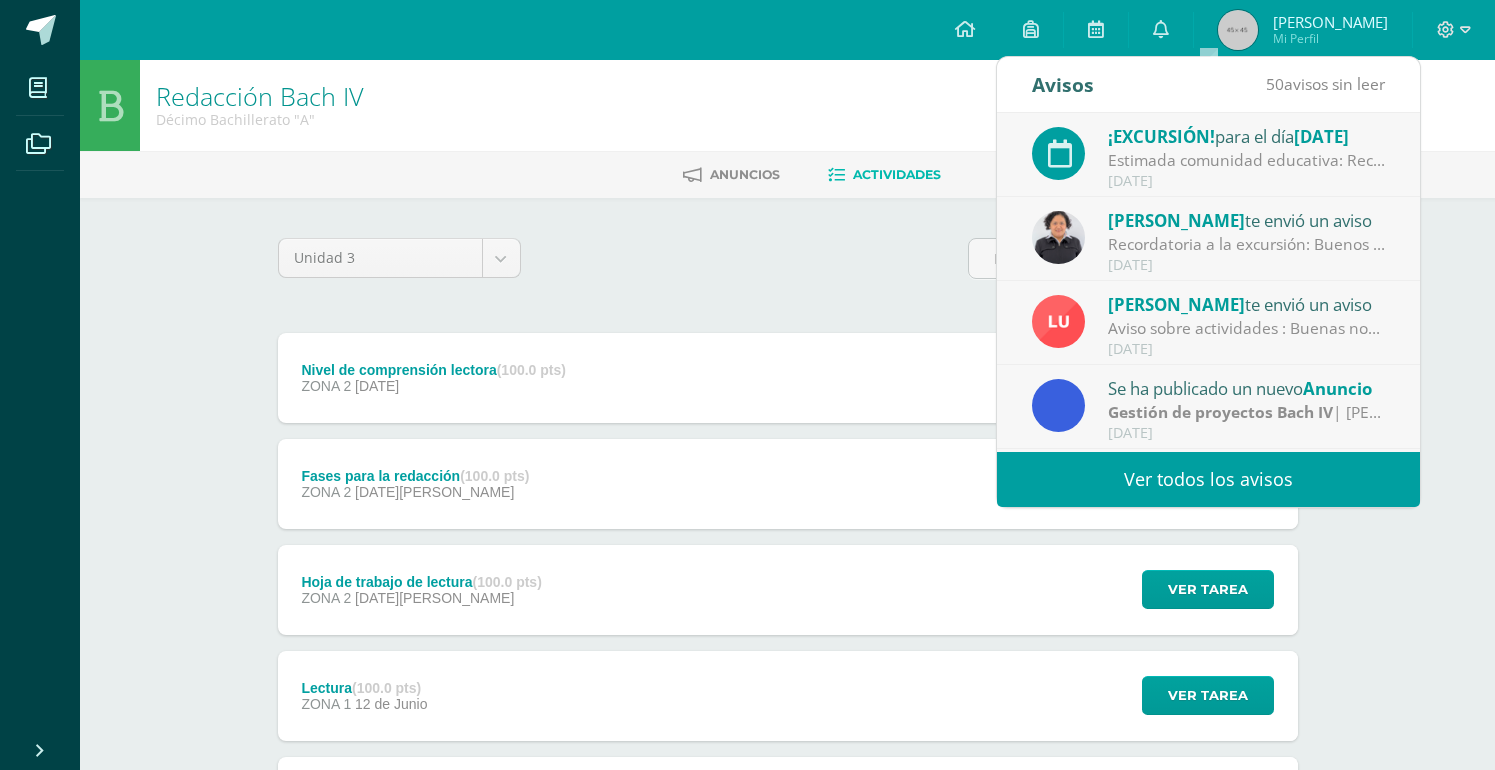 click on "Ver todos los avisos" at bounding box center (1208, 479) 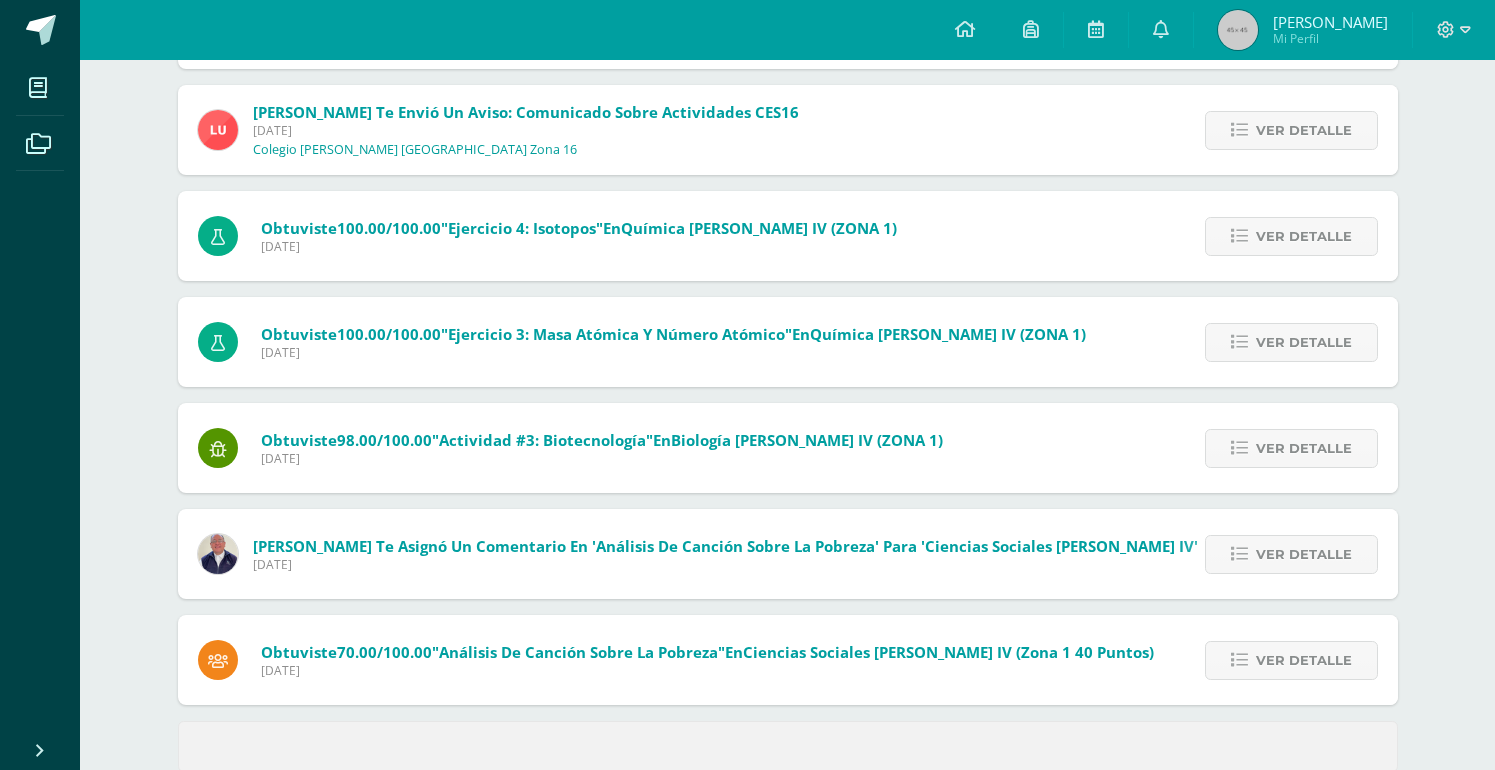 scroll, scrollTop: 652, scrollLeft: 0, axis: vertical 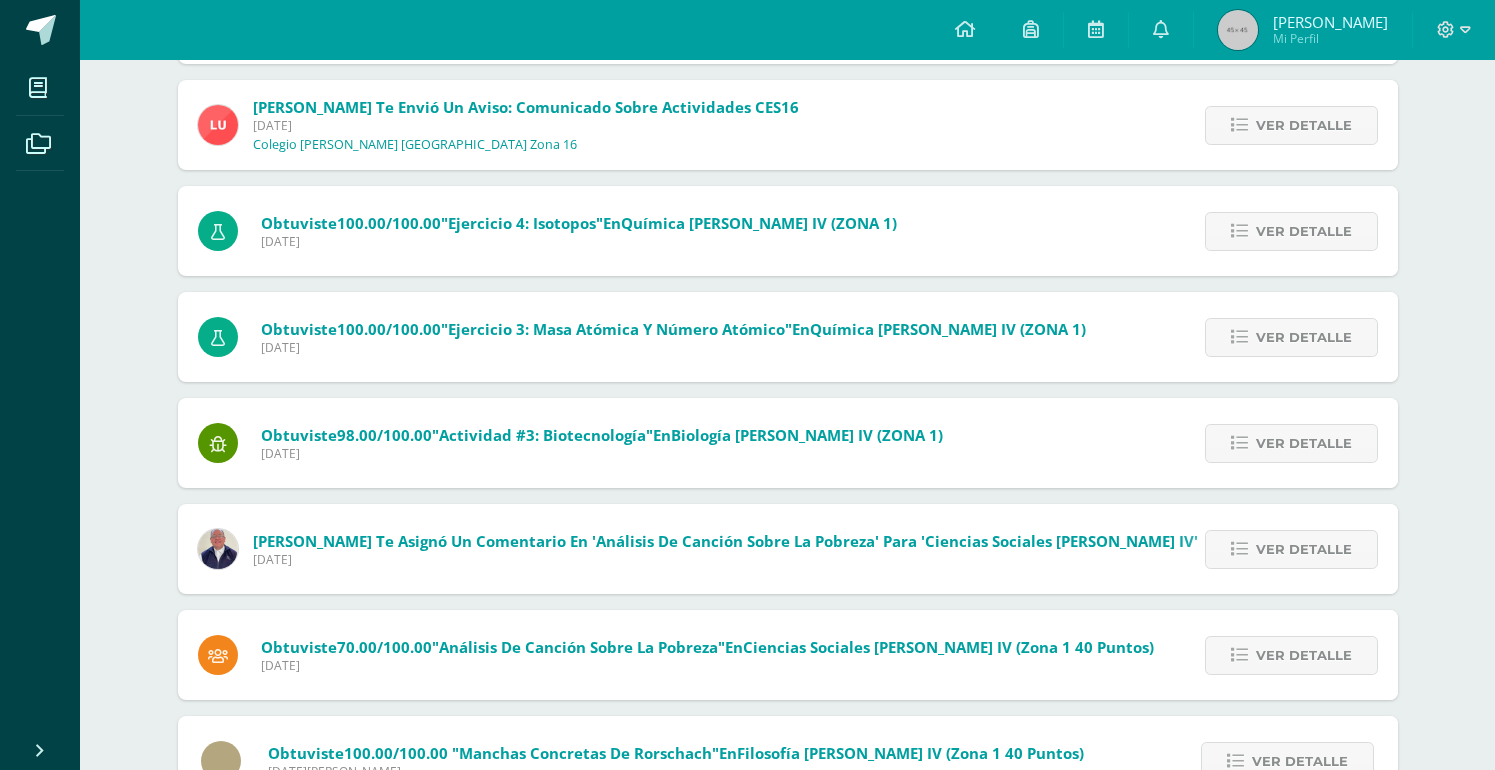 click on "Ver detalle" at bounding box center [1286, 443] 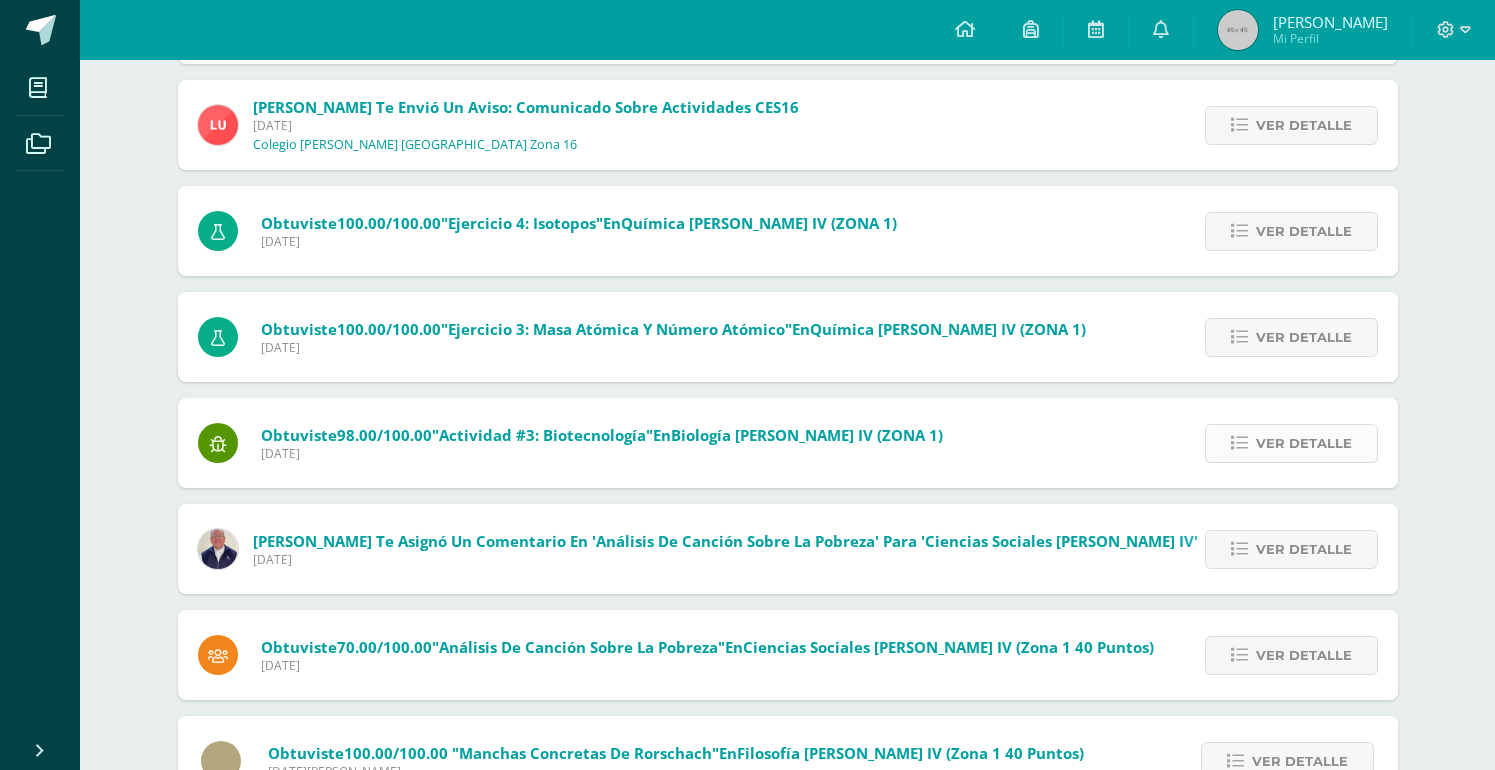 click on "Ver detalle" at bounding box center [1304, 443] 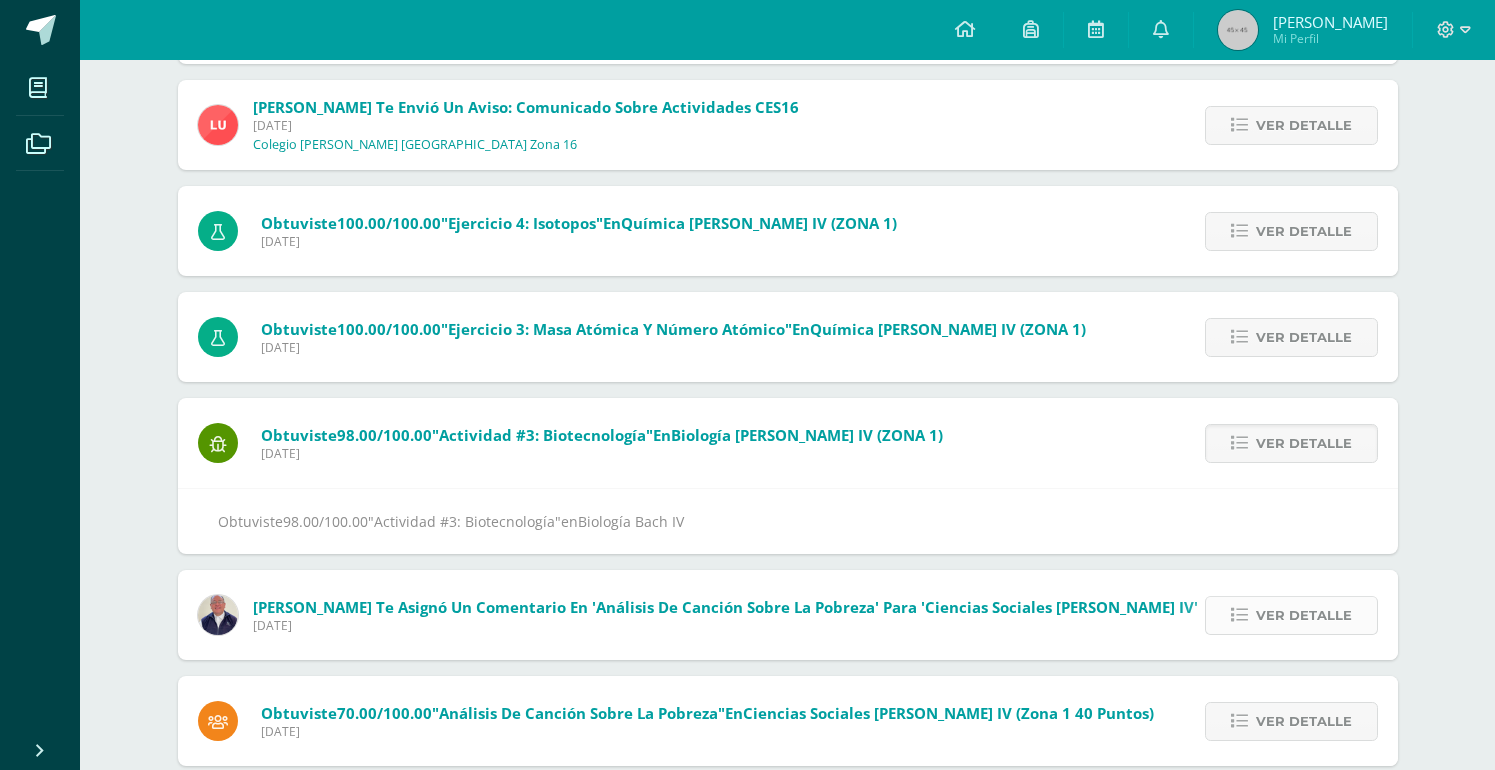 click on "Ver detalle" at bounding box center (1304, 615) 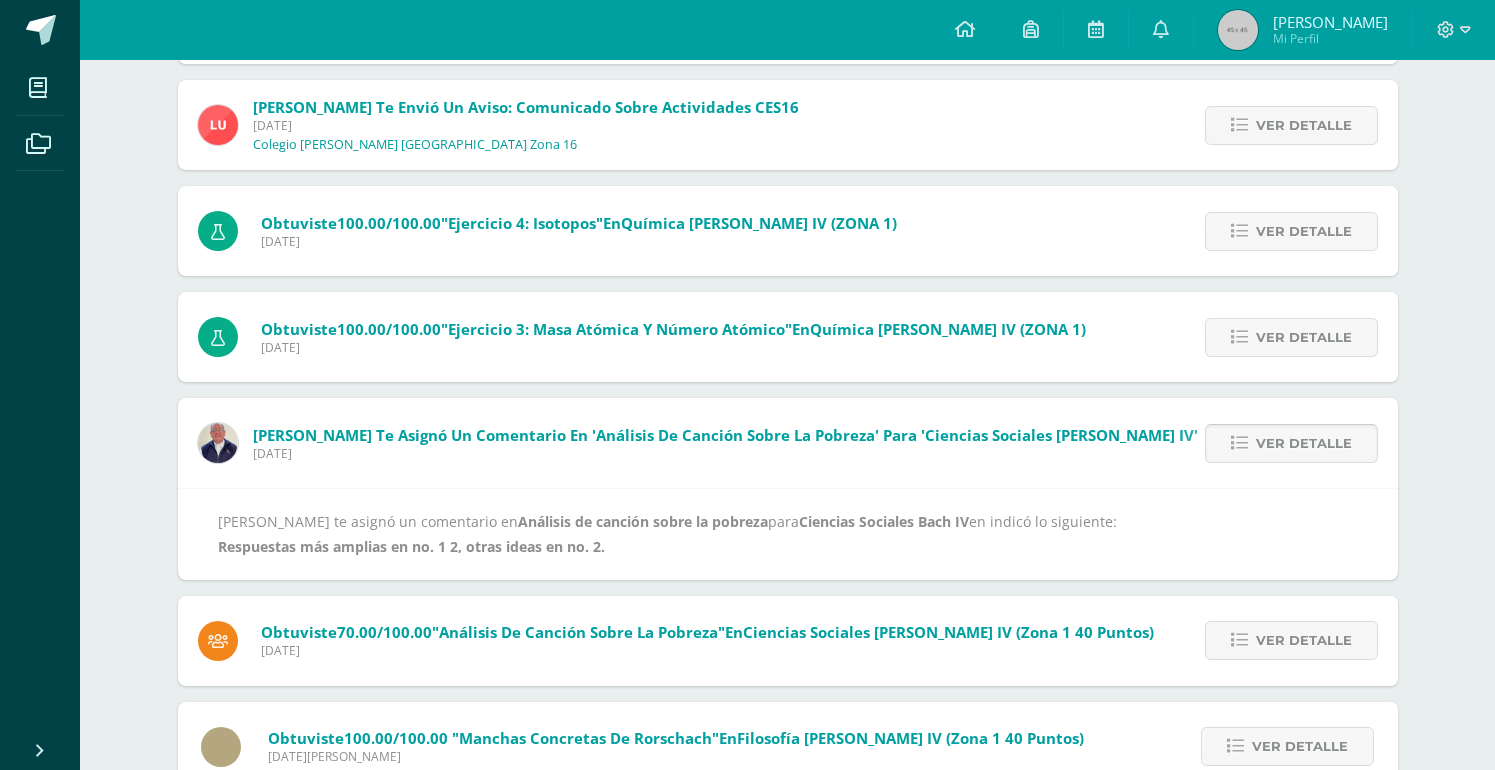 scroll, scrollTop: 0, scrollLeft: 0, axis: both 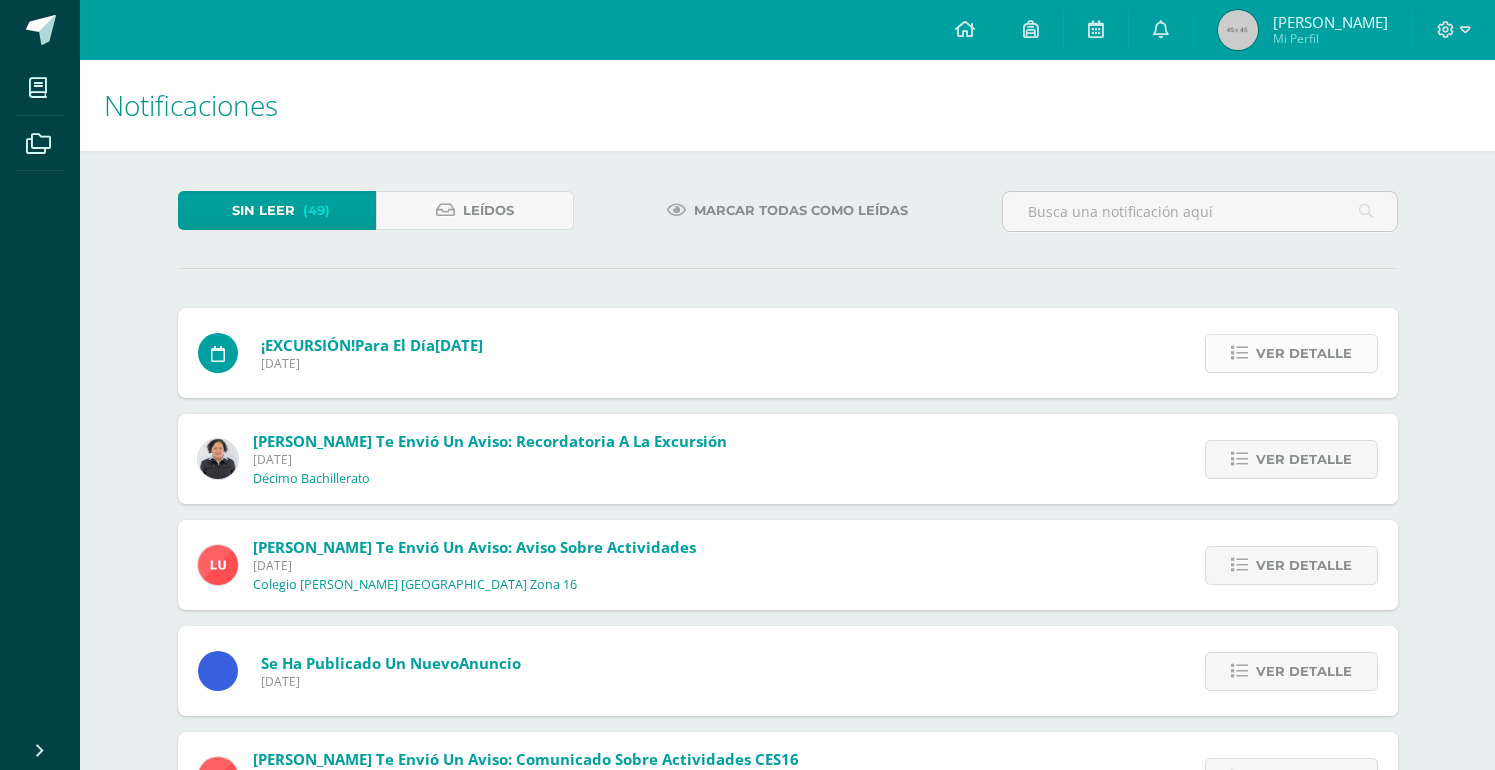 click on "Ver detalle" at bounding box center (1304, 353) 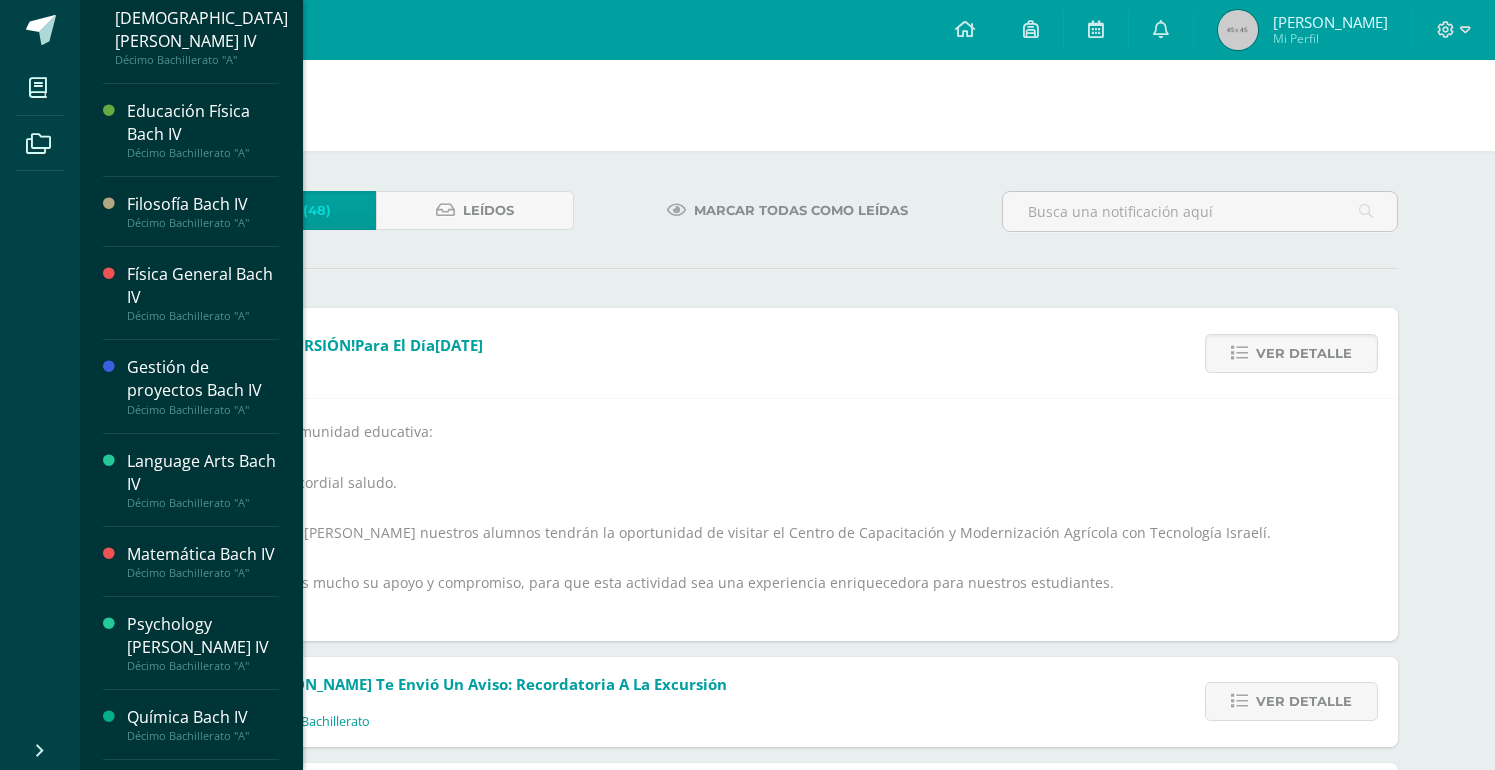 scroll, scrollTop: 536, scrollLeft: 0, axis: vertical 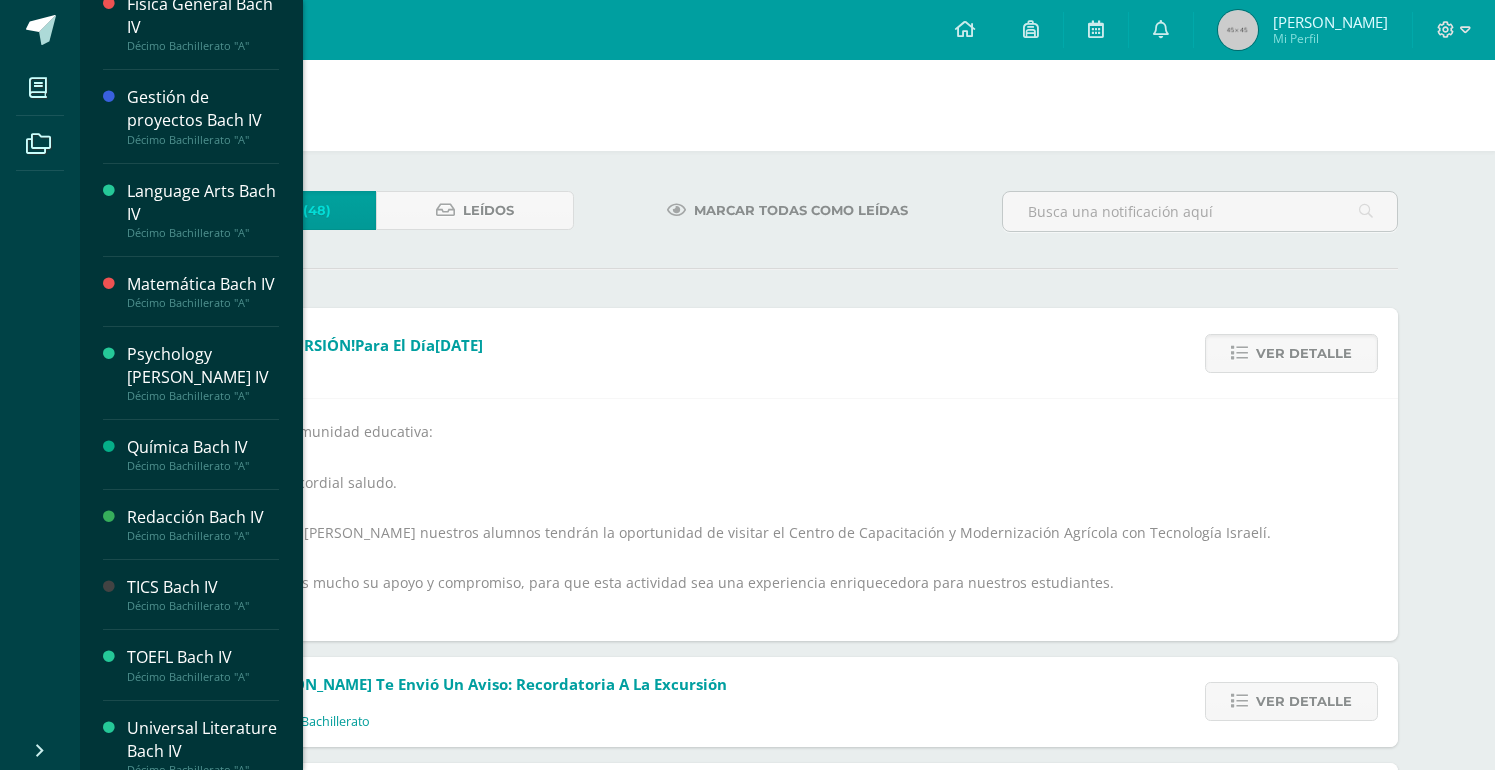 click on "Décimo
Bachillerato
"A"" at bounding box center (203, 140) 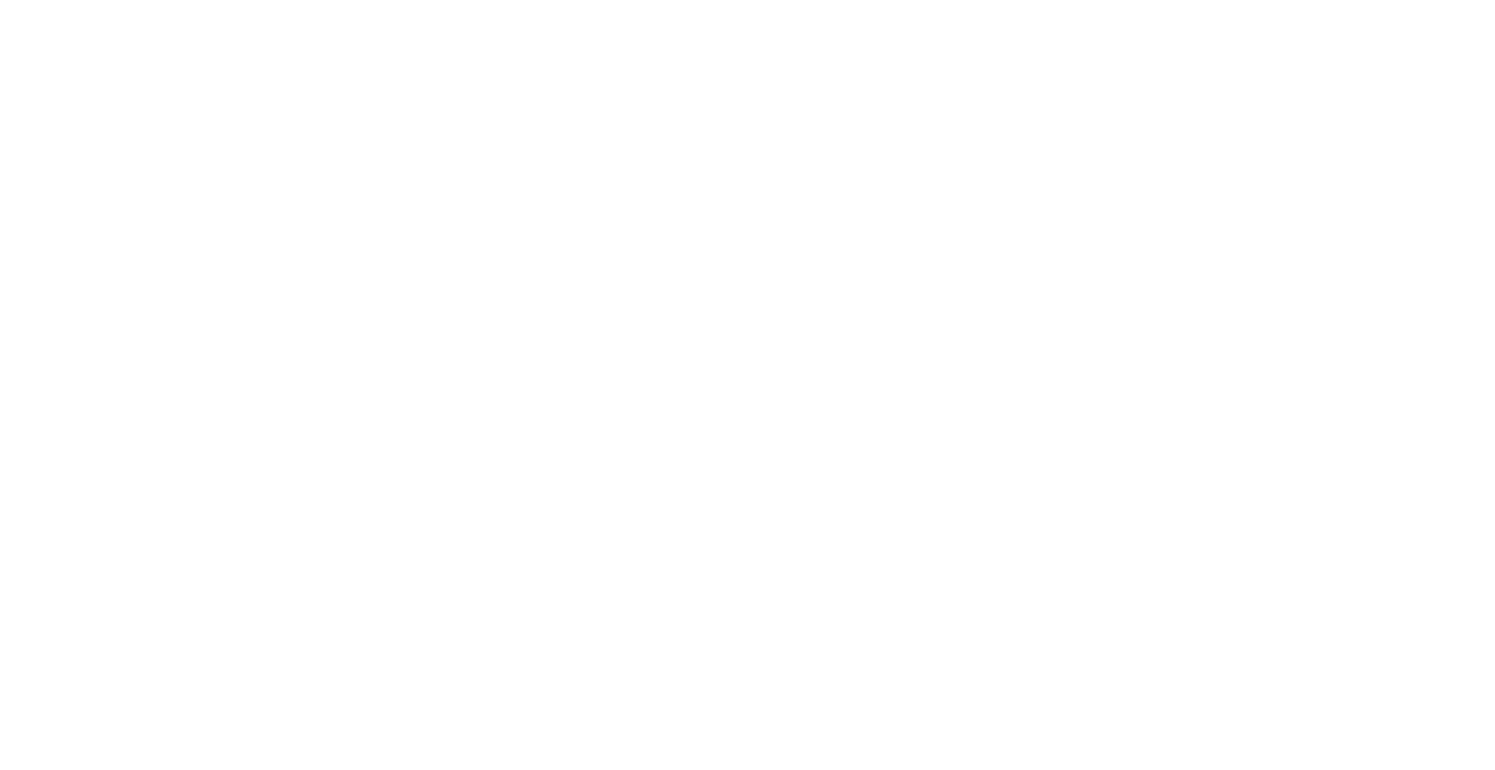 scroll, scrollTop: 0, scrollLeft: 0, axis: both 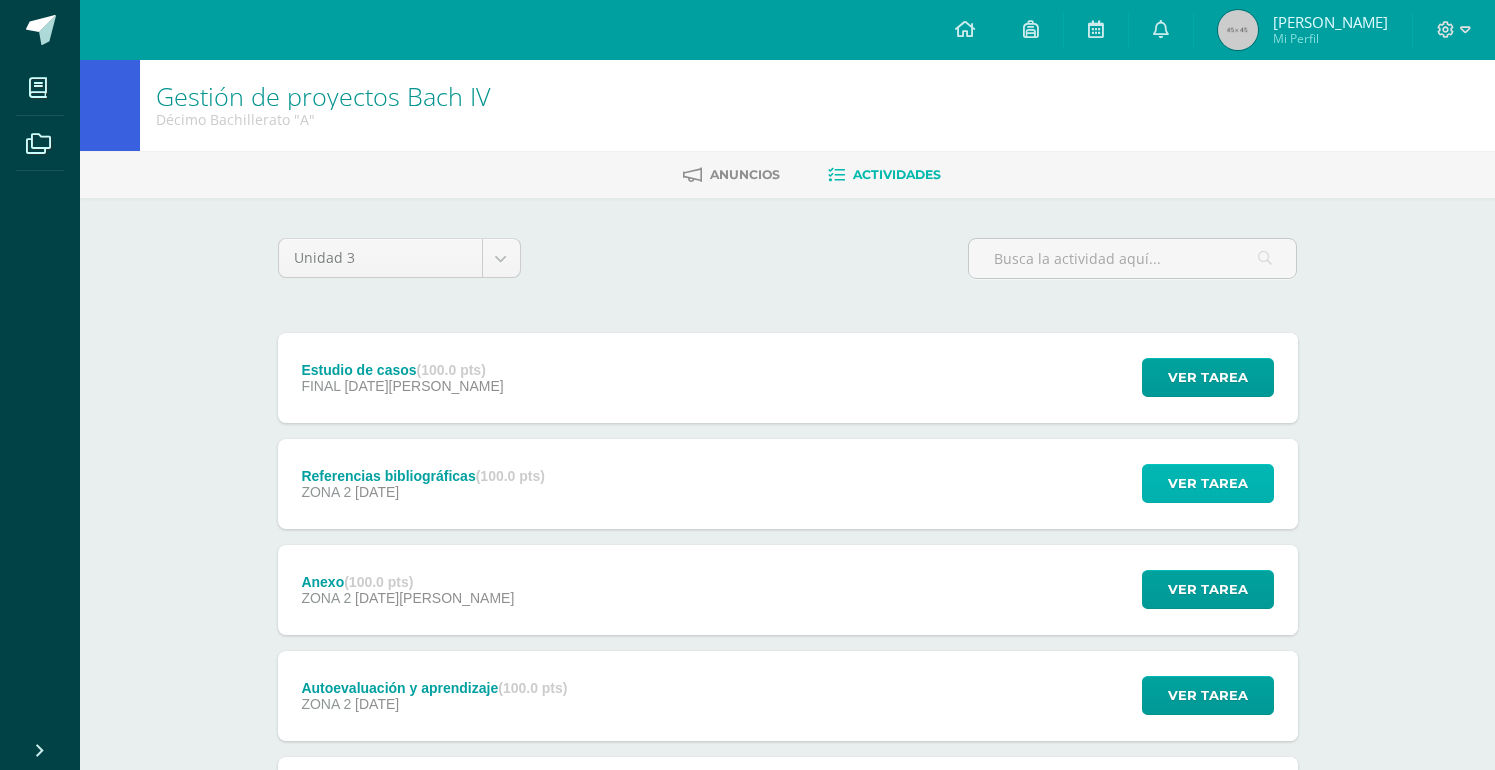 click on "Ver tarea" at bounding box center (1208, 483) 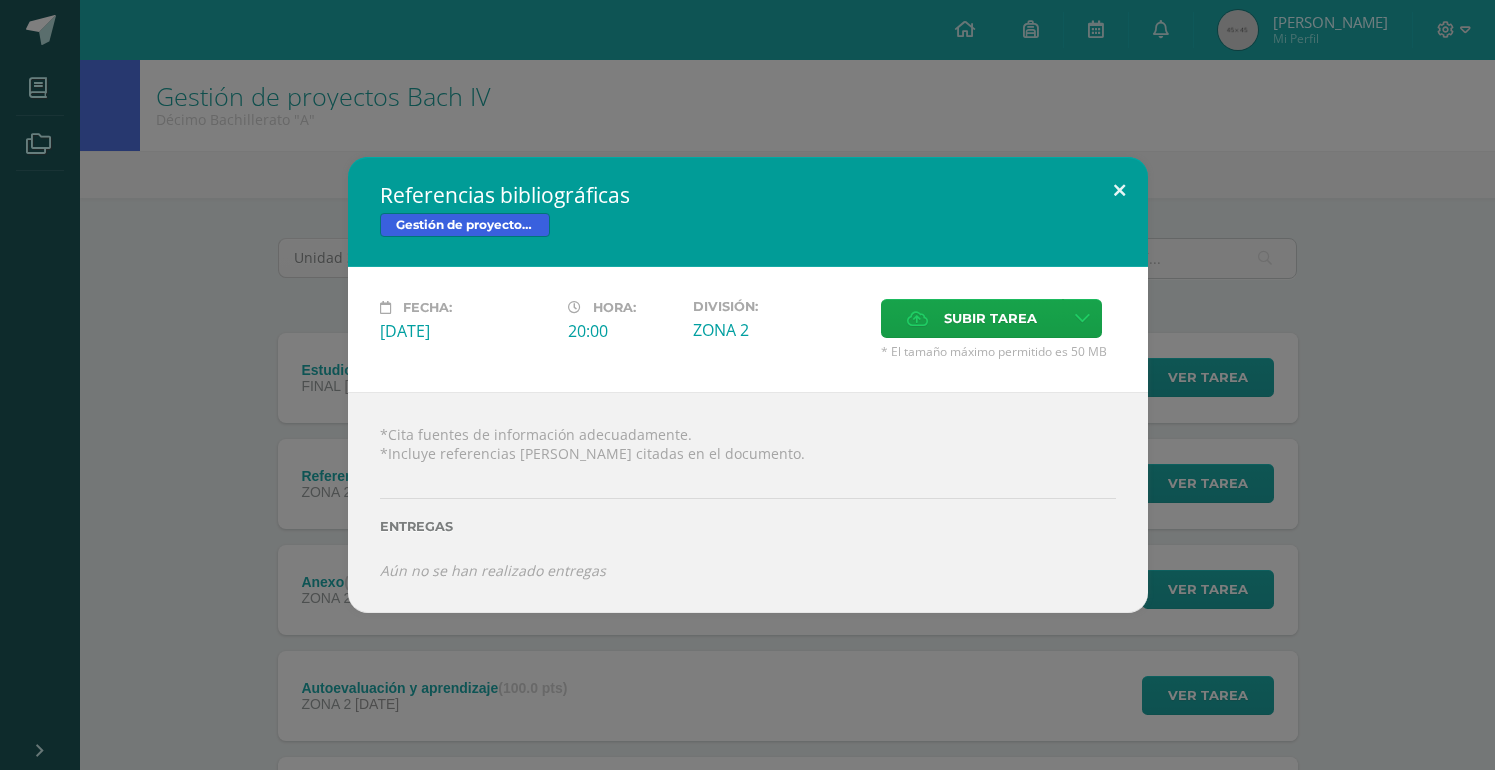 click at bounding box center [1119, 191] 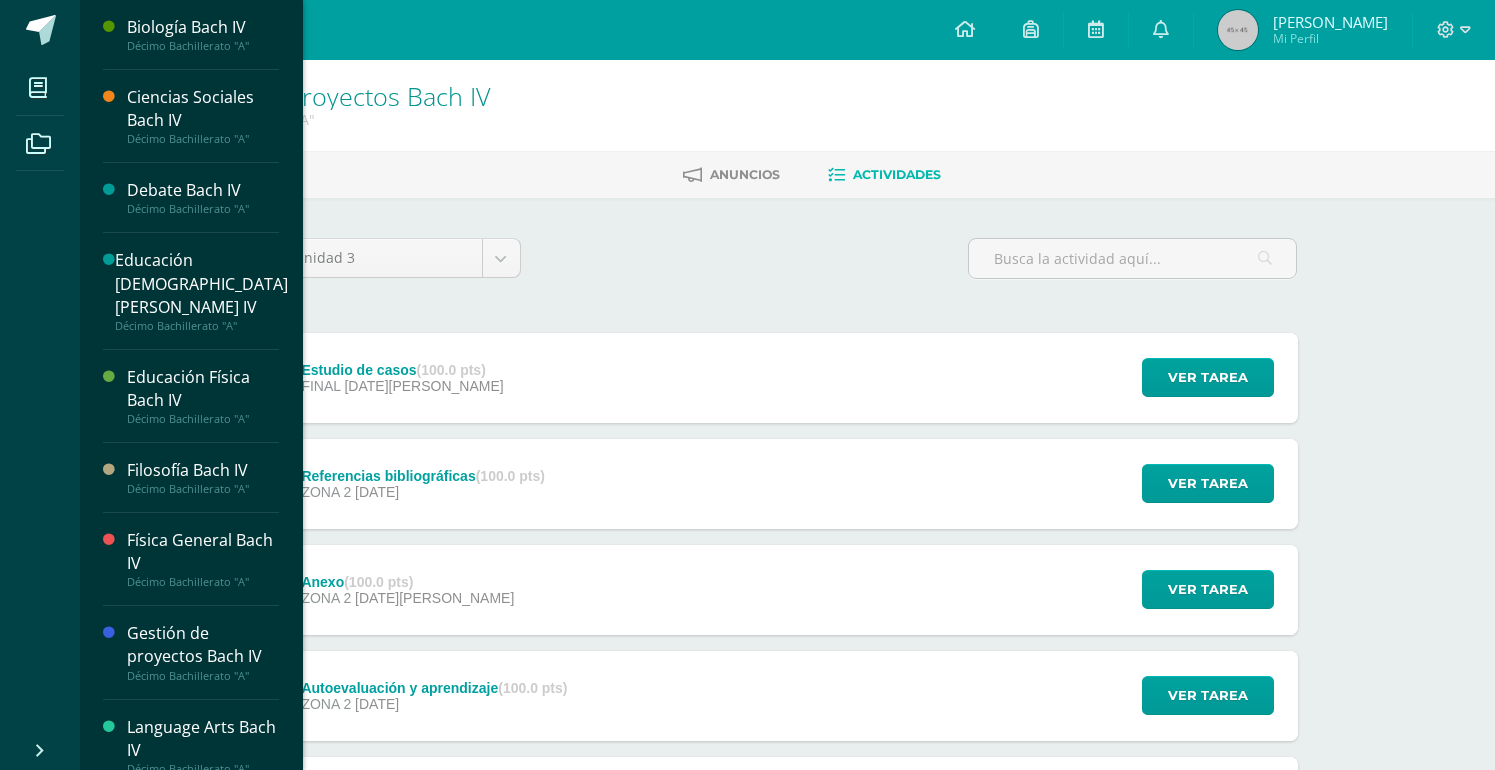 click on "Biología  Bach IV" at bounding box center (203, 27) 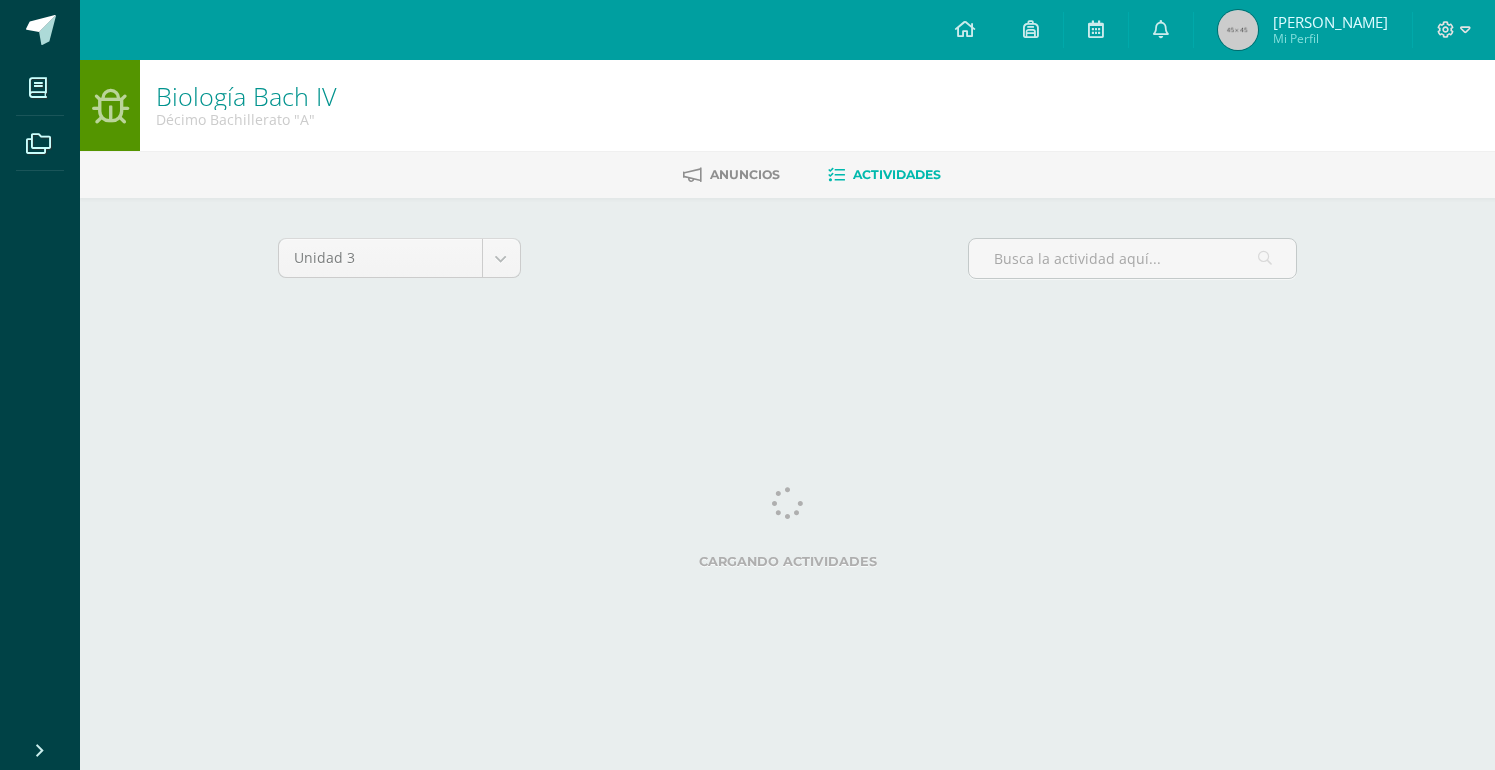 scroll, scrollTop: 0, scrollLeft: 0, axis: both 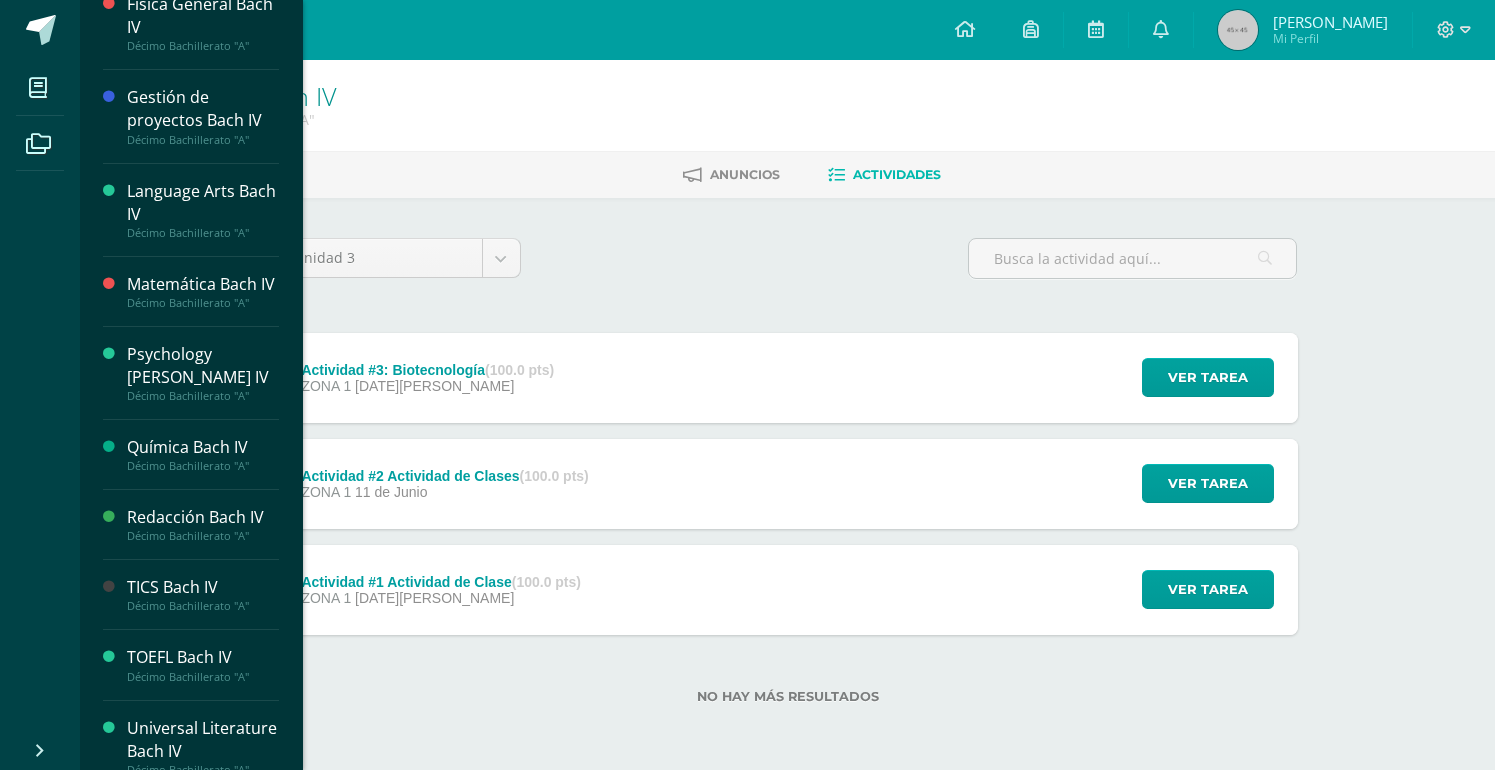 click on "Décimo
Bachillerato
"A"" at bounding box center [203, 466] 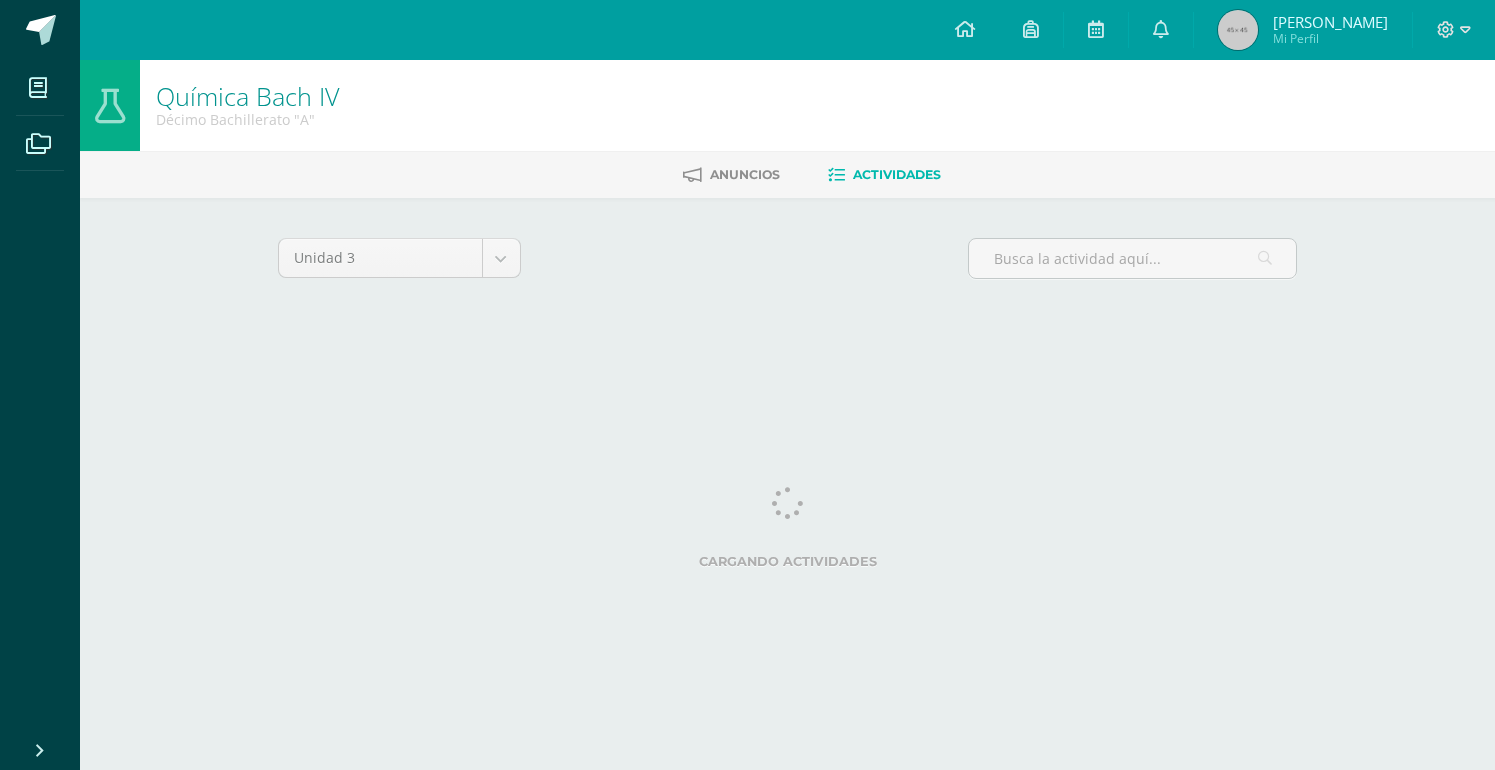 scroll, scrollTop: 0, scrollLeft: 0, axis: both 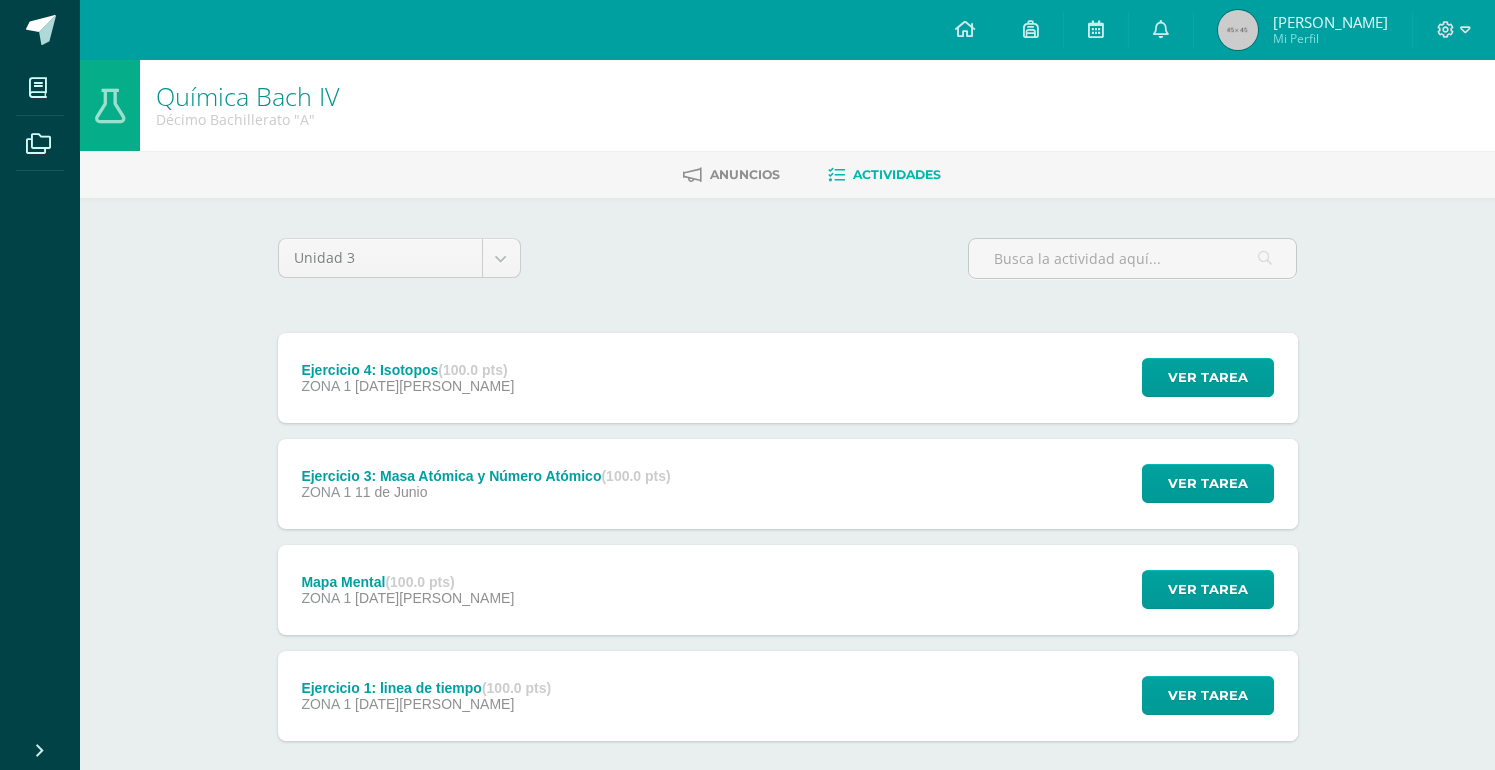 click on "Unidad 3                             Unidad 1 Unidad 2 Unidad 3 Unidad 4
Ejercicio 4: Isotopos  (100.0 pts)
ZONA 1
08 de Julio
Ver tarea
Ejercicio 4: Isotopos
Química   Bach IV
Cargando contenido
Estimado Estudiante, favor de terminar el ejercicio que se encuentra en la presentación y subir su evidencia de lo concluido.
Ejercicio 3: Masa Atómica y Número Atómico  ZONA 1" at bounding box center (788, 536) 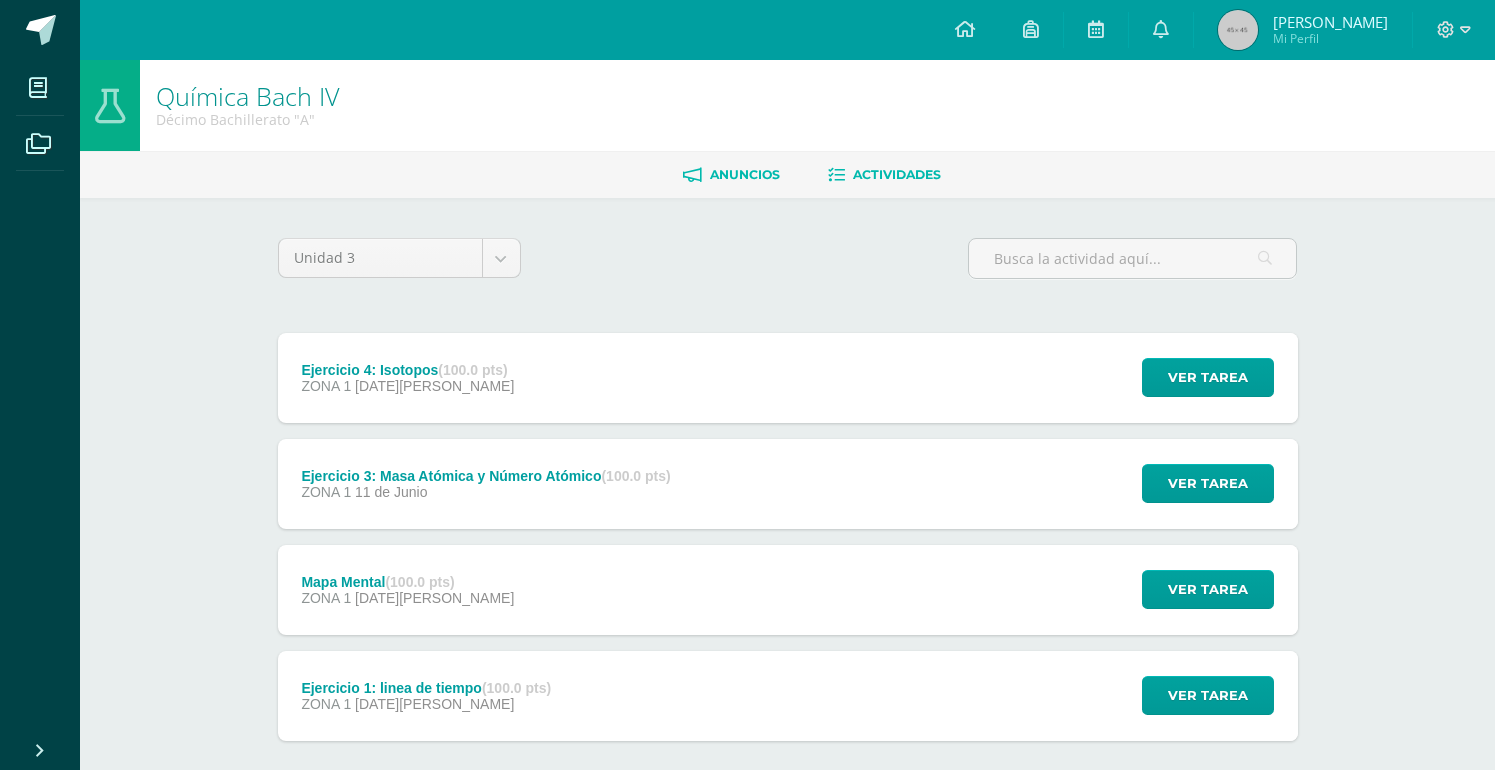 click on "Anuncios" at bounding box center (731, 175) 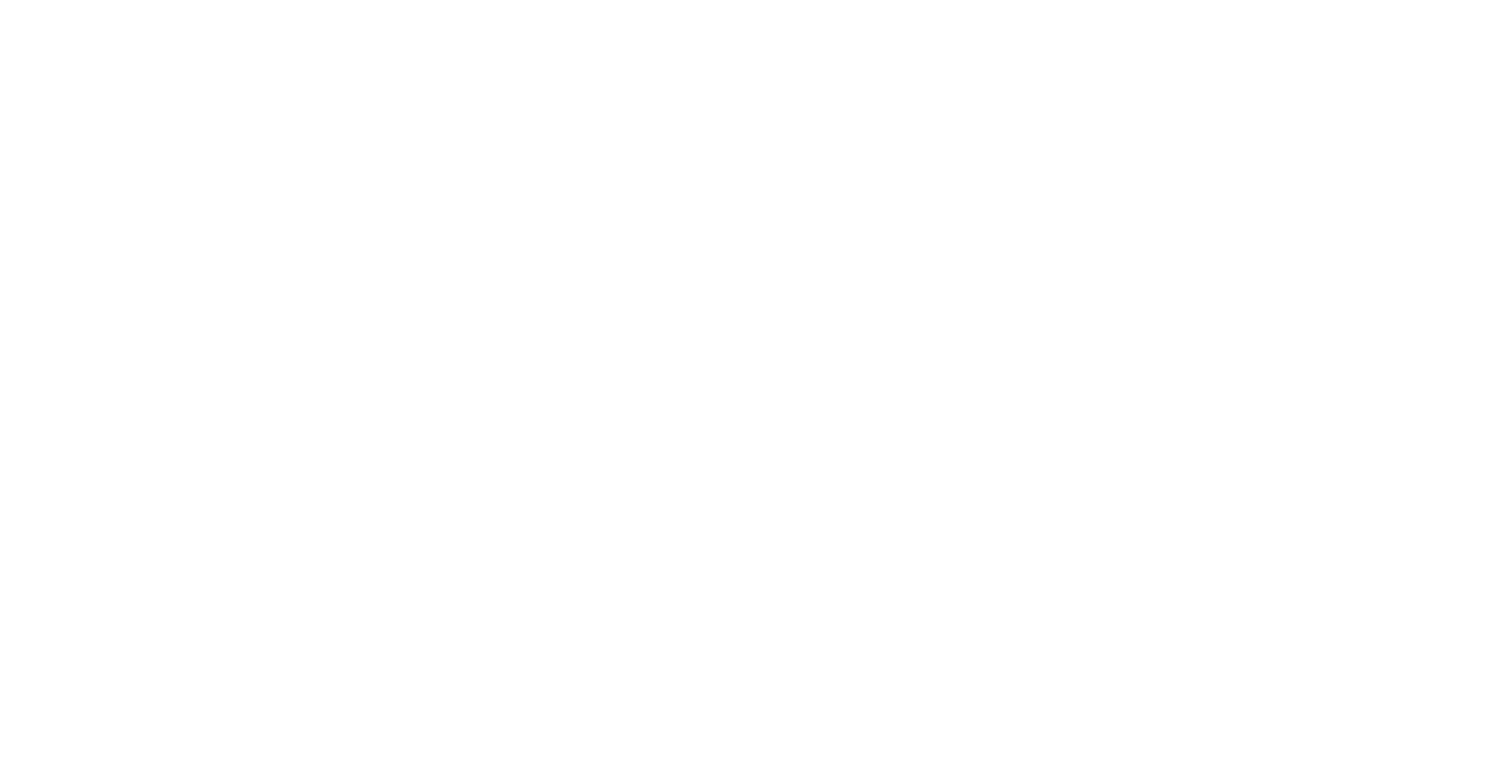 scroll, scrollTop: 0, scrollLeft: 0, axis: both 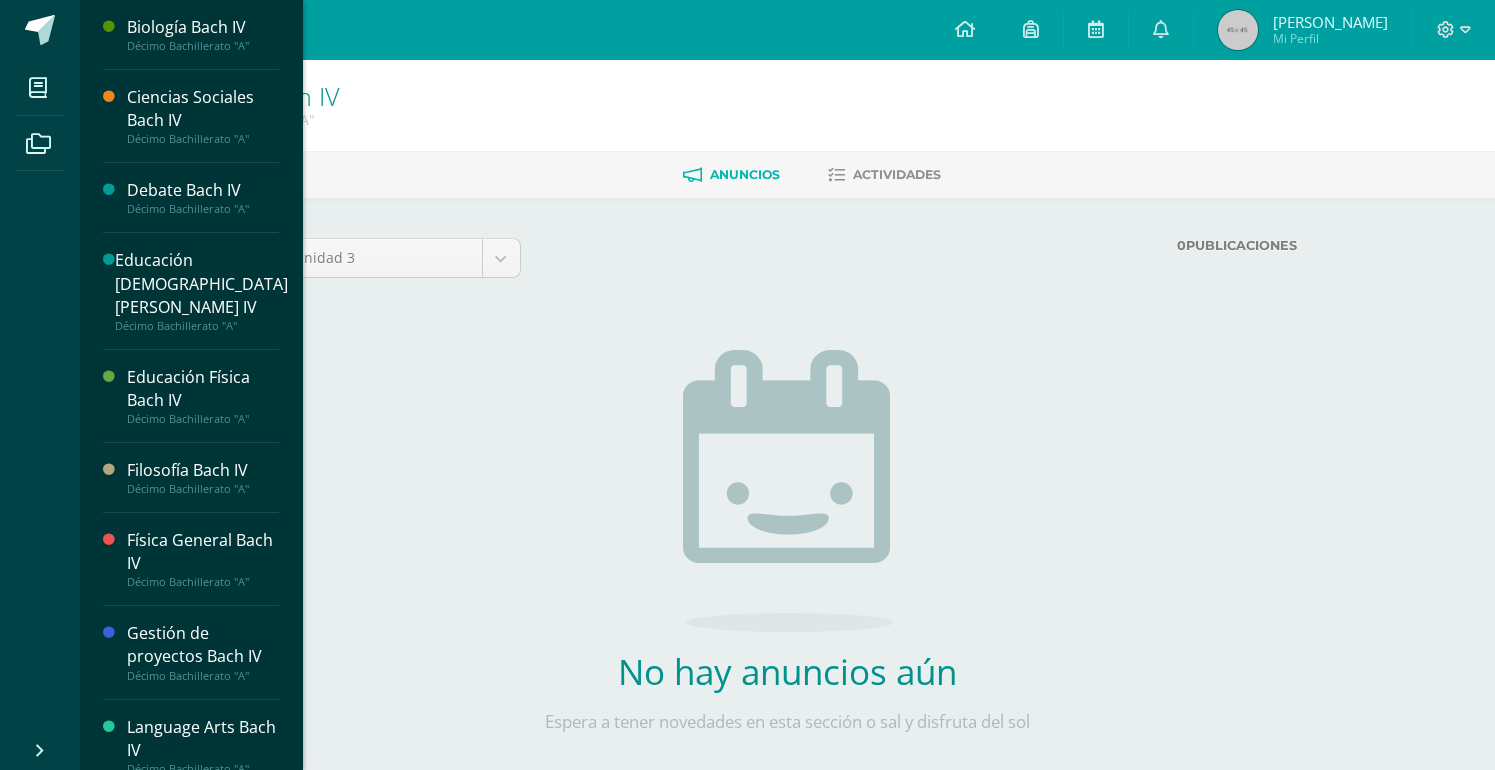 click on "Biología  Bach IV
Décimo
Bachillerato
"A"" at bounding box center [191, 35] 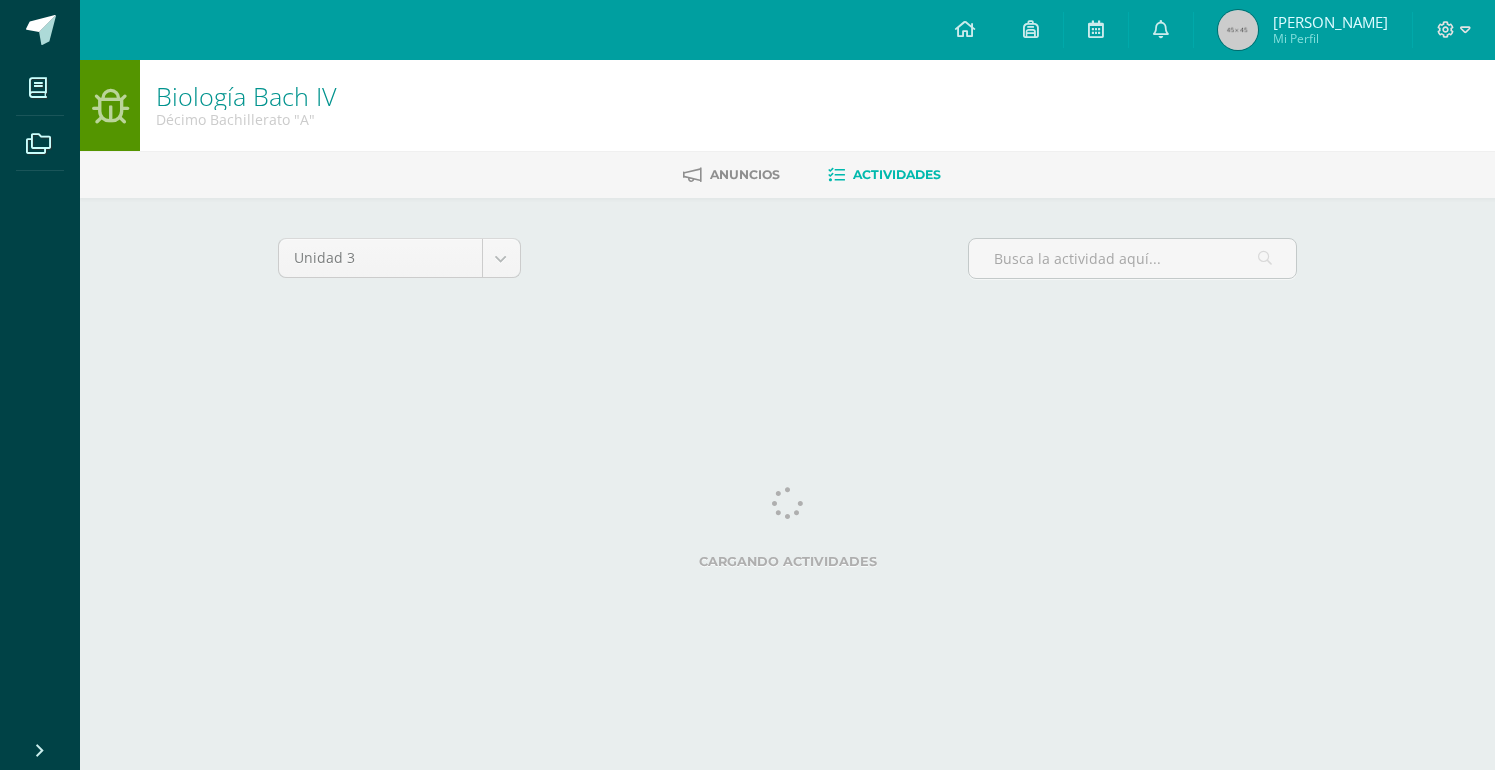 scroll, scrollTop: 0, scrollLeft: 0, axis: both 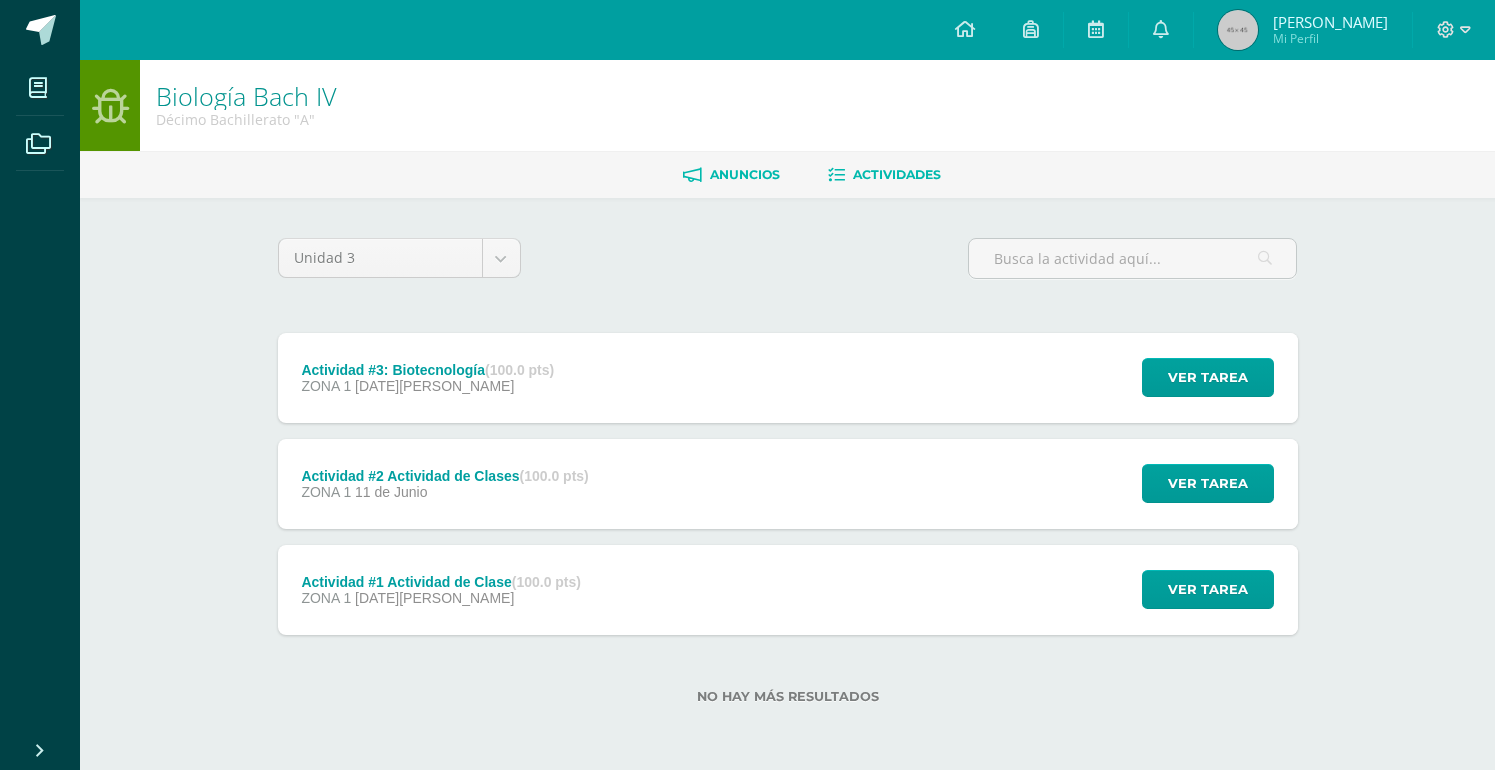 click on "Anuncios" at bounding box center (731, 175) 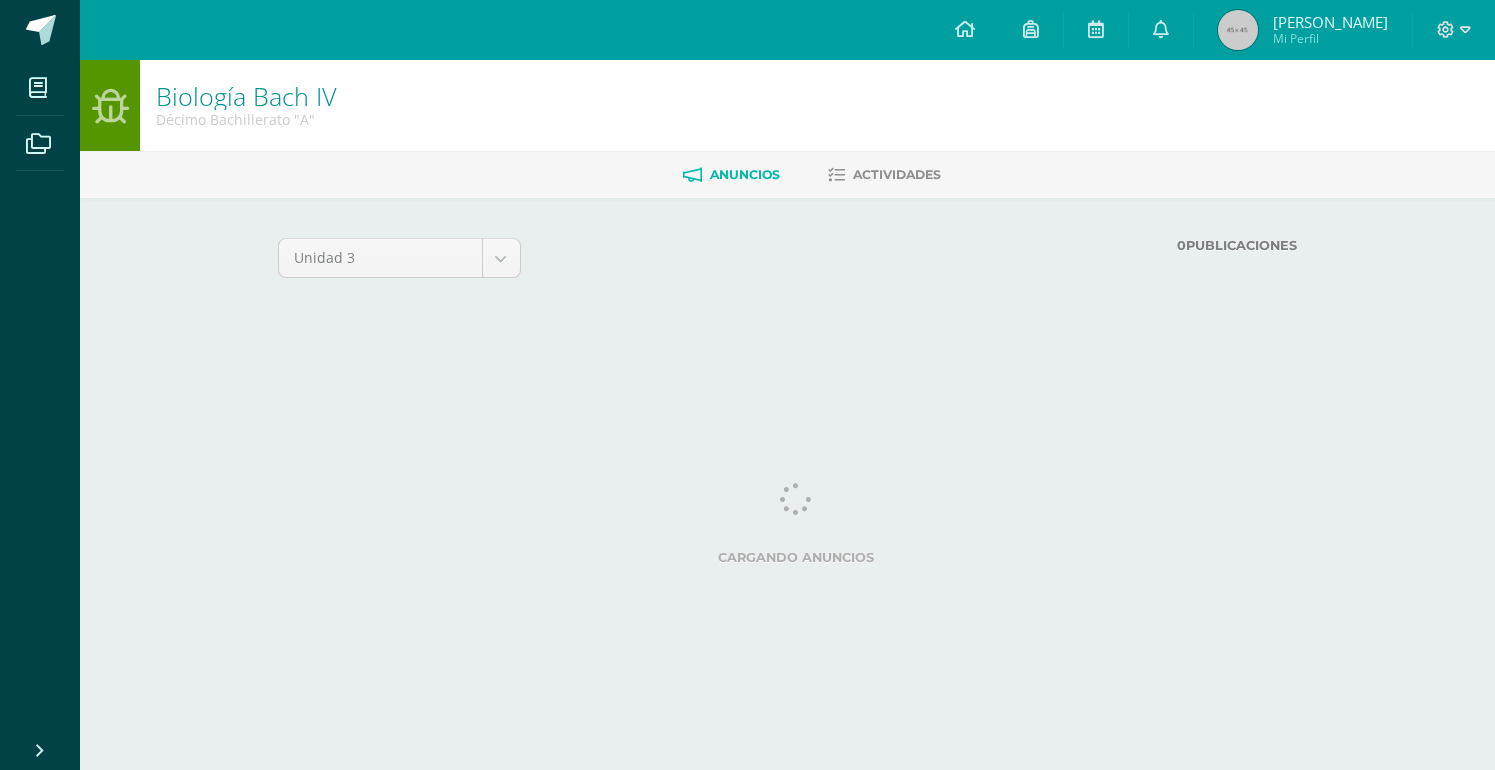scroll, scrollTop: 0, scrollLeft: 0, axis: both 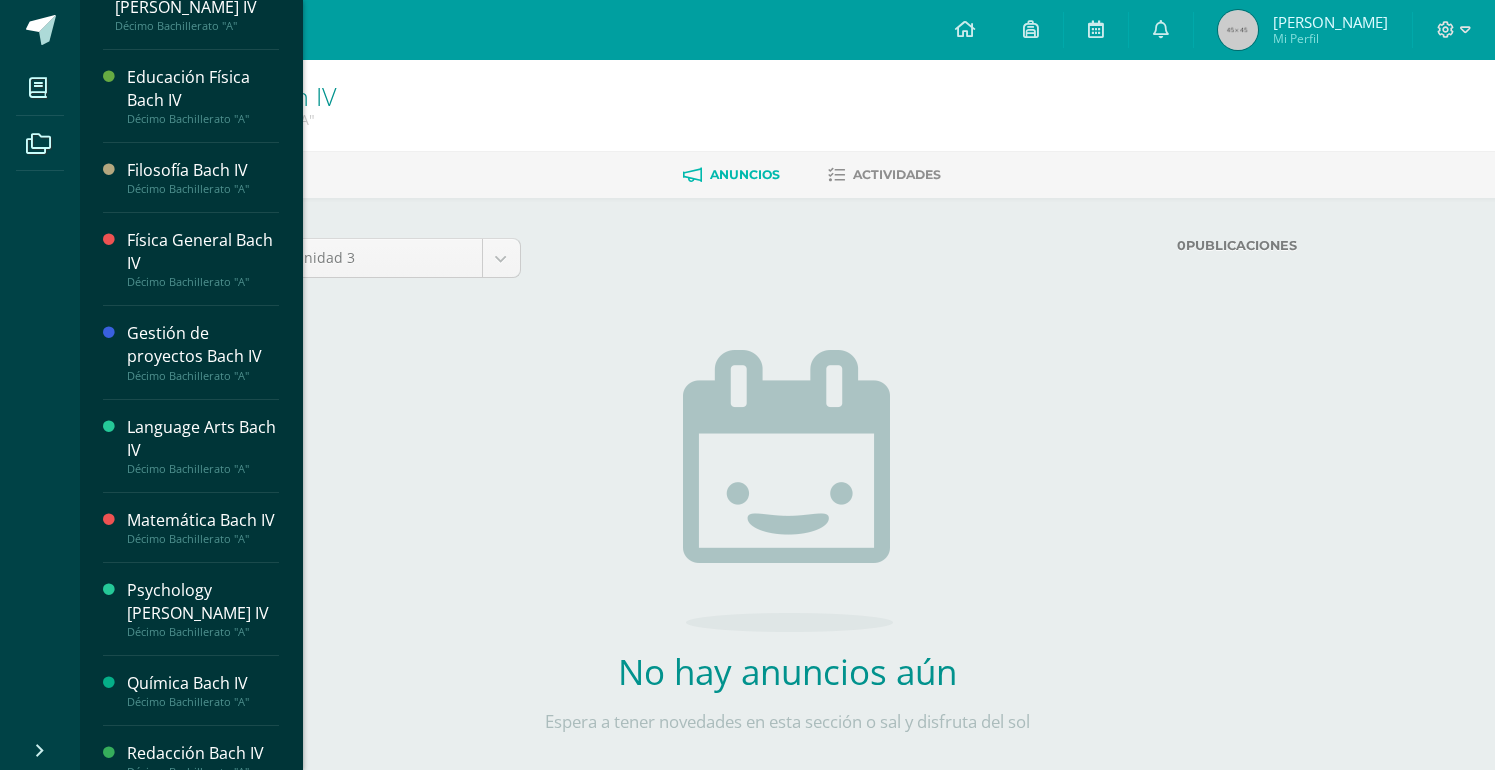 click on "Gestión de proyectos  Bach IV" at bounding box center (203, 345) 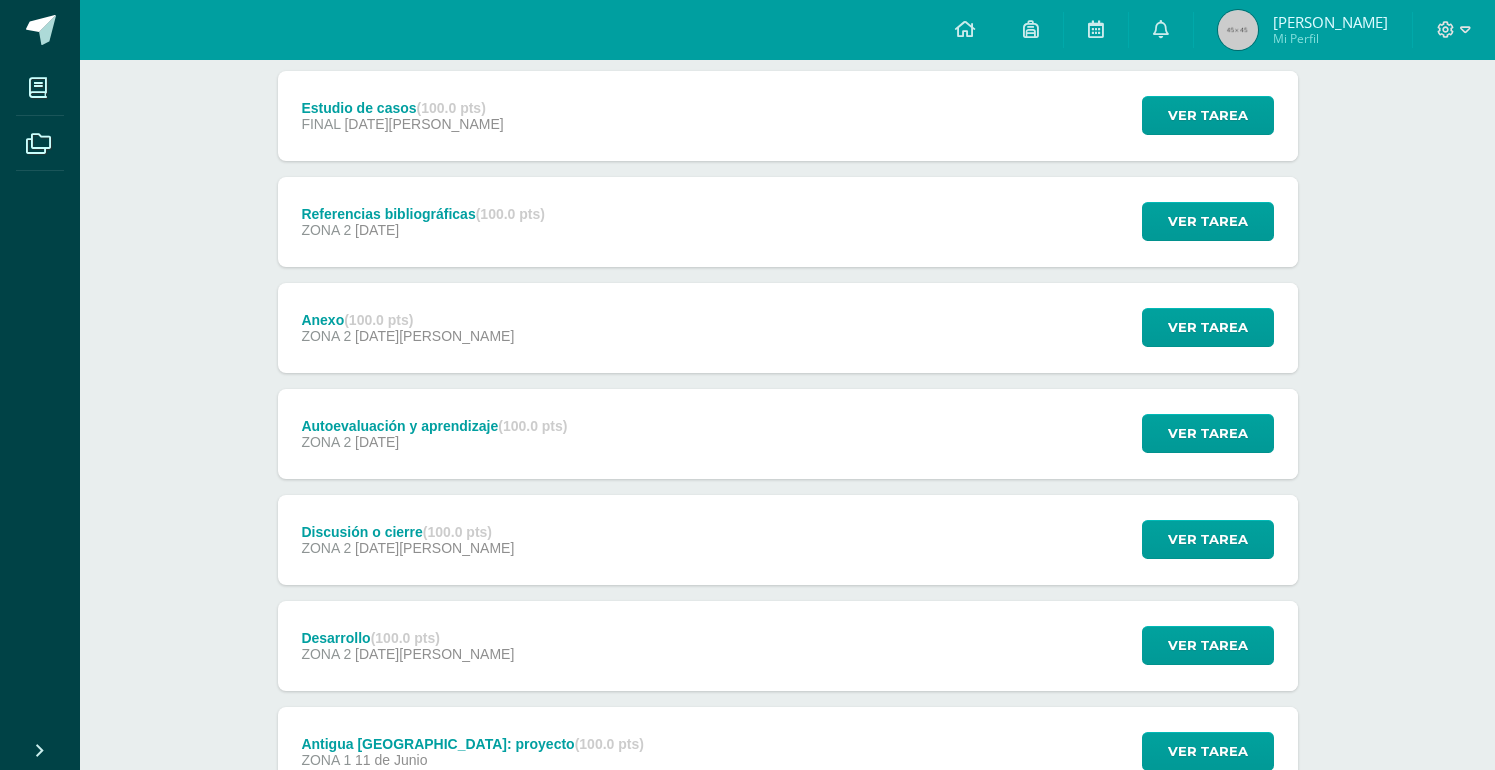 scroll, scrollTop: 274, scrollLeft: 0, axis: vertical 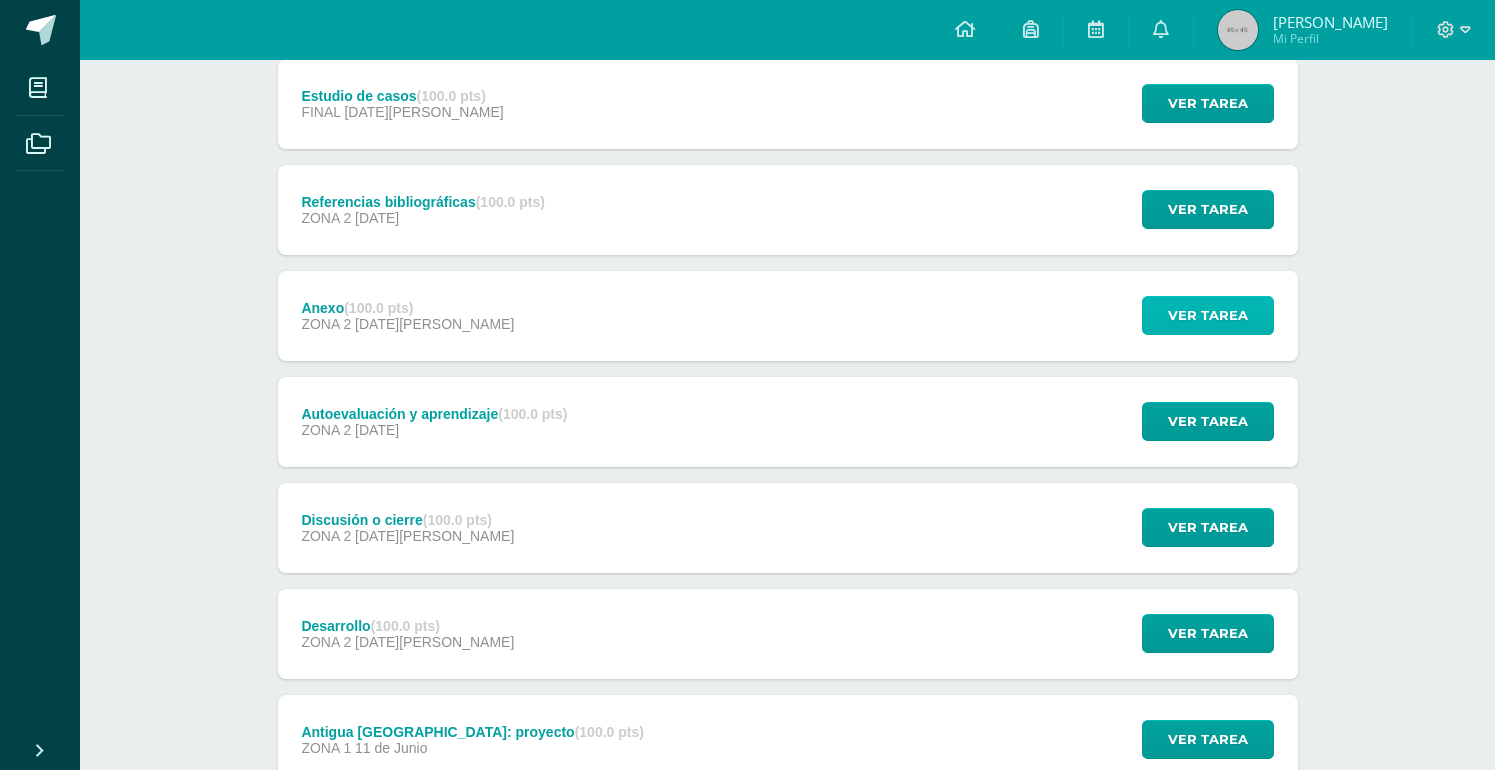 click on "Ver tarea" at bounding box center (1208, 315) 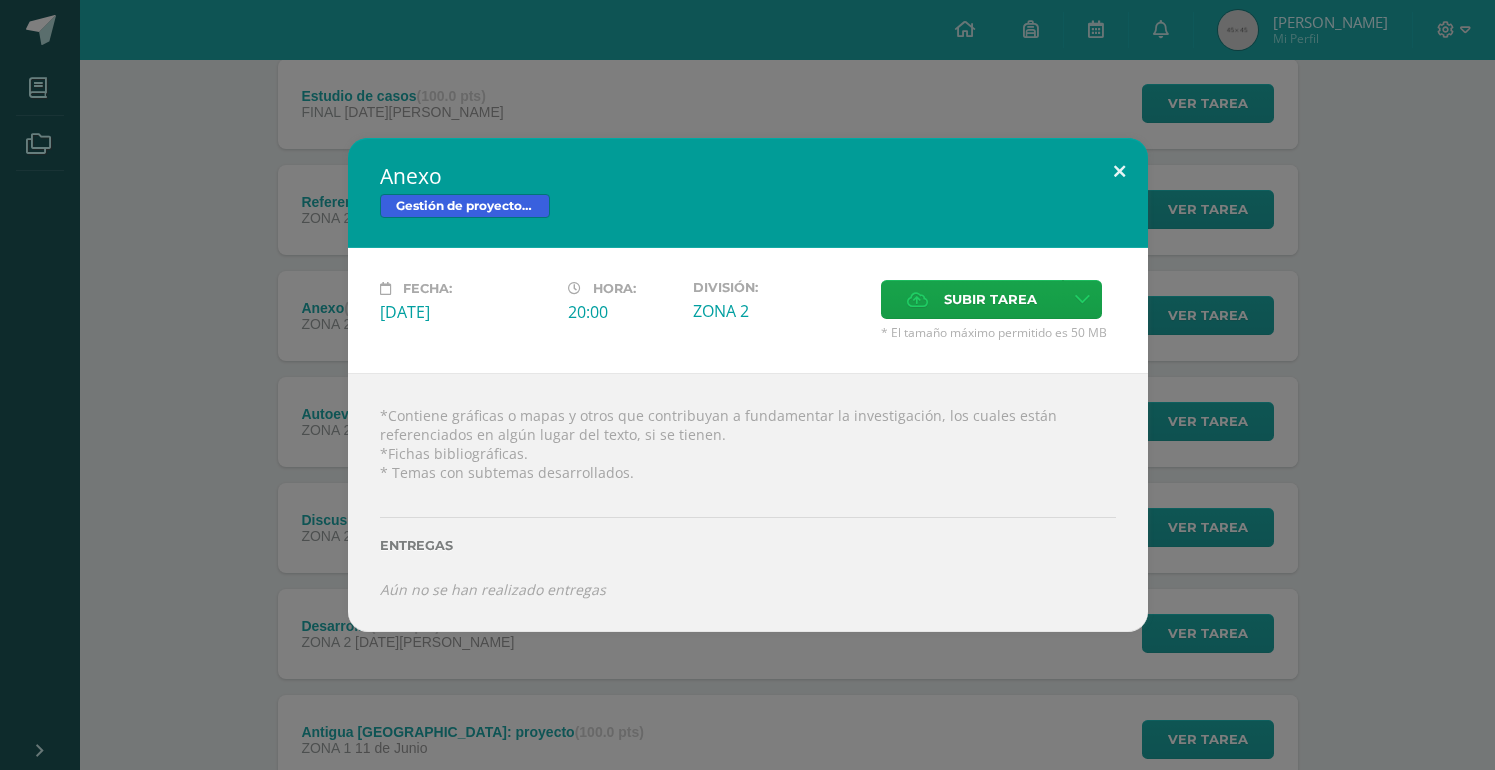 click at bounding box center (1119, 172) 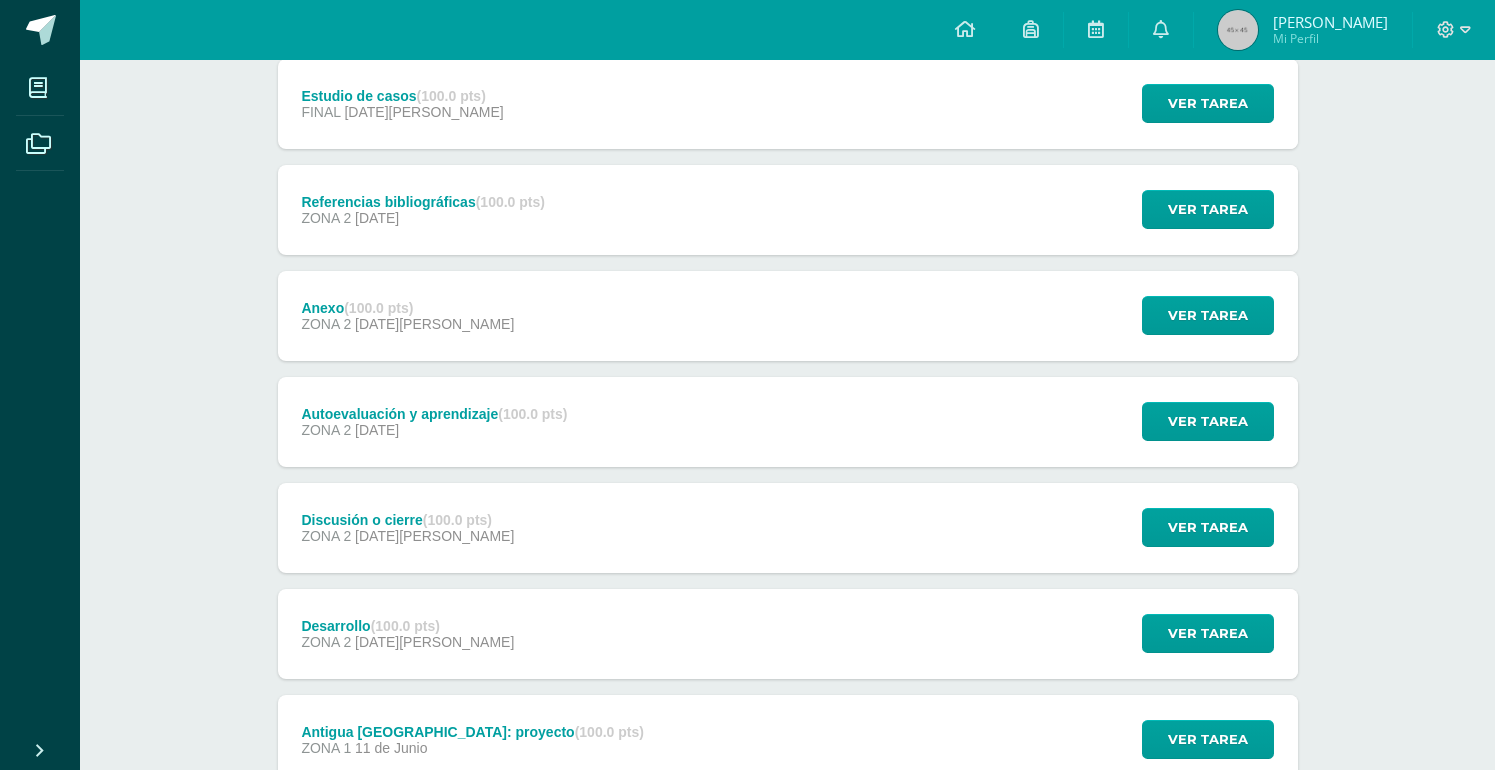click on "Ver tarea" at bounding box center (1205, 422) 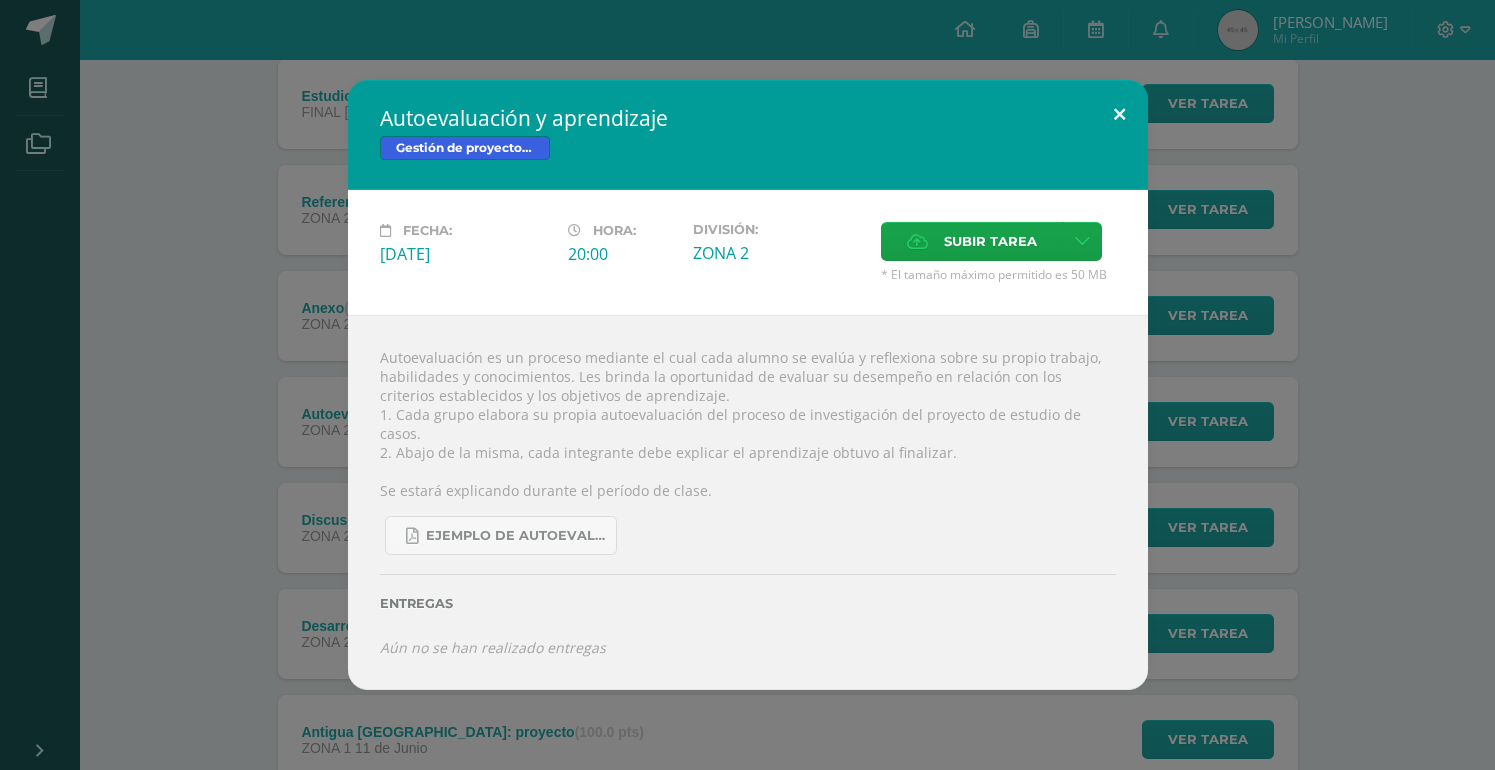click at bounding box center (1119, 114) 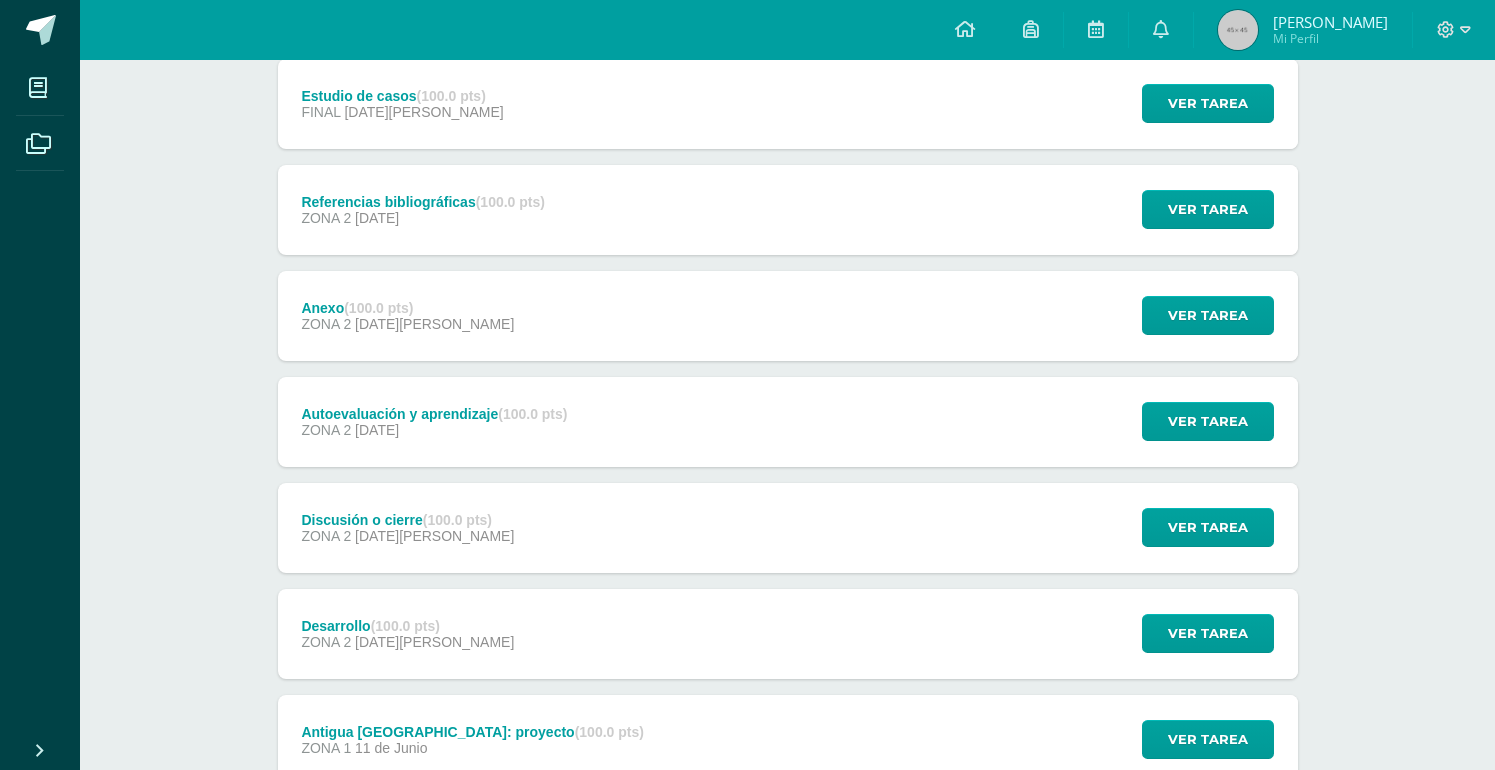 click on "Ver tarea" at bounding box center (1205, 422) 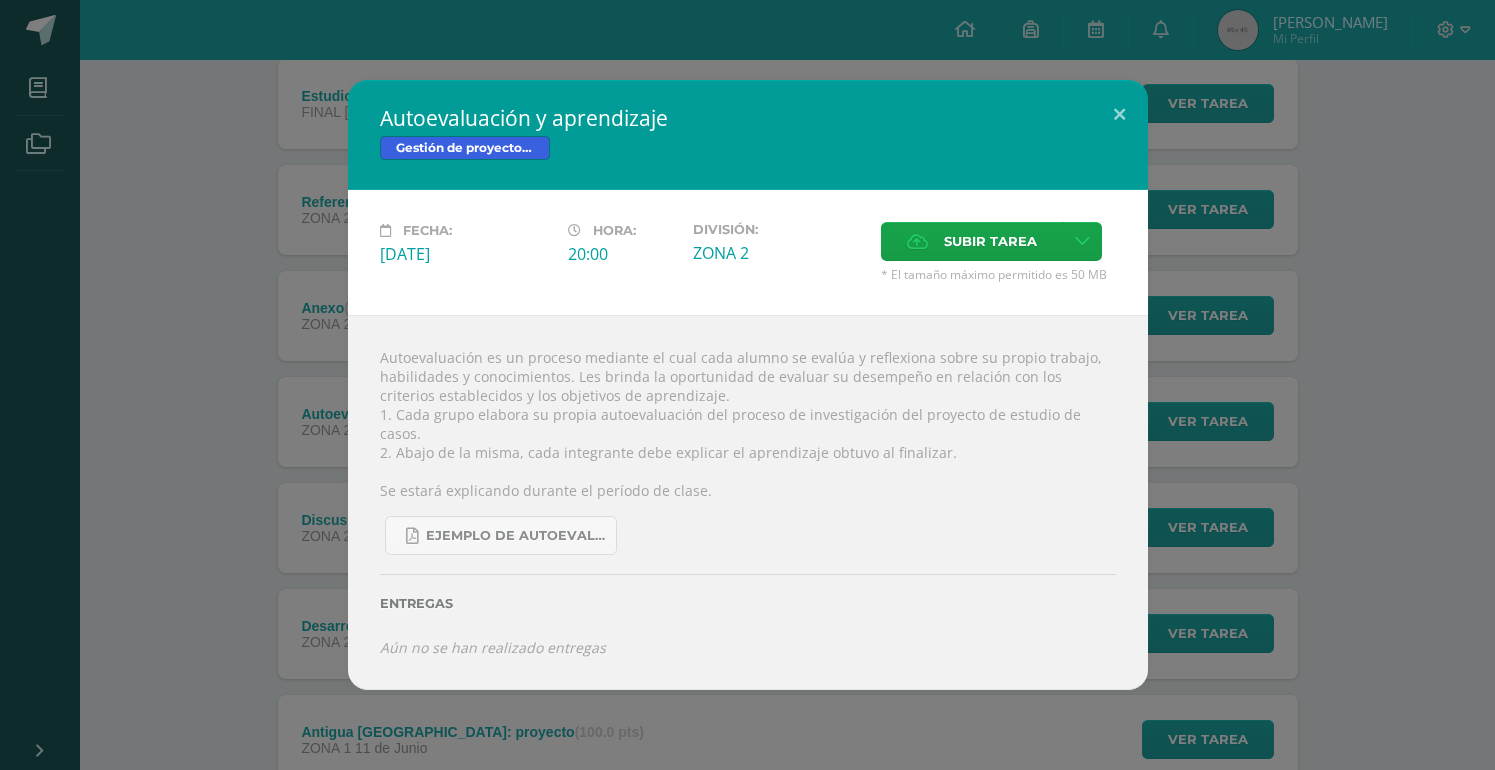 click on "Ejemplo de autoevaluación.pdf" at bounding box center (748, 527) 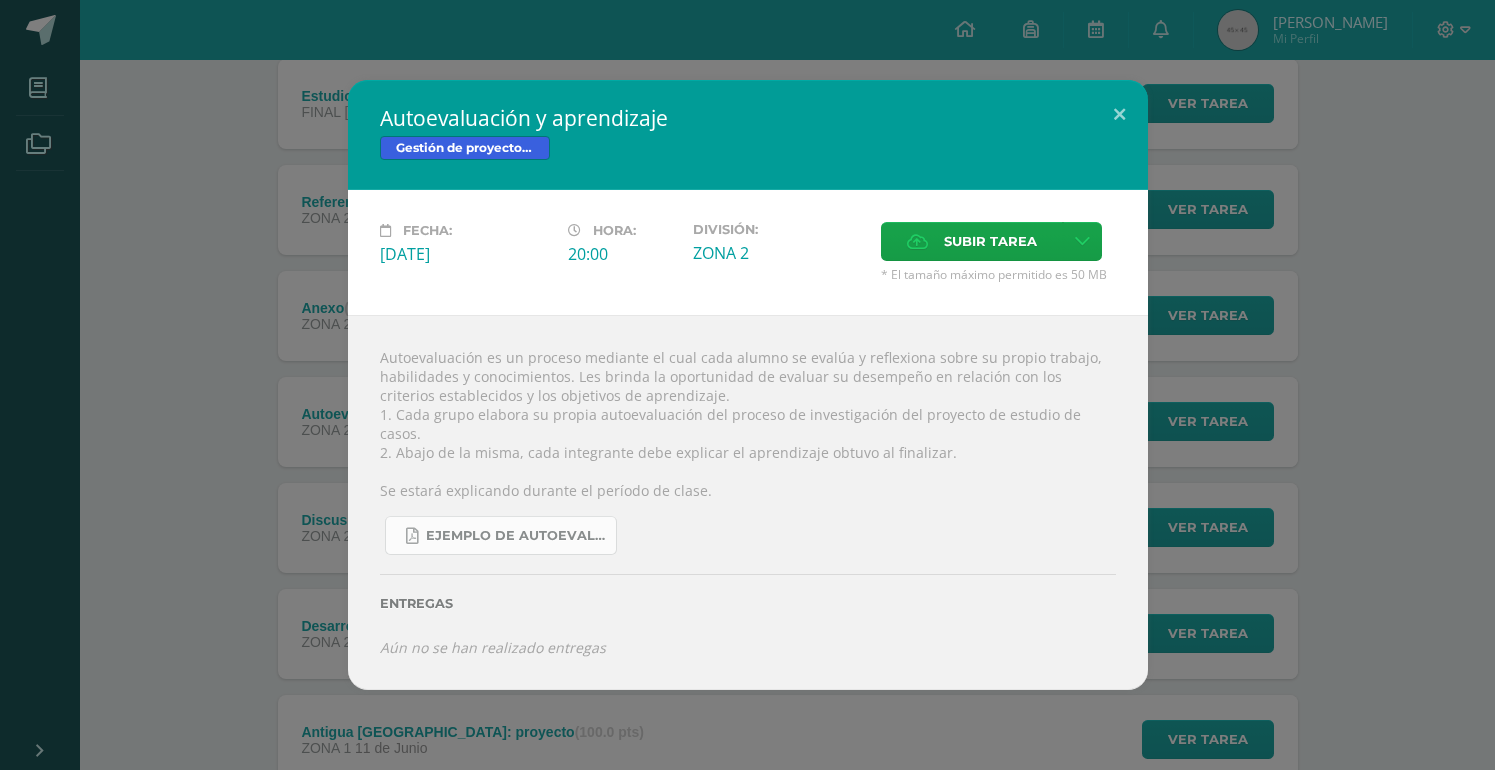 click on "Ejemplo de autoevaluación.pdf" at bounding box center [501, 535] 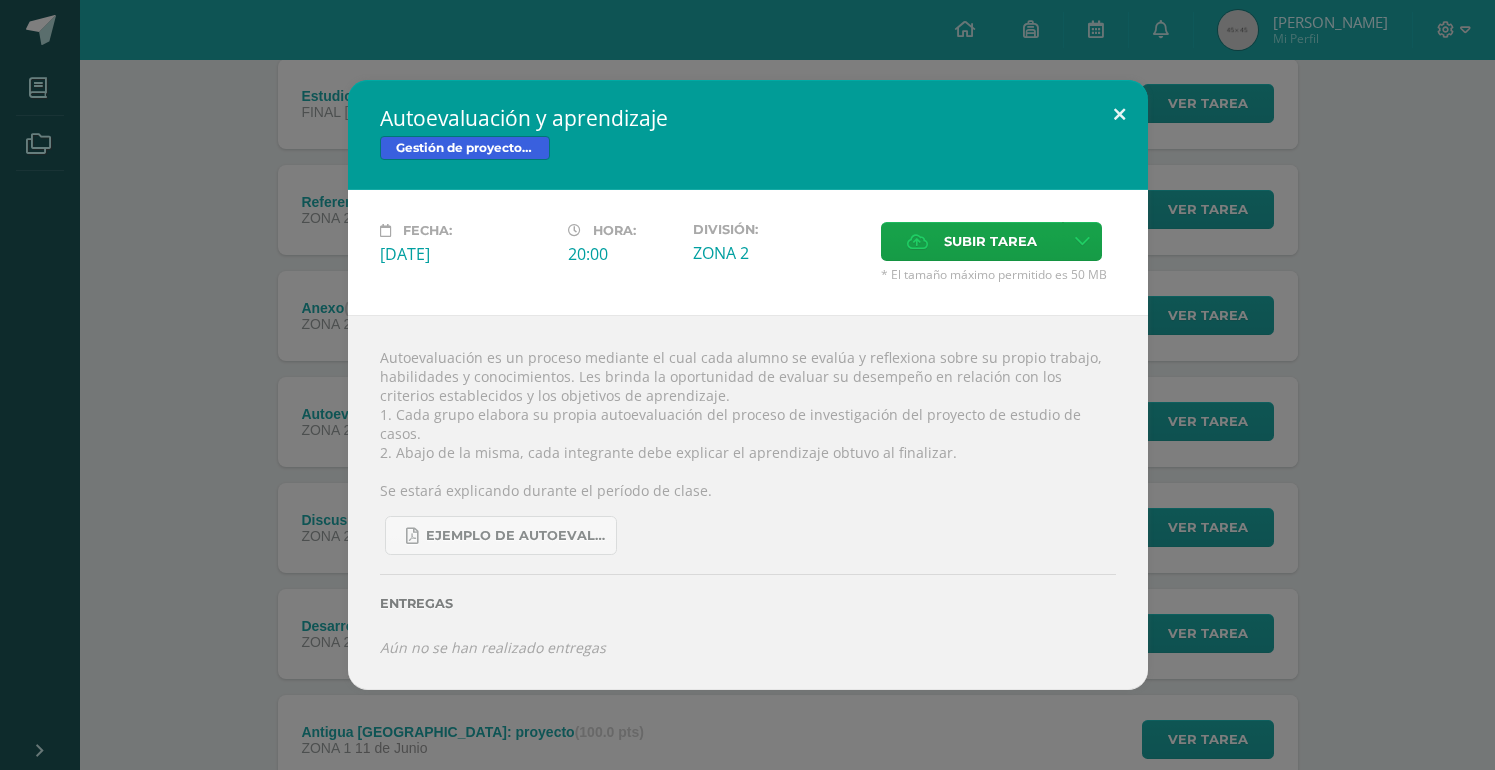 click at bounding box center [1119, 114] 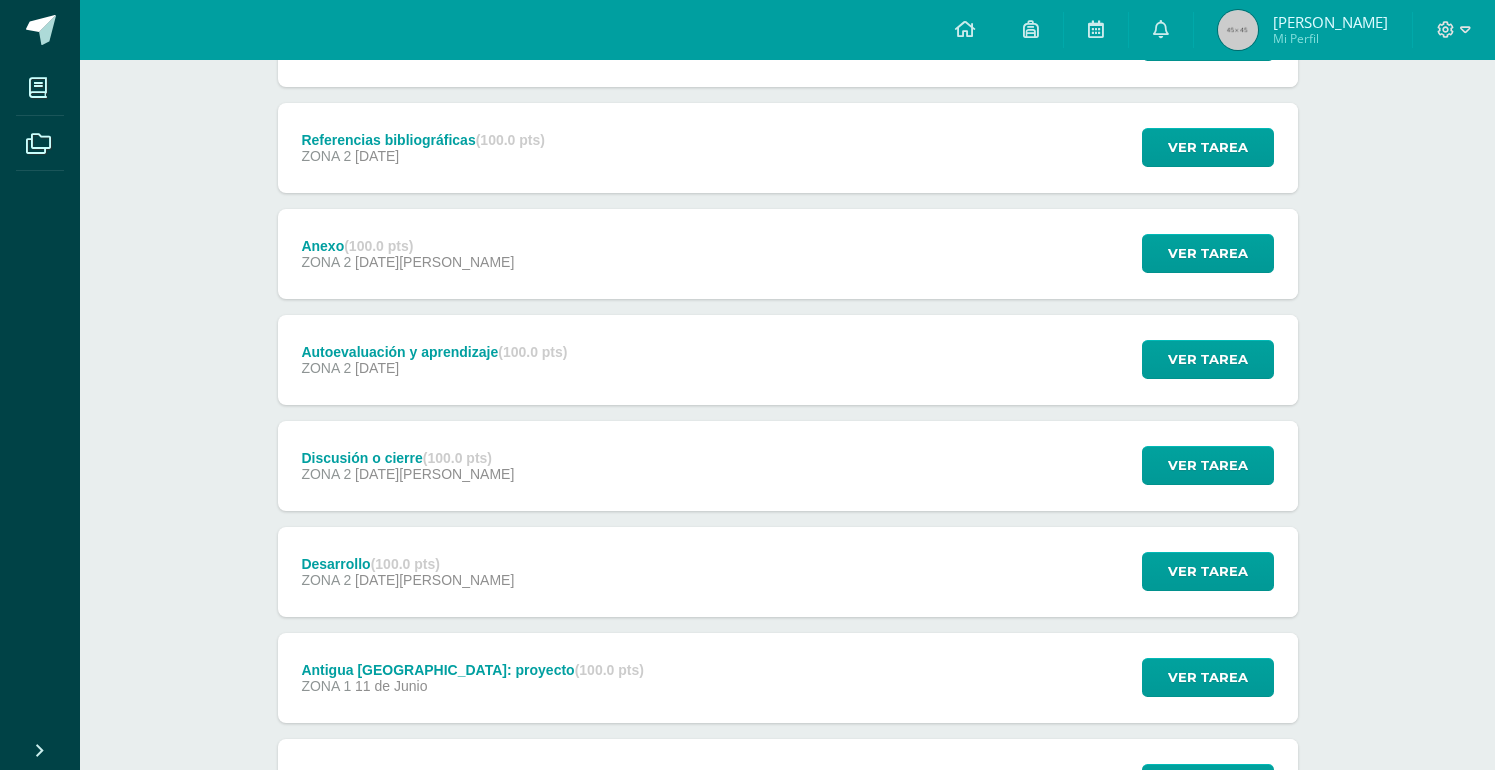scroll, scrollTop: 346, scrollLeft: 0, axis: vertical 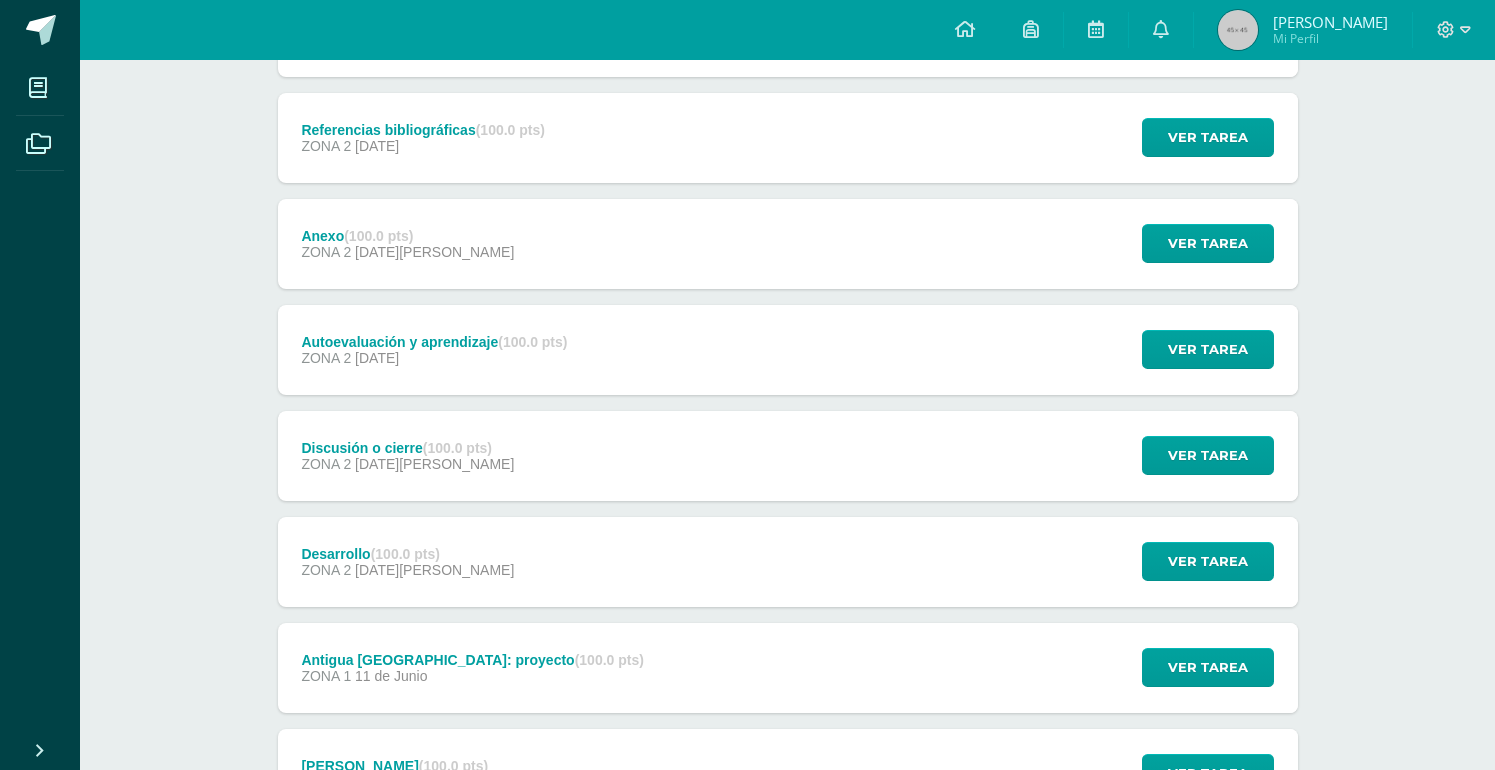 click on "Ver tarea" at bounding box center (1205, 456) 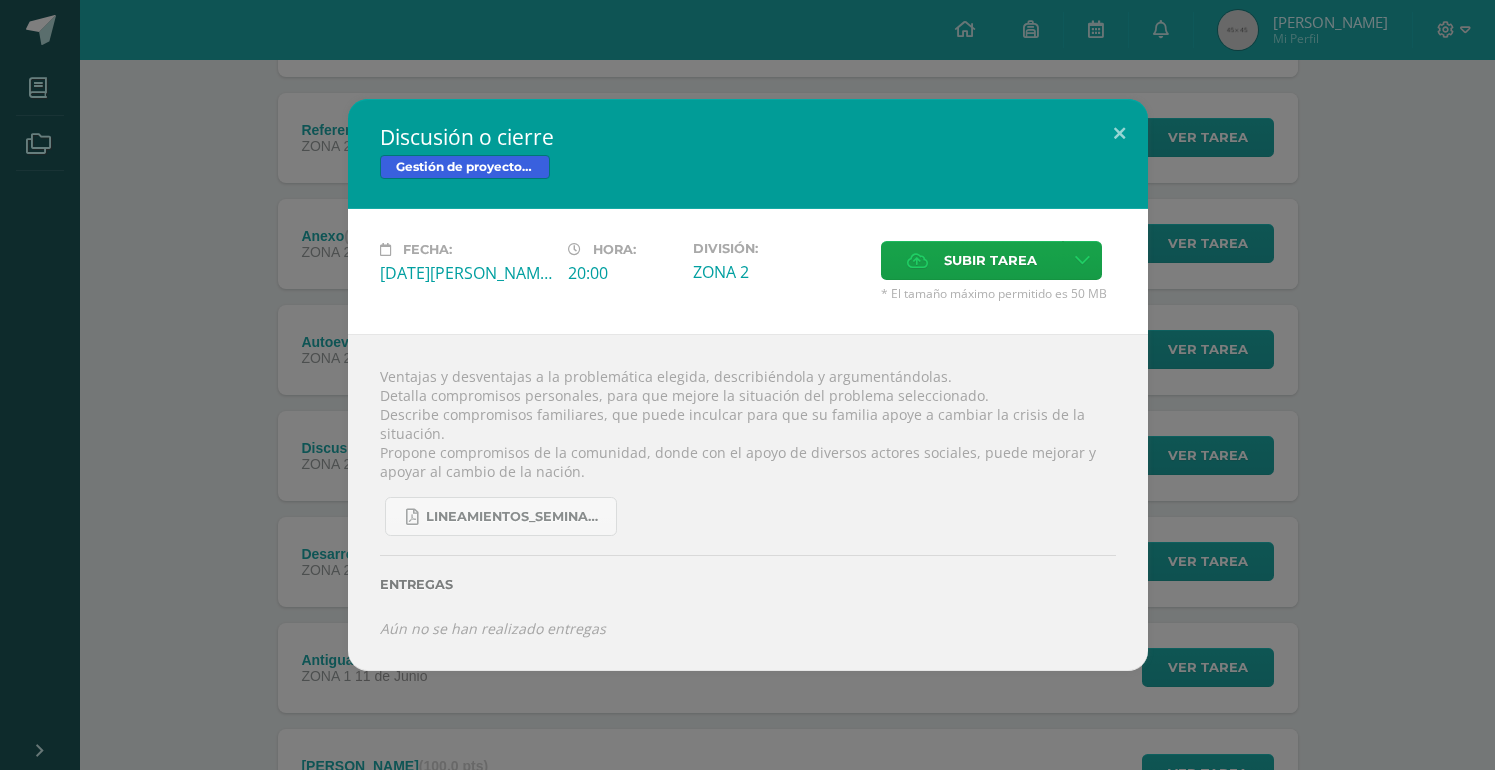click on "Lineamientos_Seminario_Estudio_de_caso_2020-V2_(8).docx (2).pdf" at bounding box center [748, 508] 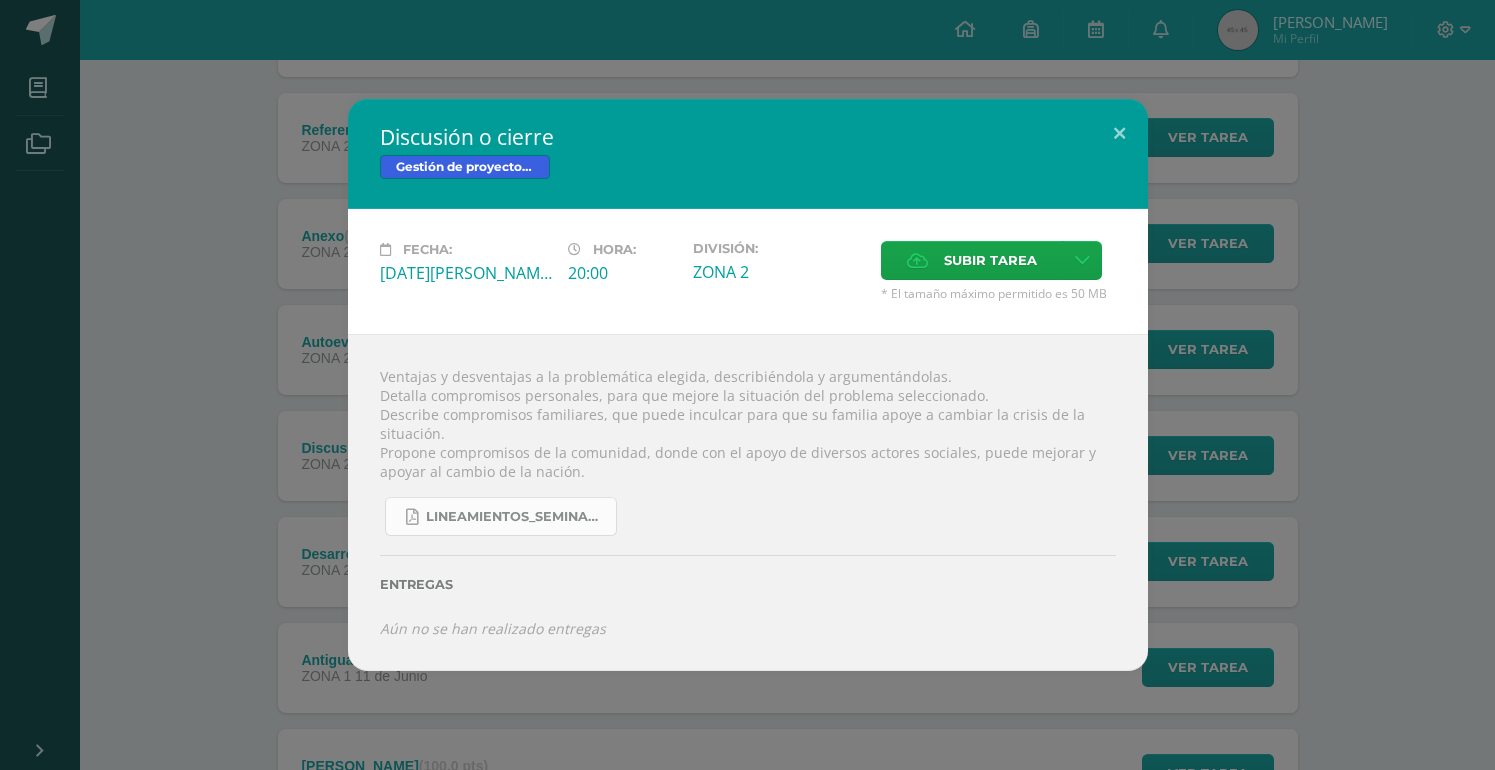click on "Lineamientos_Seminario_Estudio_de_caso_2020-V2_(8).docx (2).pdf" at bounding box center [501, 516] 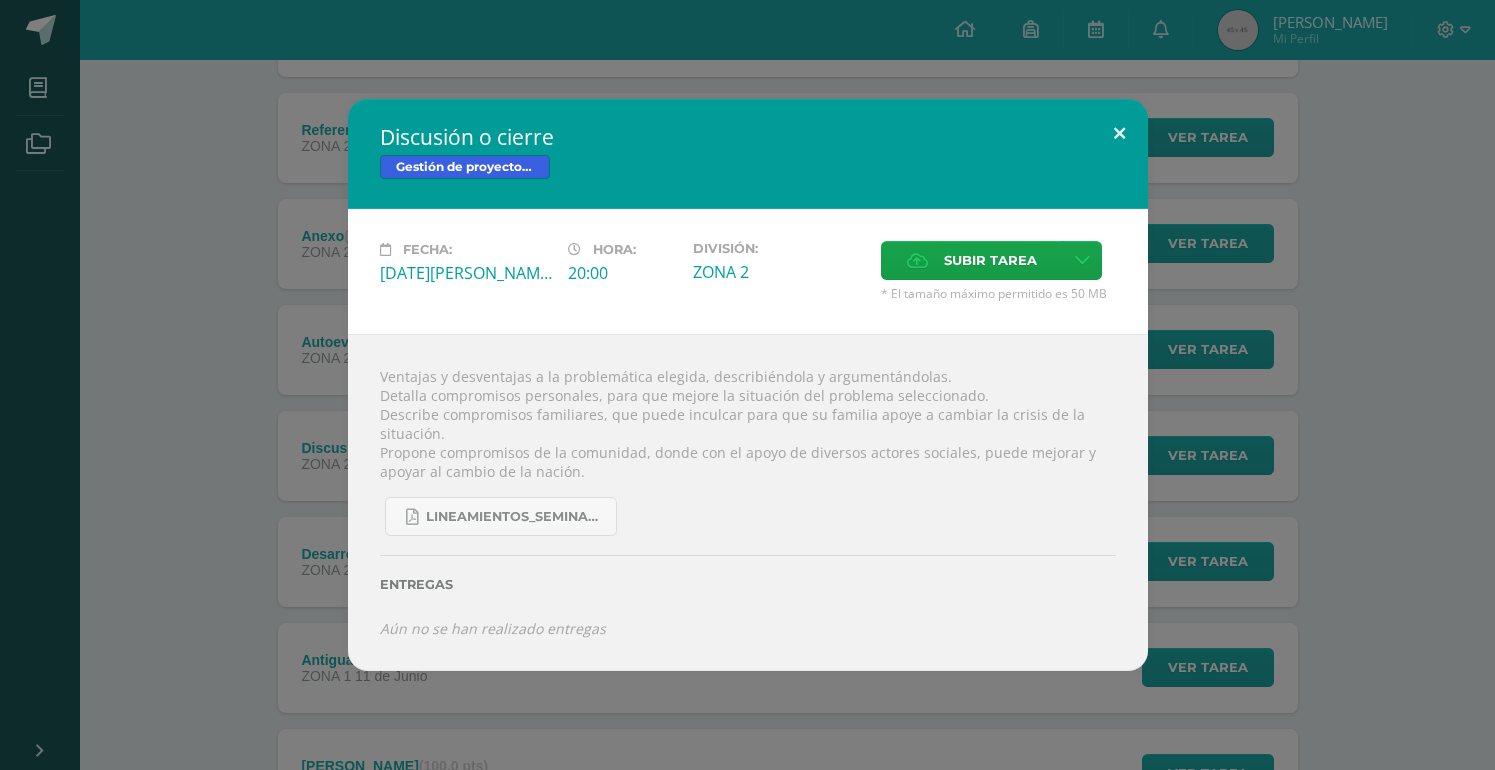 click at bounding box center [1119, 133] 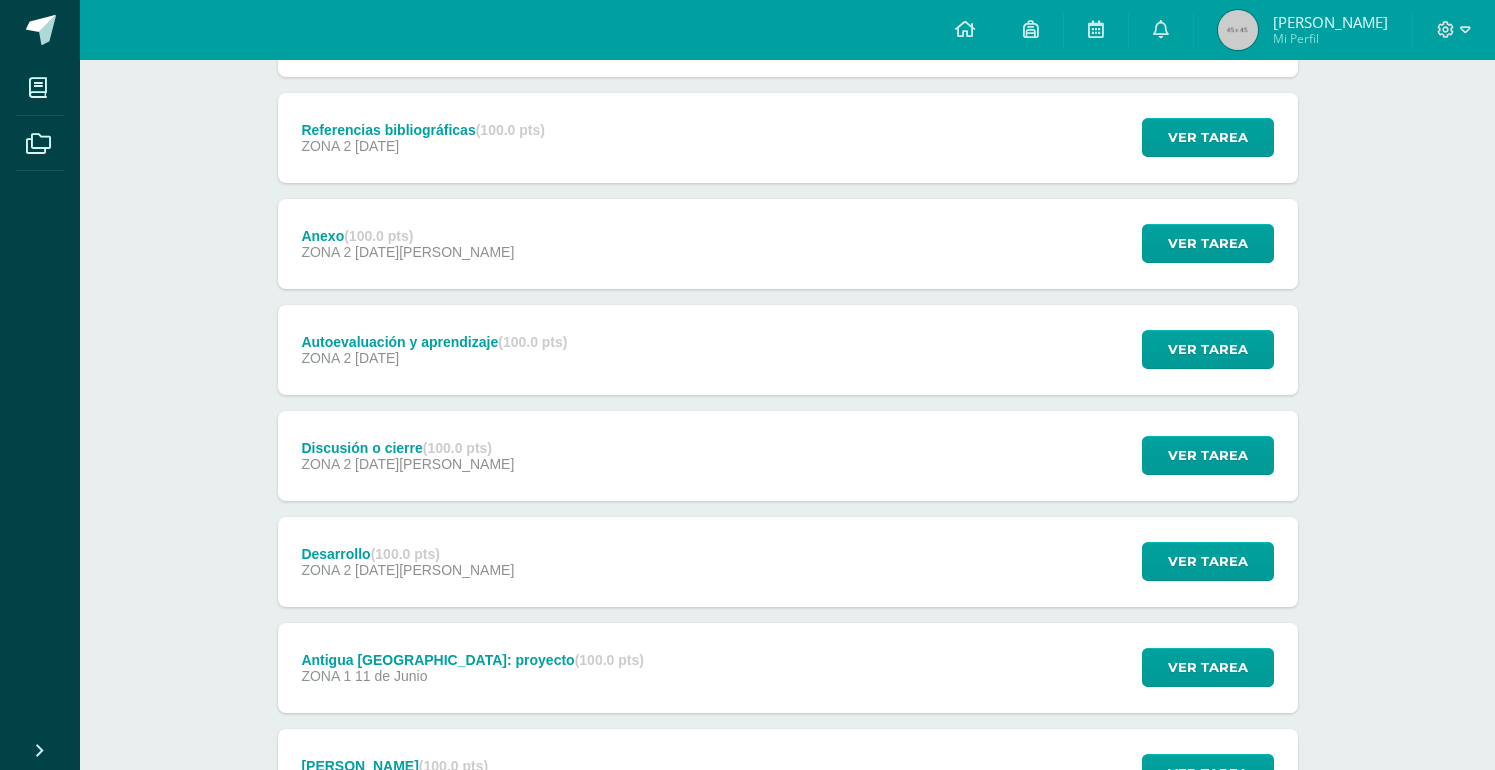 click on "Ver tarea" at bounding box center [1205, 350] 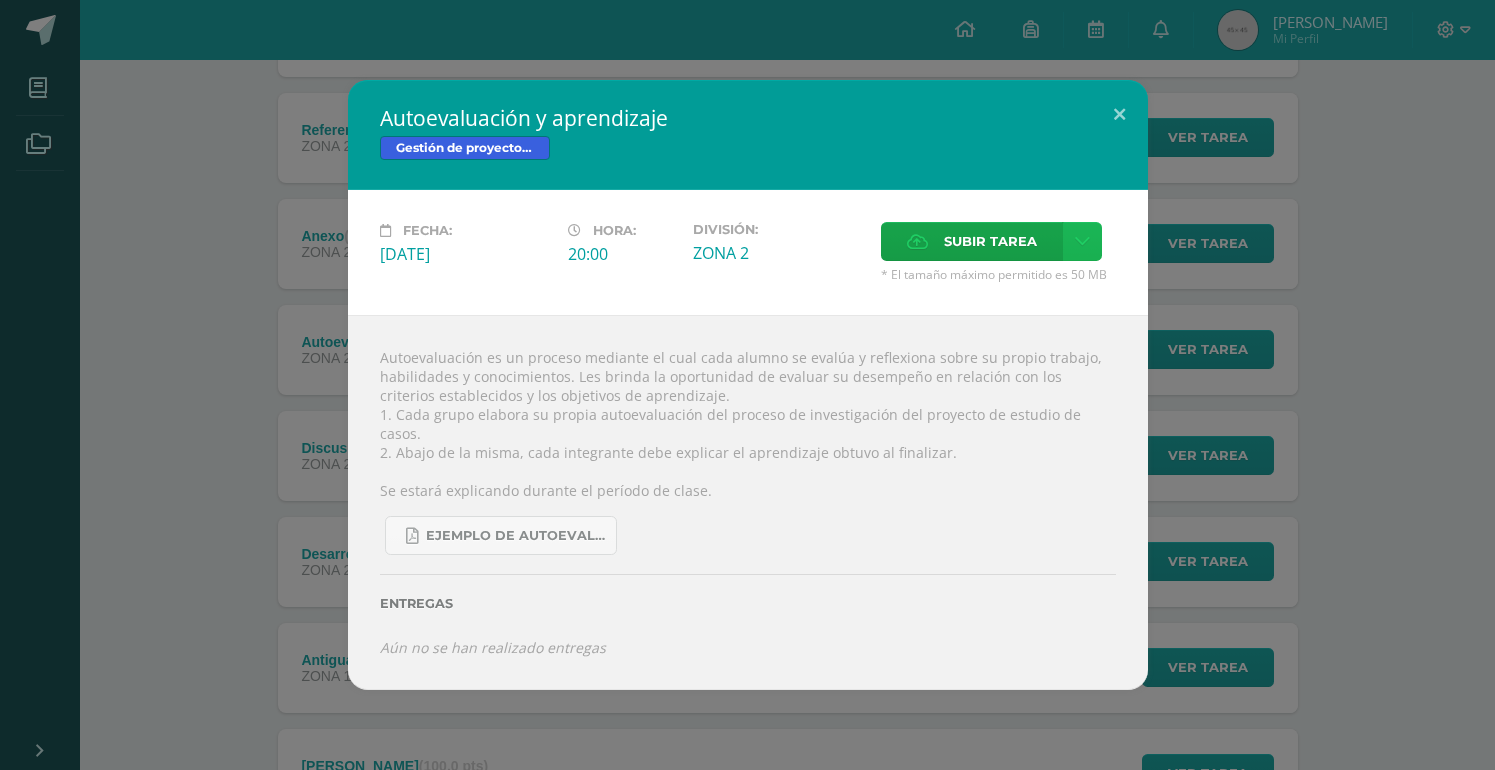 click at bounding box center (1082, 241) 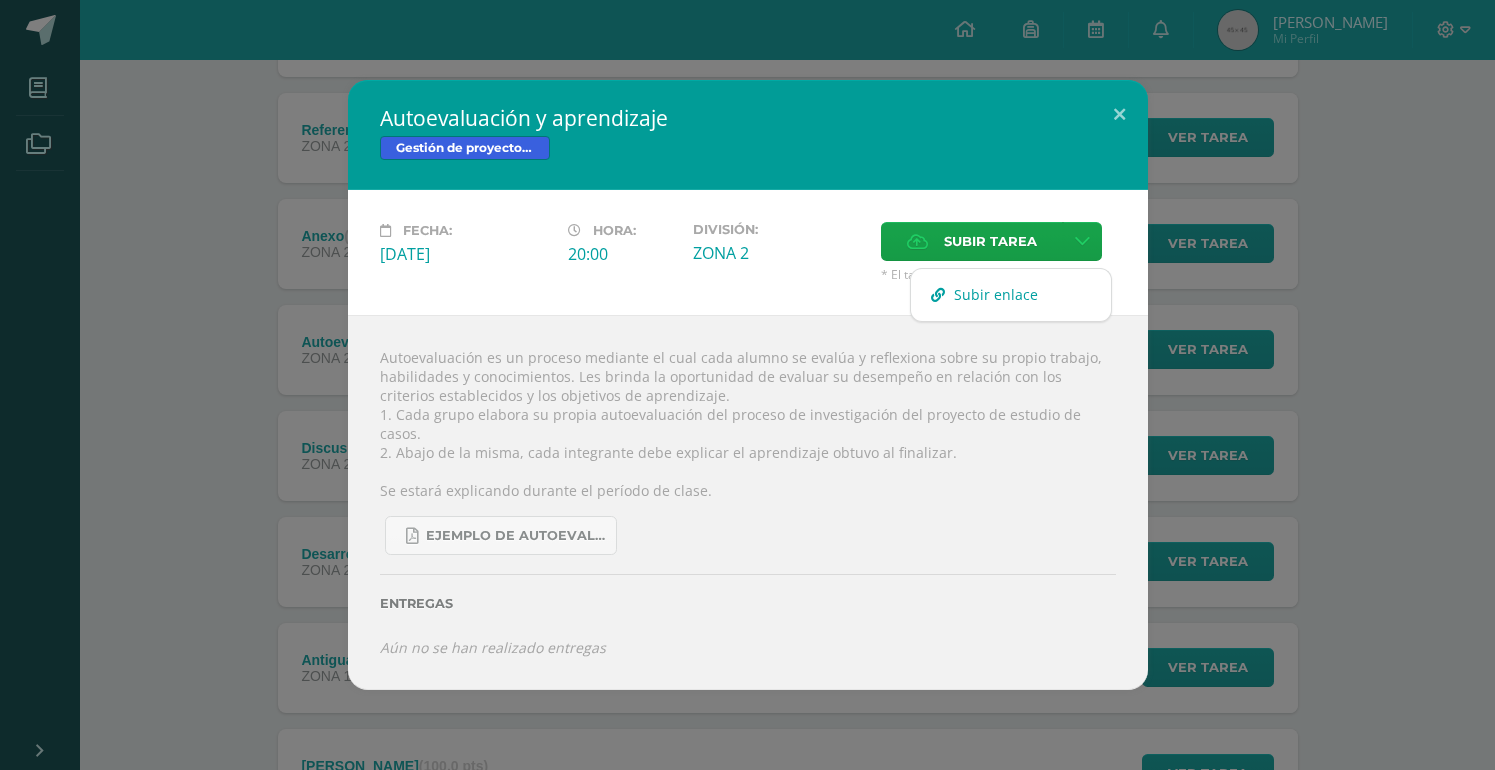 click on "Subir enlace" at bounding box center (996, 294) 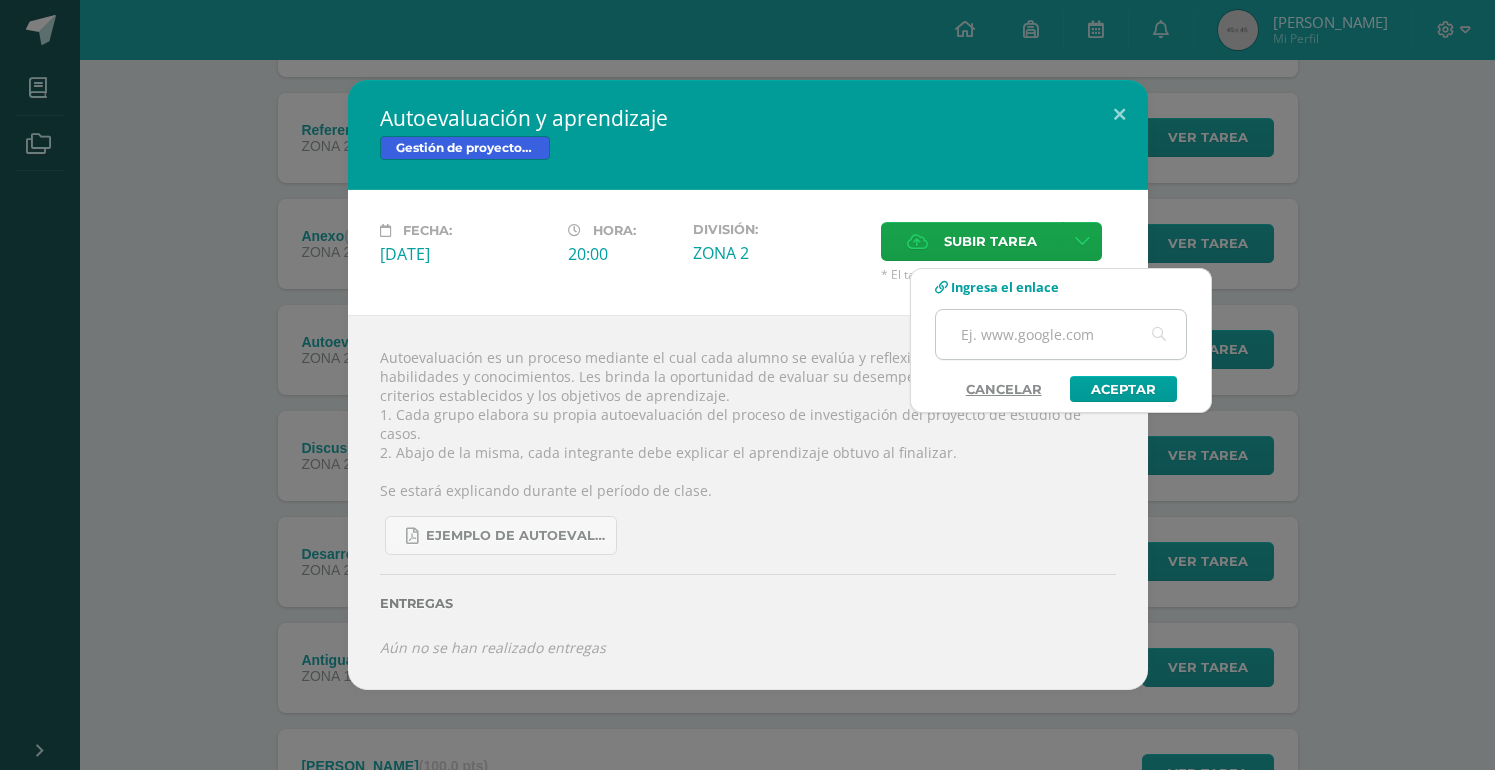 click at bounding box center (1061, 334) 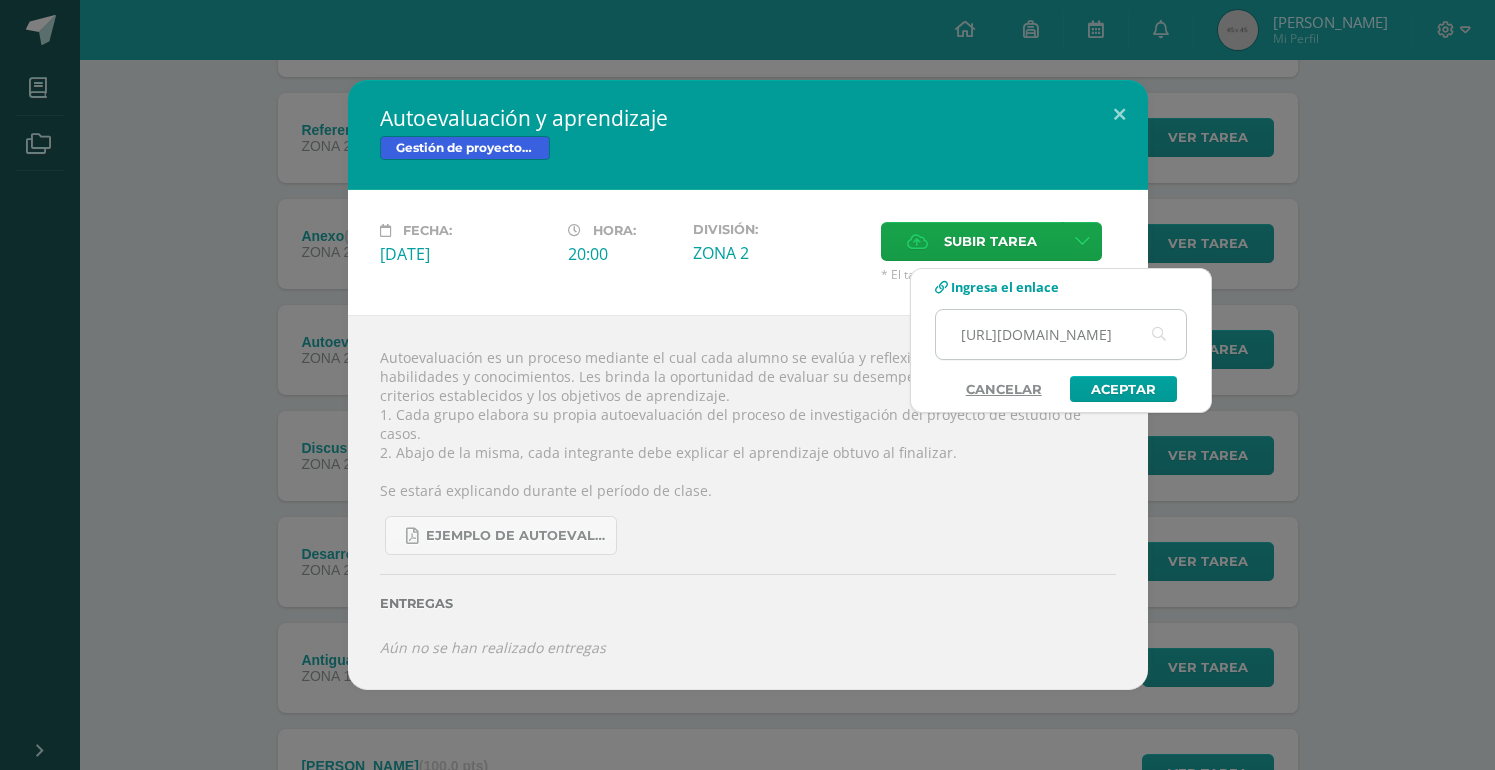scroll, scrollTop: 0, scrollLeft: 561, axis: horizontal 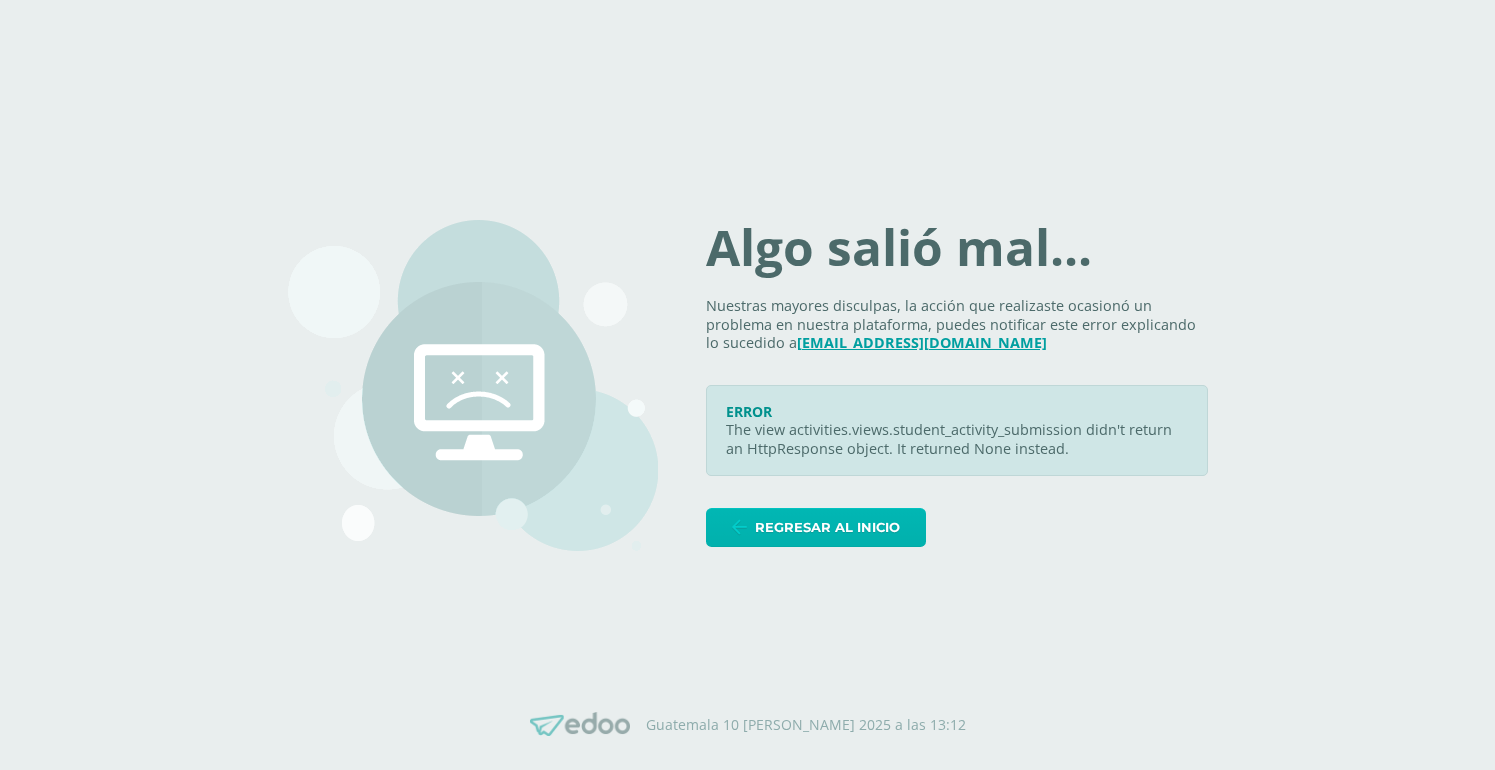 click on "Regresar al inicio" at bounding box center (816, 527) 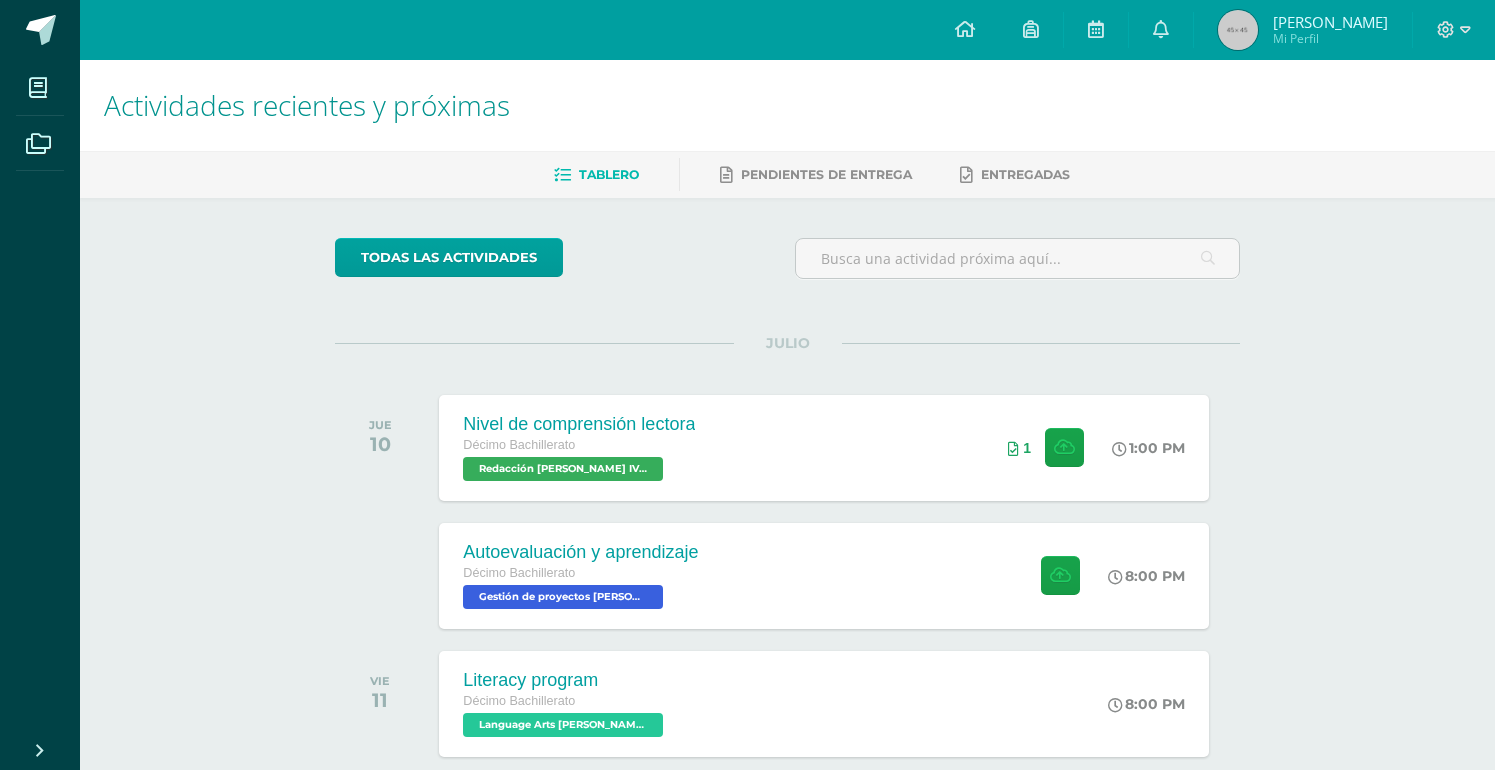 scroll, scrollTop: 48, scrollLeft: 0, axis: vertical 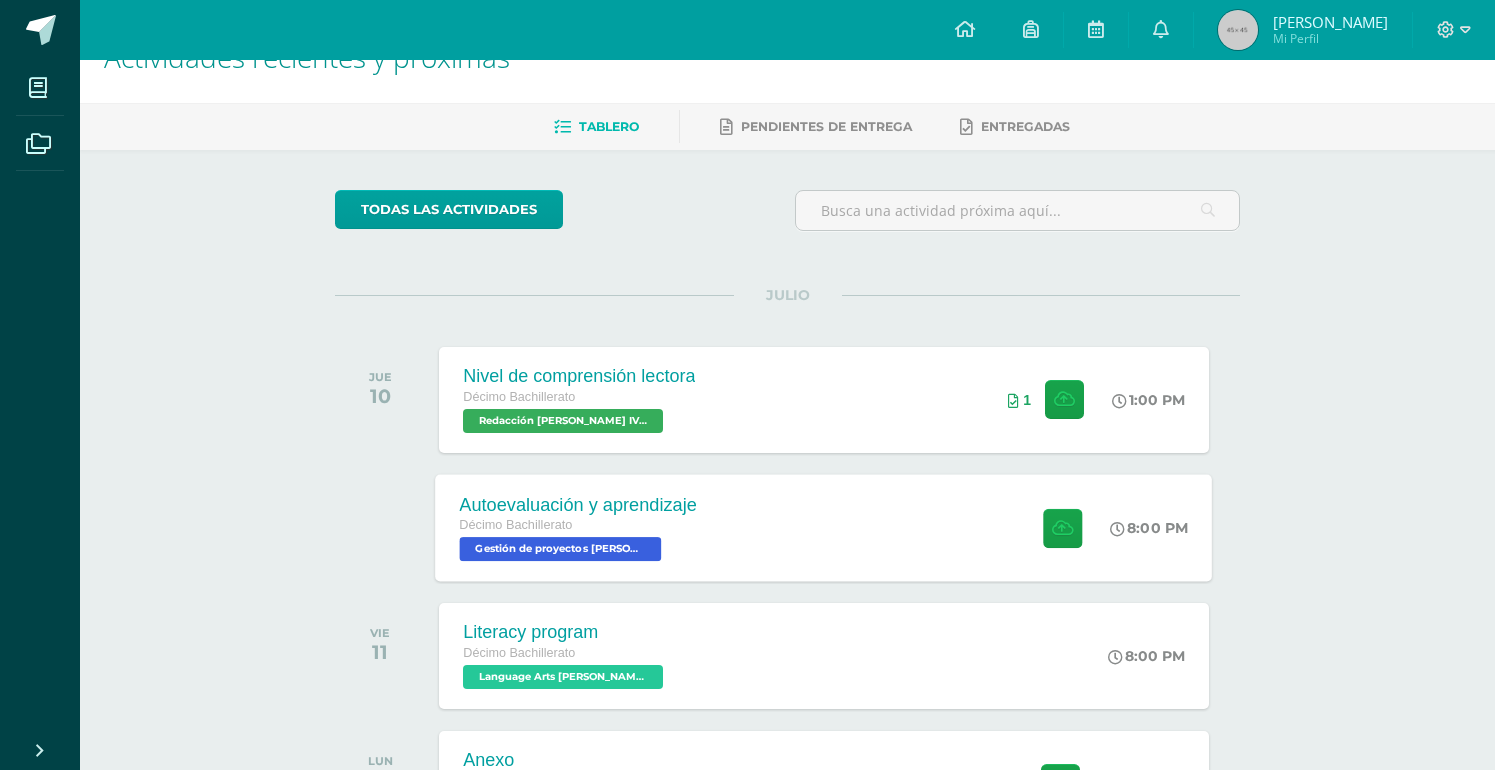 click on "Autoevaluación y aprendizaje
Décimo Bachillerato
Gestión de proyectos  [PERSON_NAME] IV 'A'
8:00 PM
Autoevaluación y aprendizaje
Gestión de proyectos  [PERSON_NAME] IV" at bounding box center (824, 527) 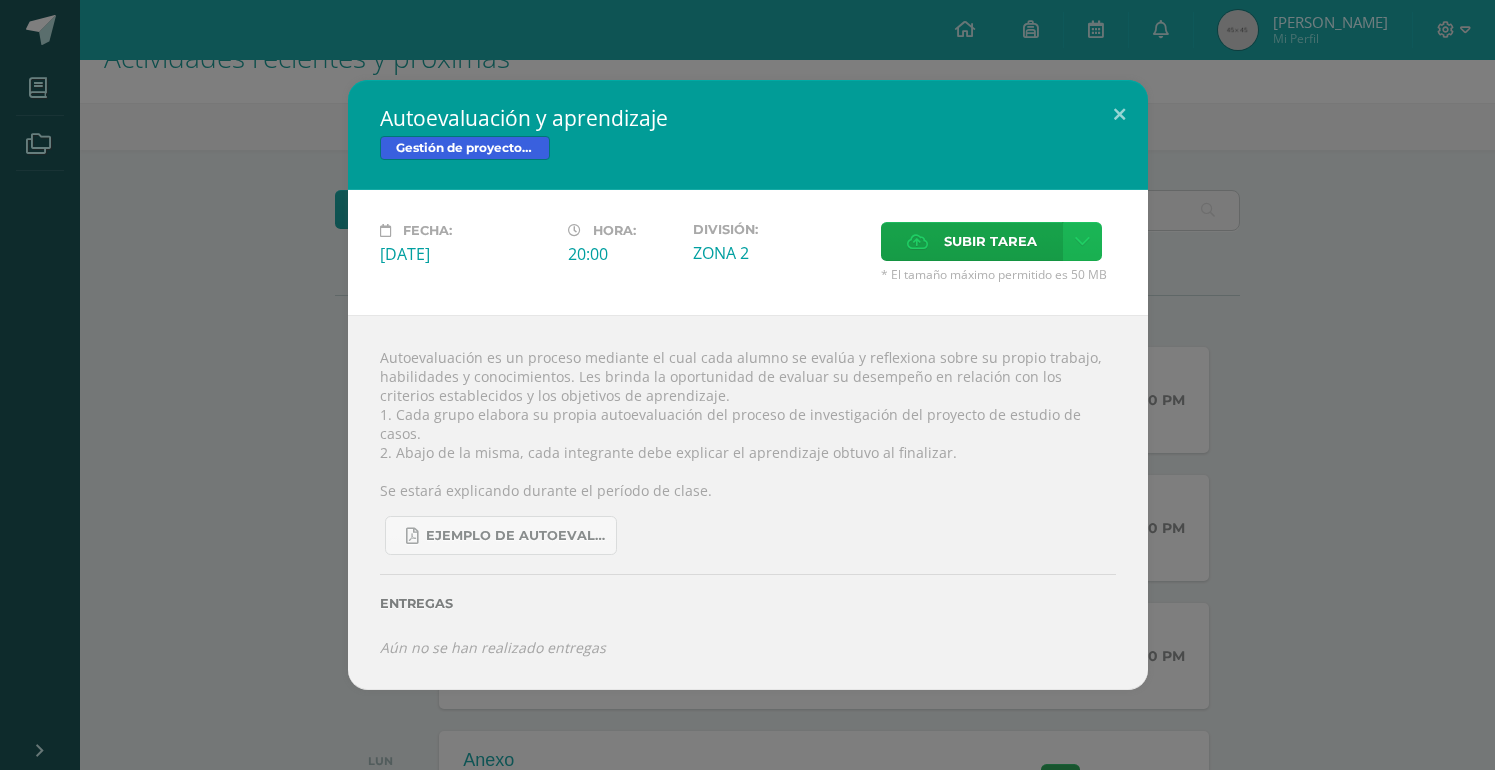 click at bounding box center (1082, 241) 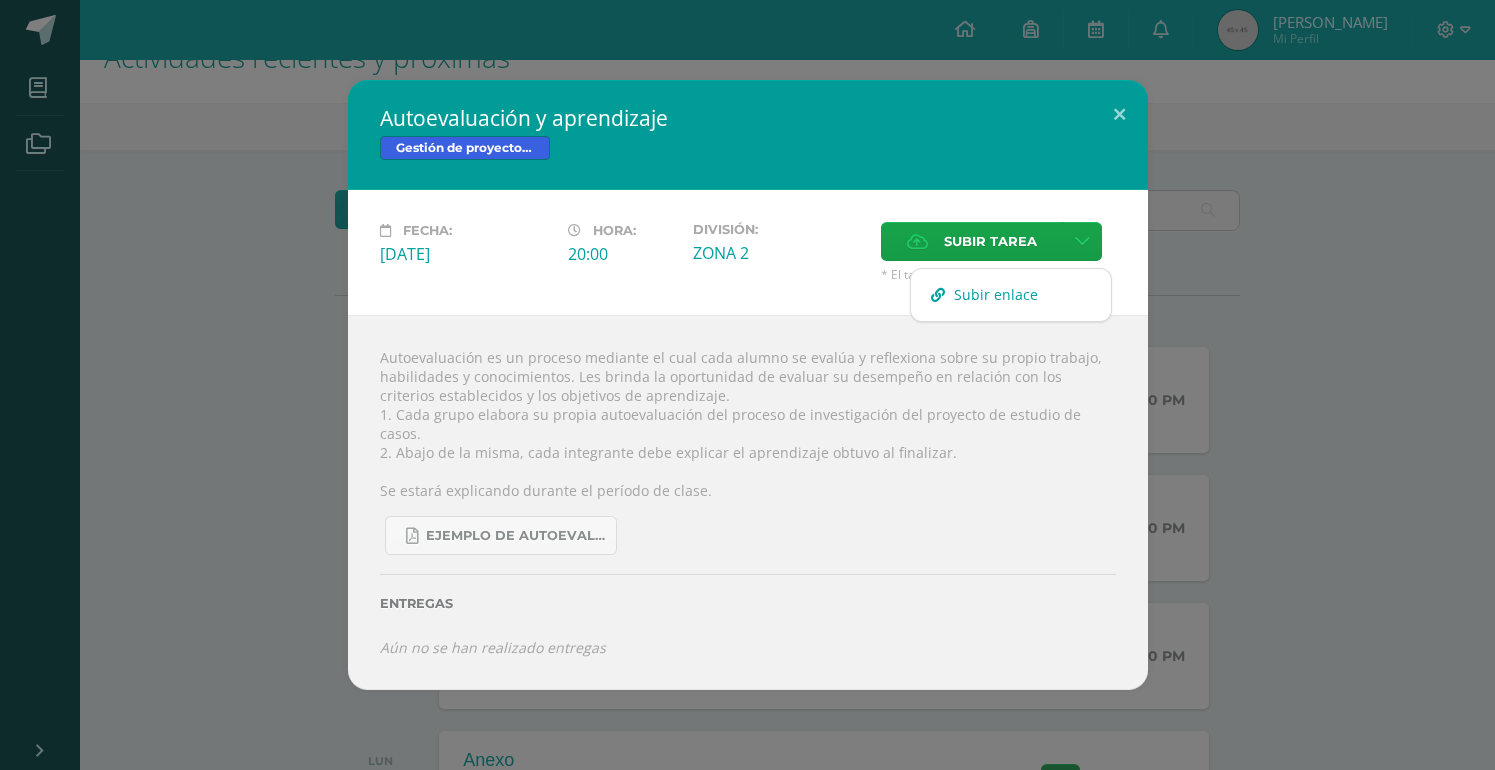 click on "Subir enlace" at bounding box center (996, 294) 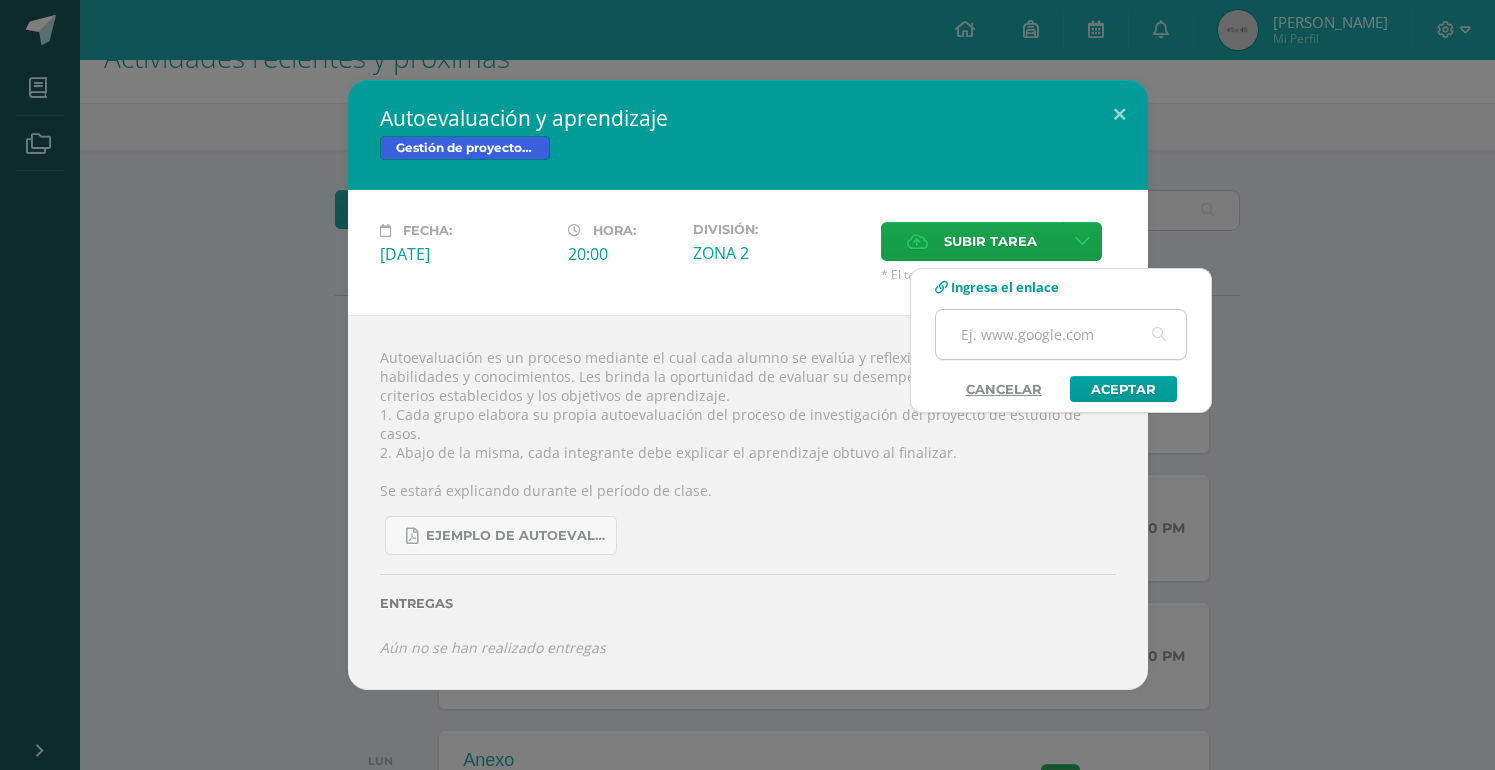 click at bounding box center [1061, 334] 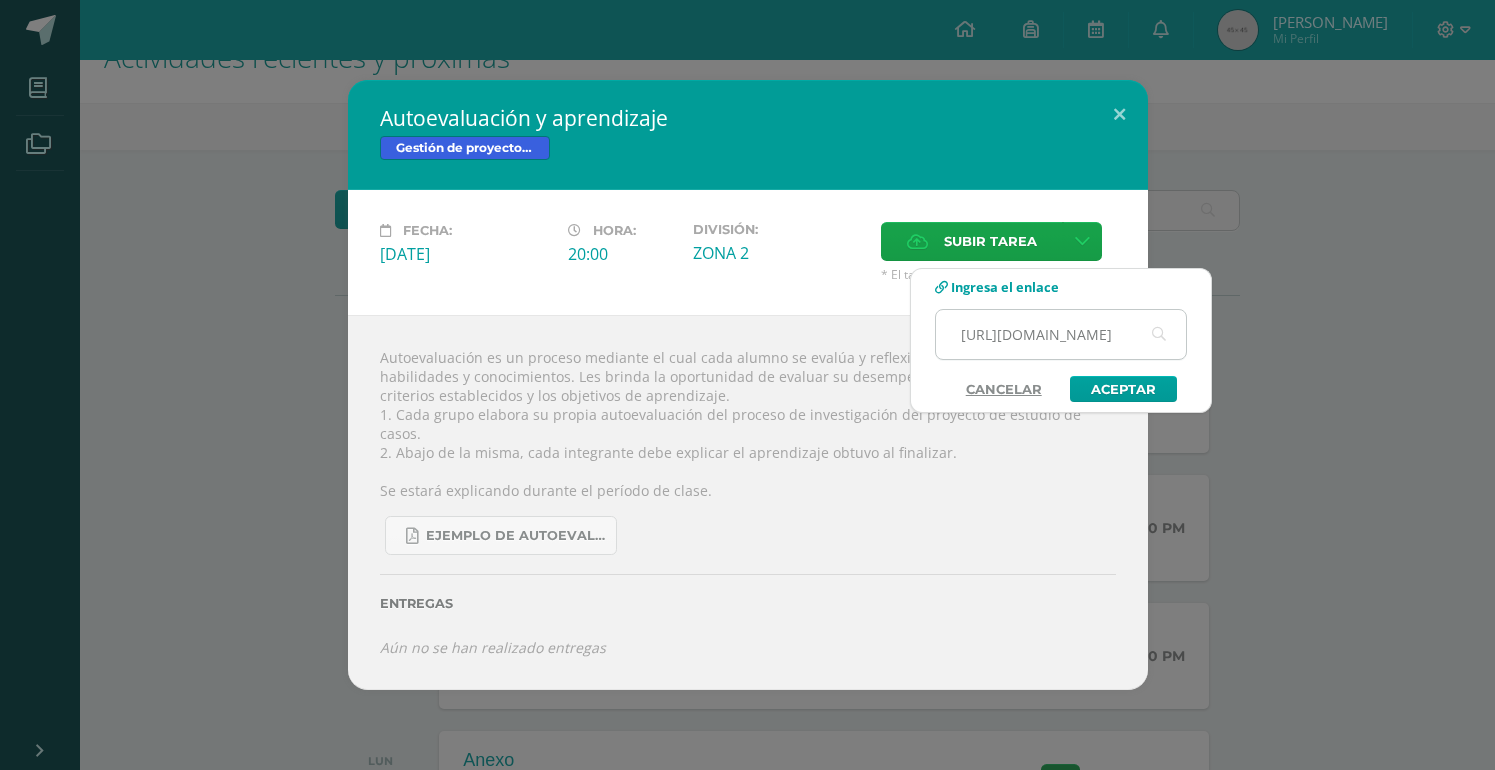 scroll, scrollTop: 0, scrollLeft: 561, axis: horizontal 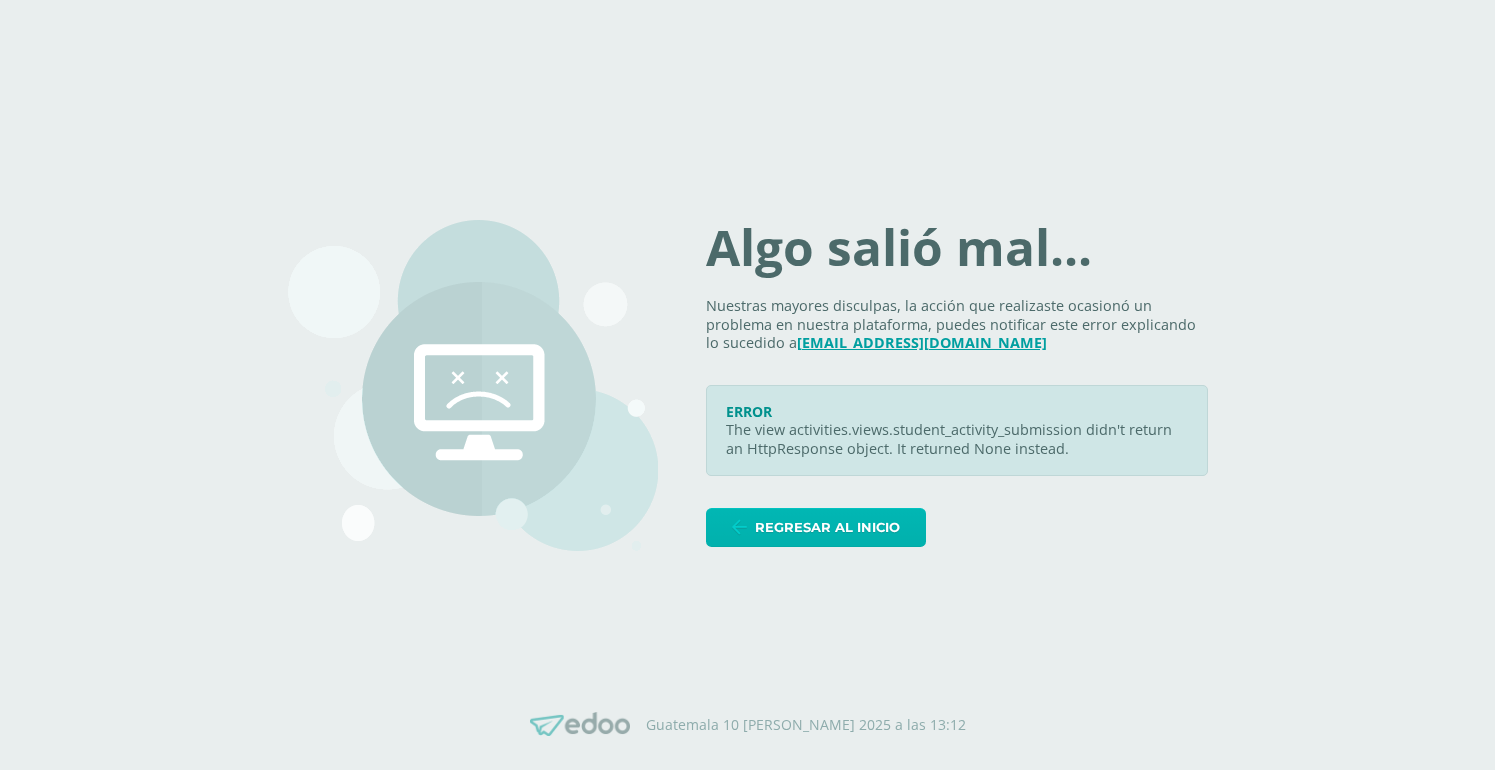 click on "Regresar al inicio" at bounding box center (816, 527) 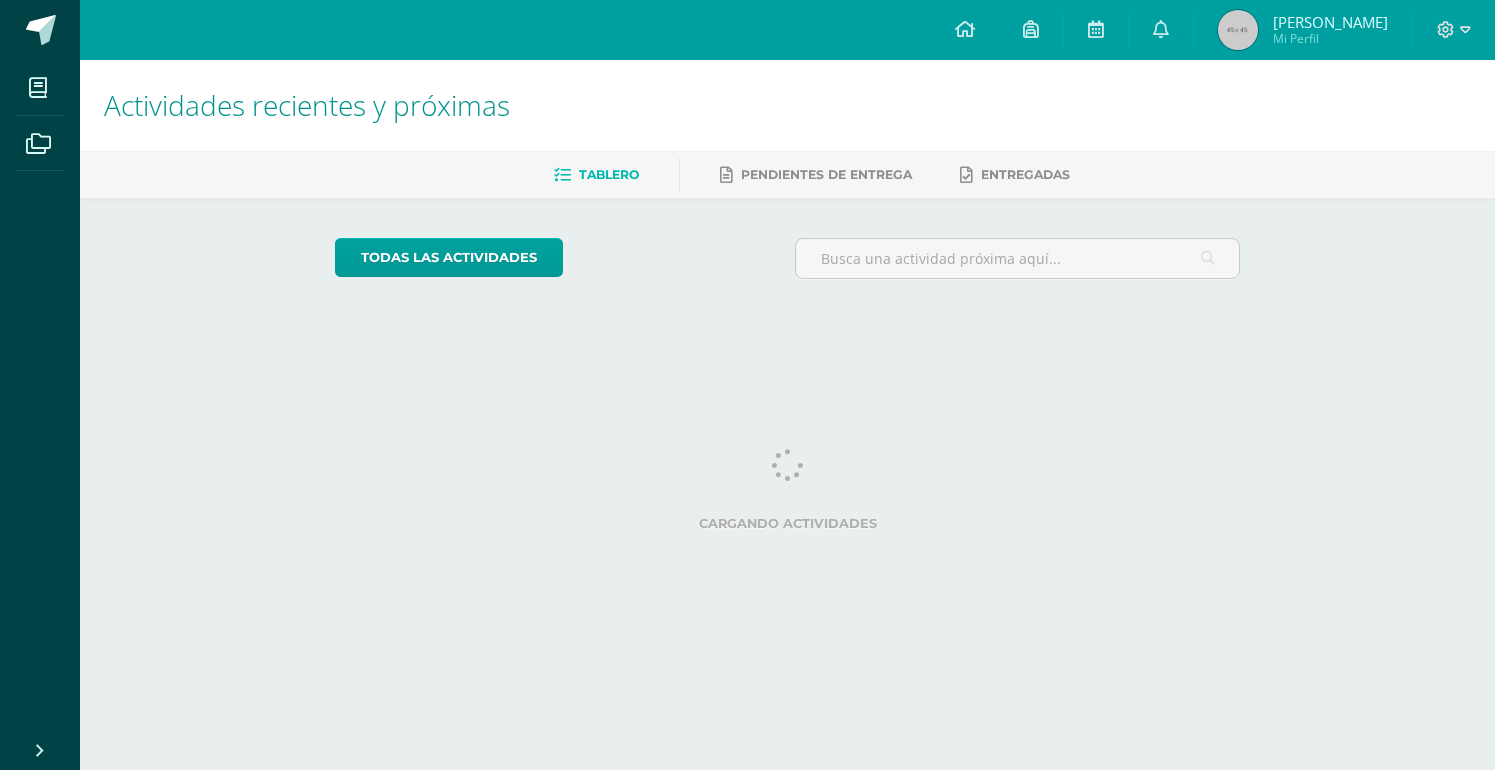 scroll, scrollTop: 0, scrollLeft: 0, axis: both 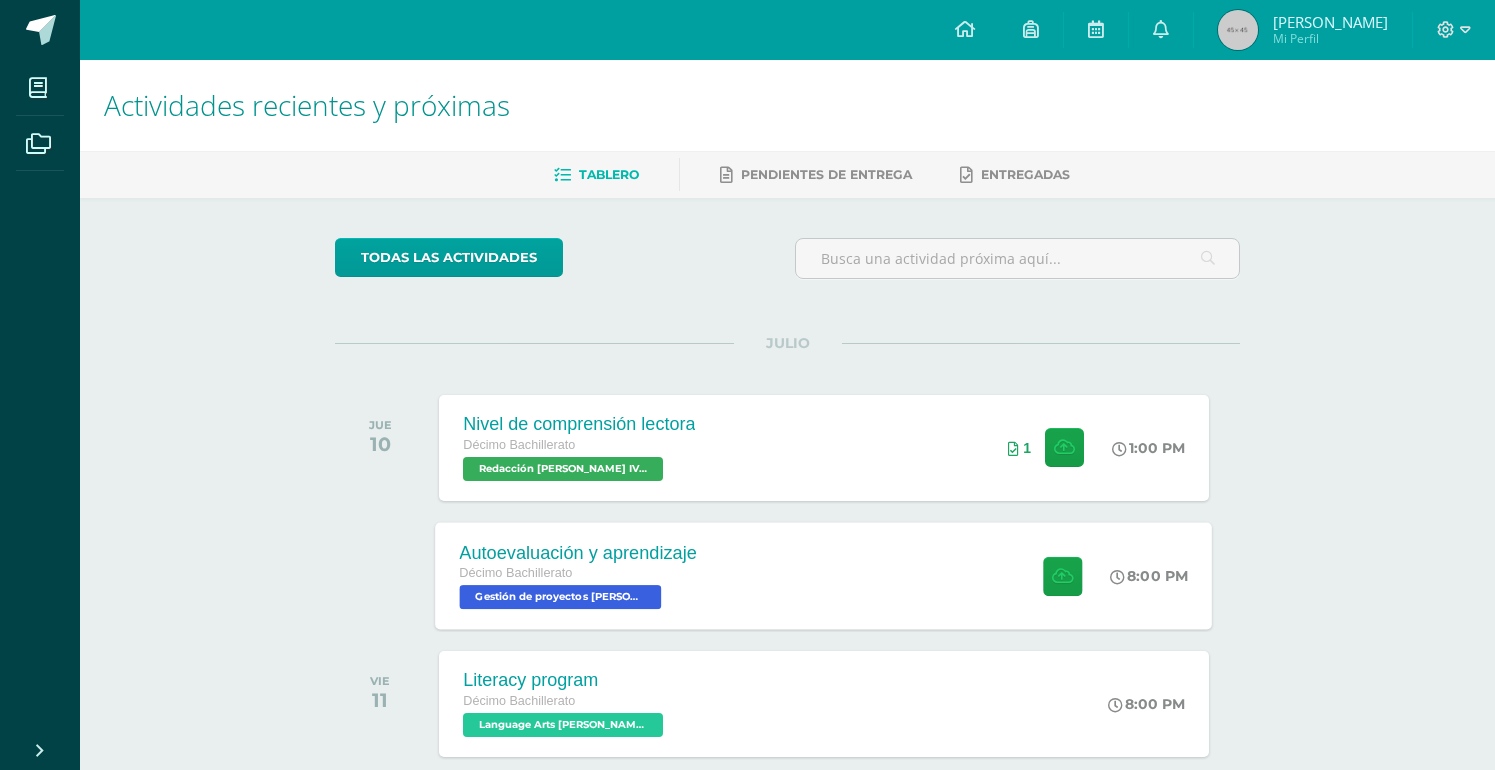 click on "Autoevaluación y aprendizaje
Décimo Bachillerato
Gestión de proyectos  Bach IV 'A'
8:00 PM
Autoevaluación y aprendizaje
Gestión de proyectos  Bach IV" at bounding box center (824, 575) 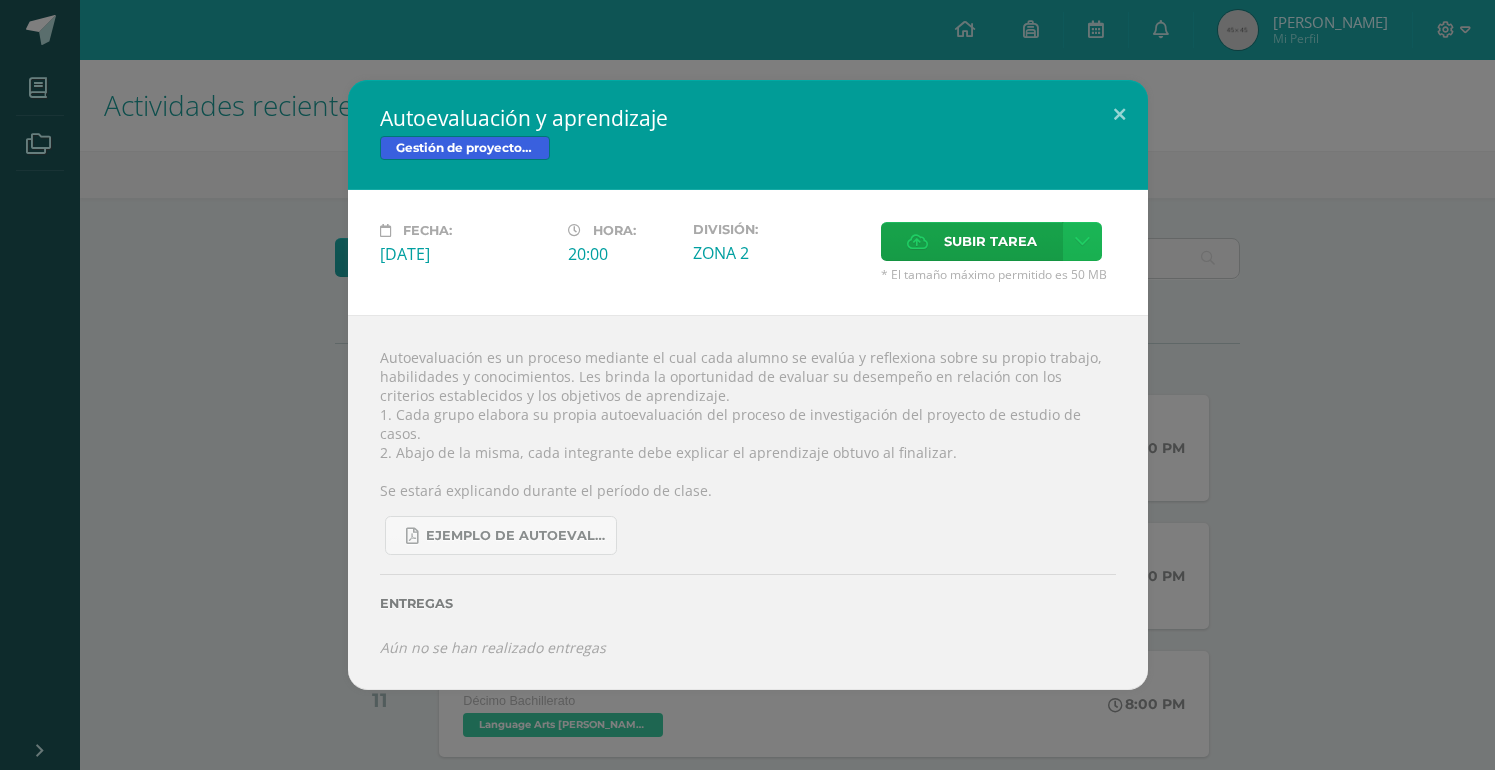 click at bounding box center [1082, 241] 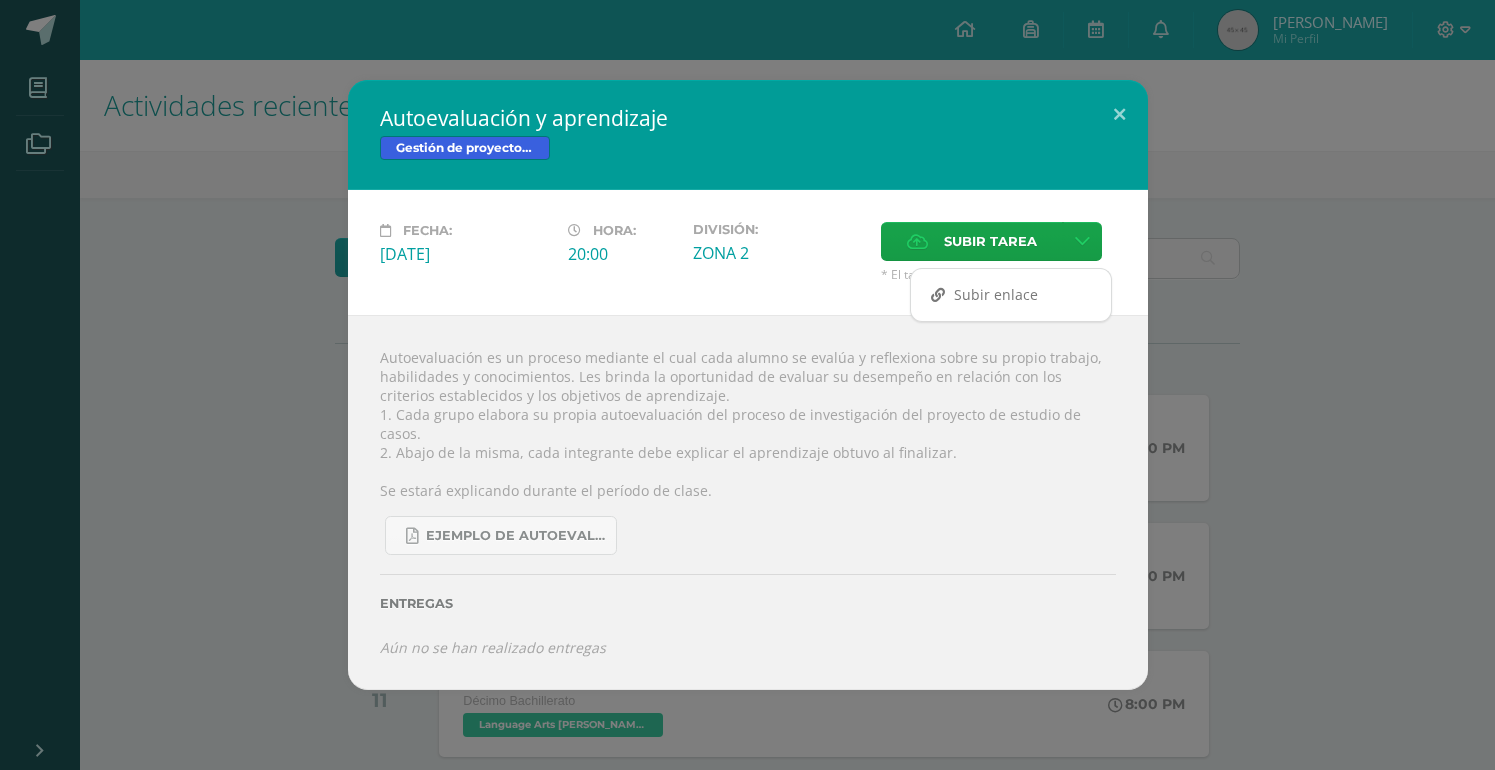 click on "Subir enlace
Ingresa el enlace
Cancelar Aceptar" at bounding box center (1011, 295) 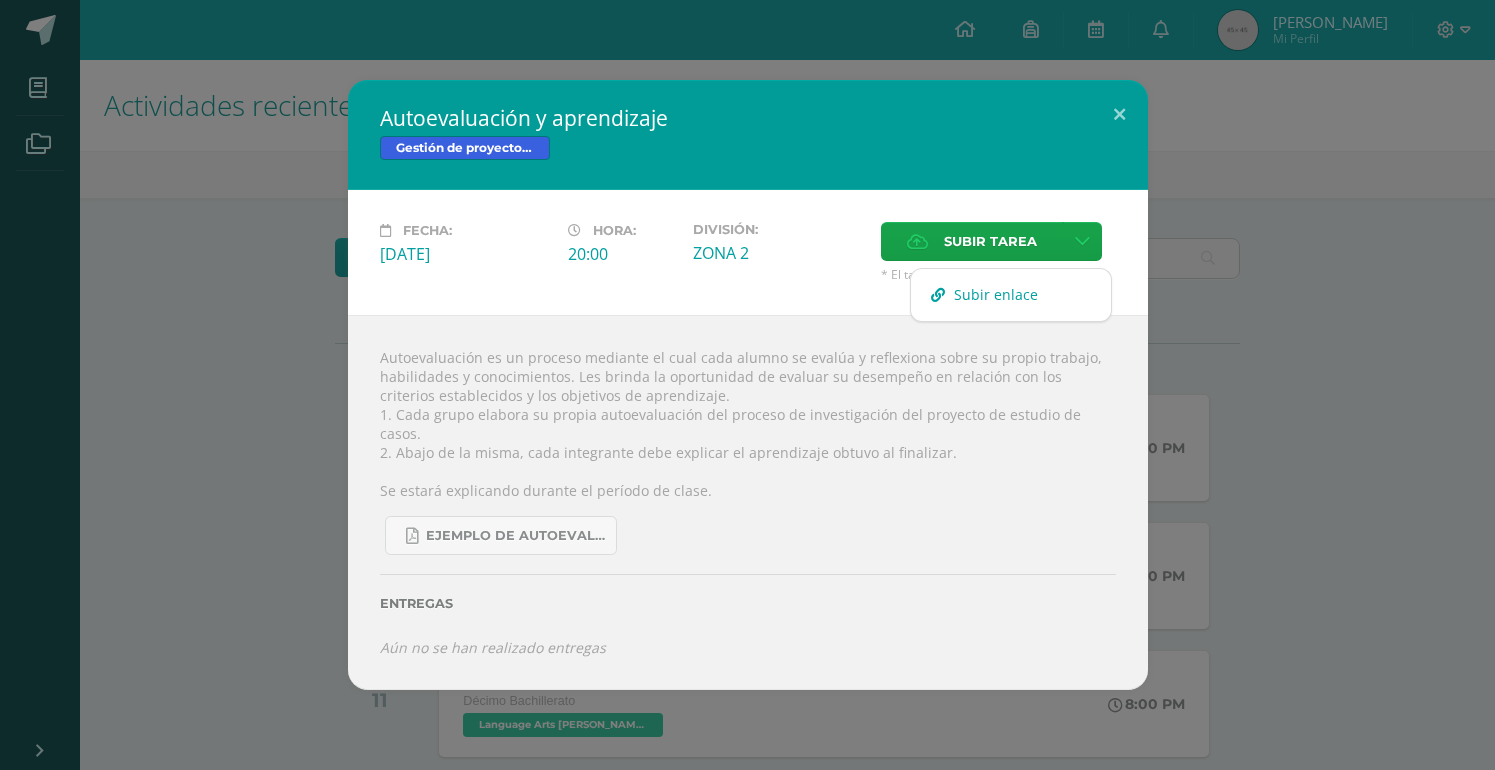 click on "Subir enlace" at bounding box center (996, 294) 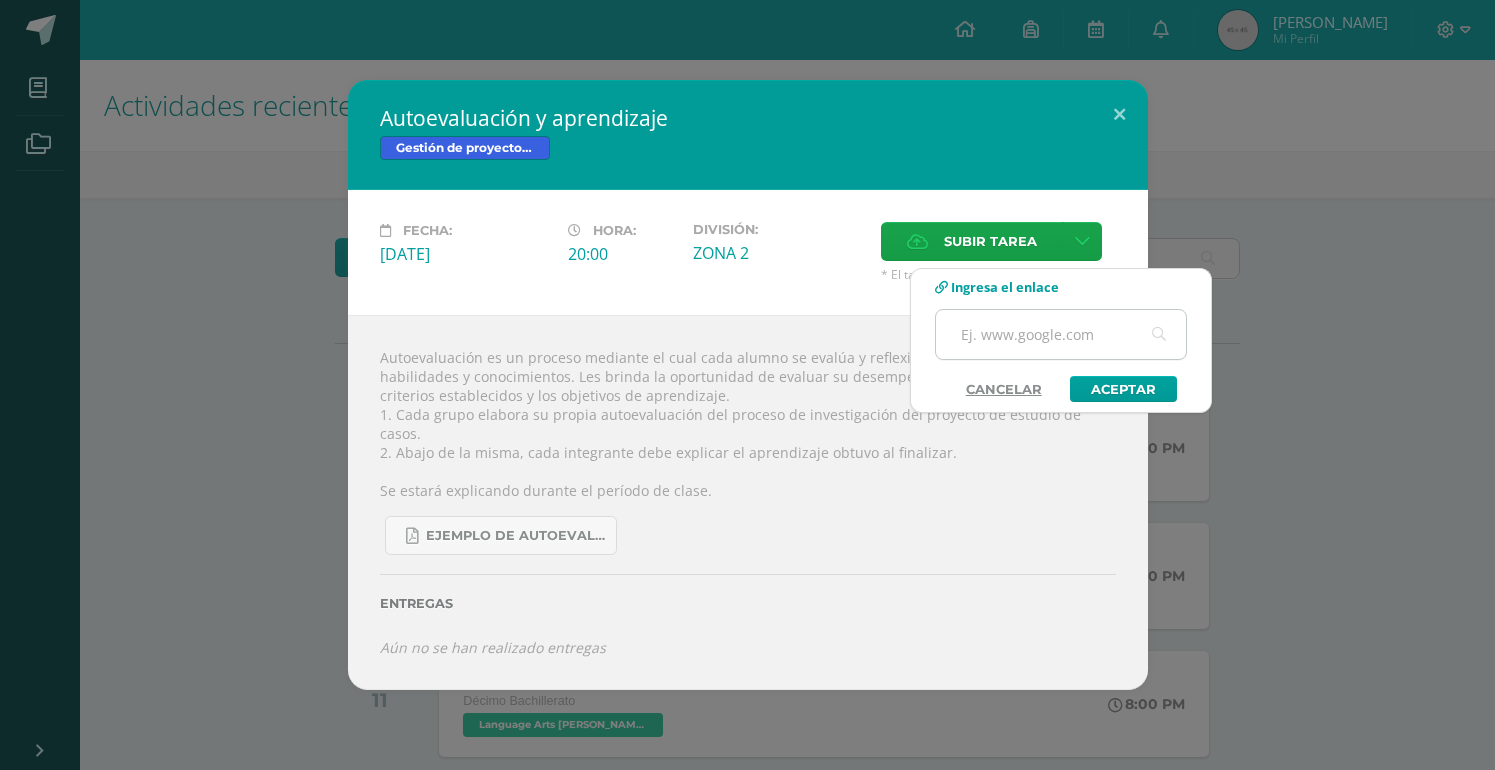 click at bounding box center (1061, 334) 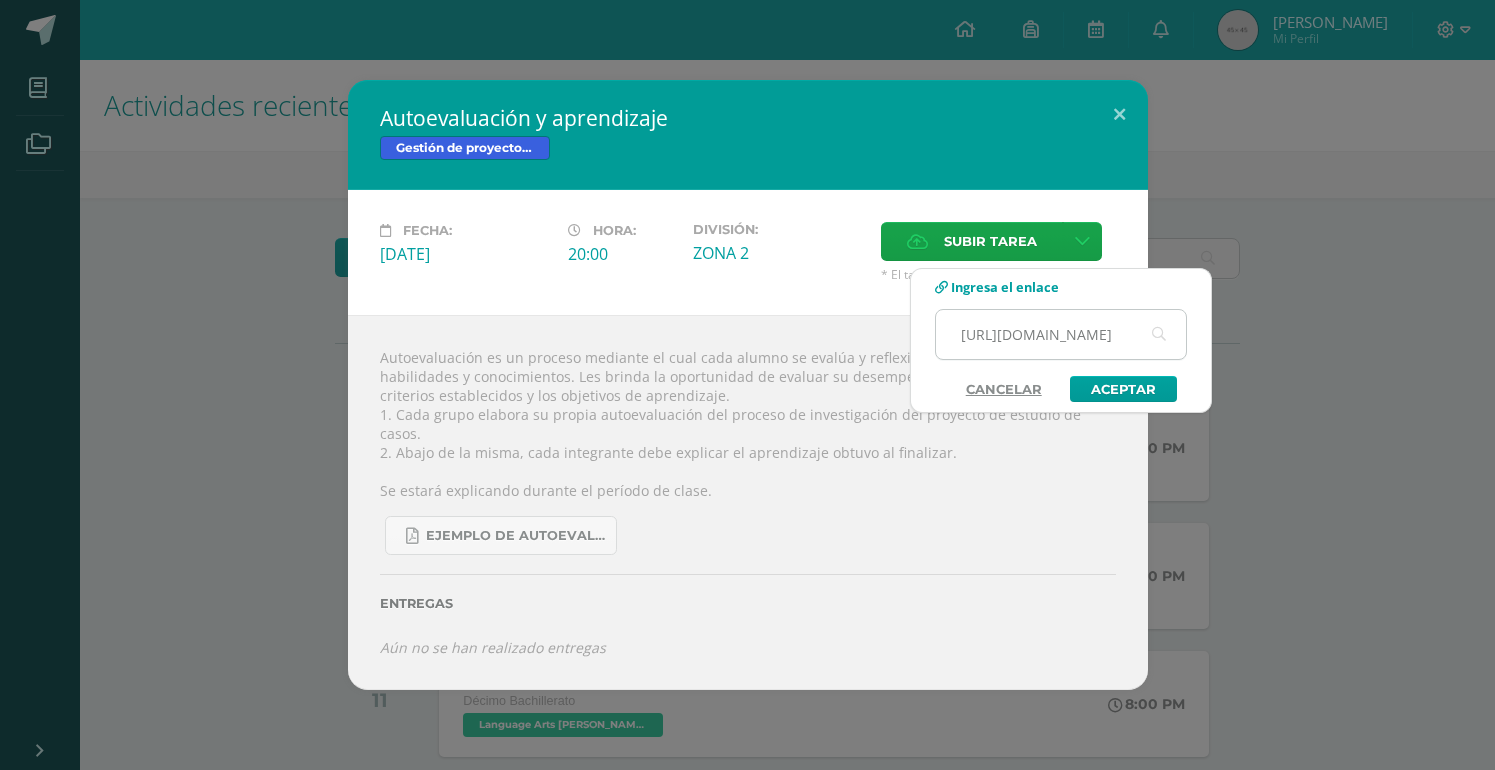 scroll, scrollTop: 0, scrollLeft: 561, axis: horizontal 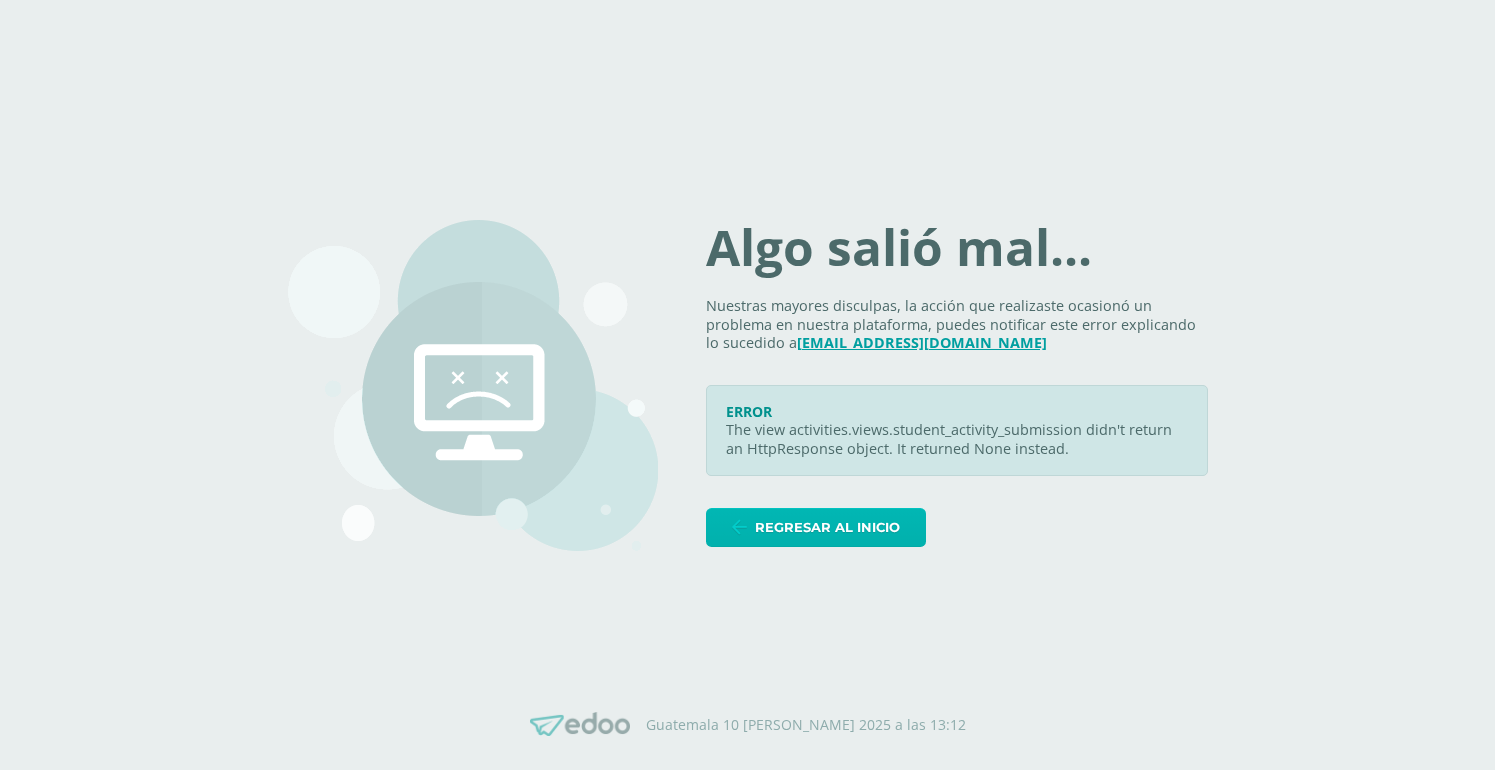 click on "Regresar al inicio" at bounding box center [827, 527] 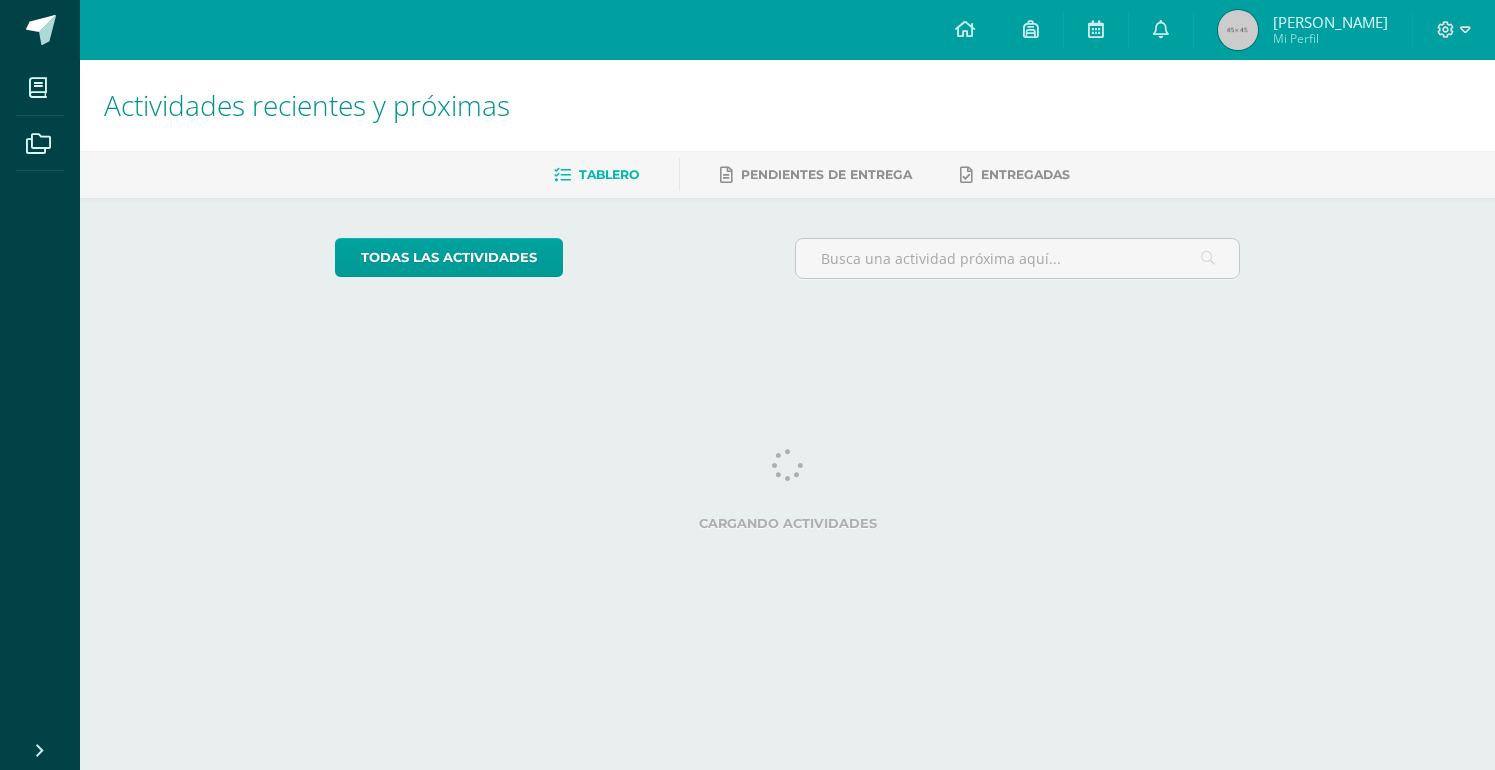 scroll, scrollTop: 0, scrollLeft: 0, axis: both 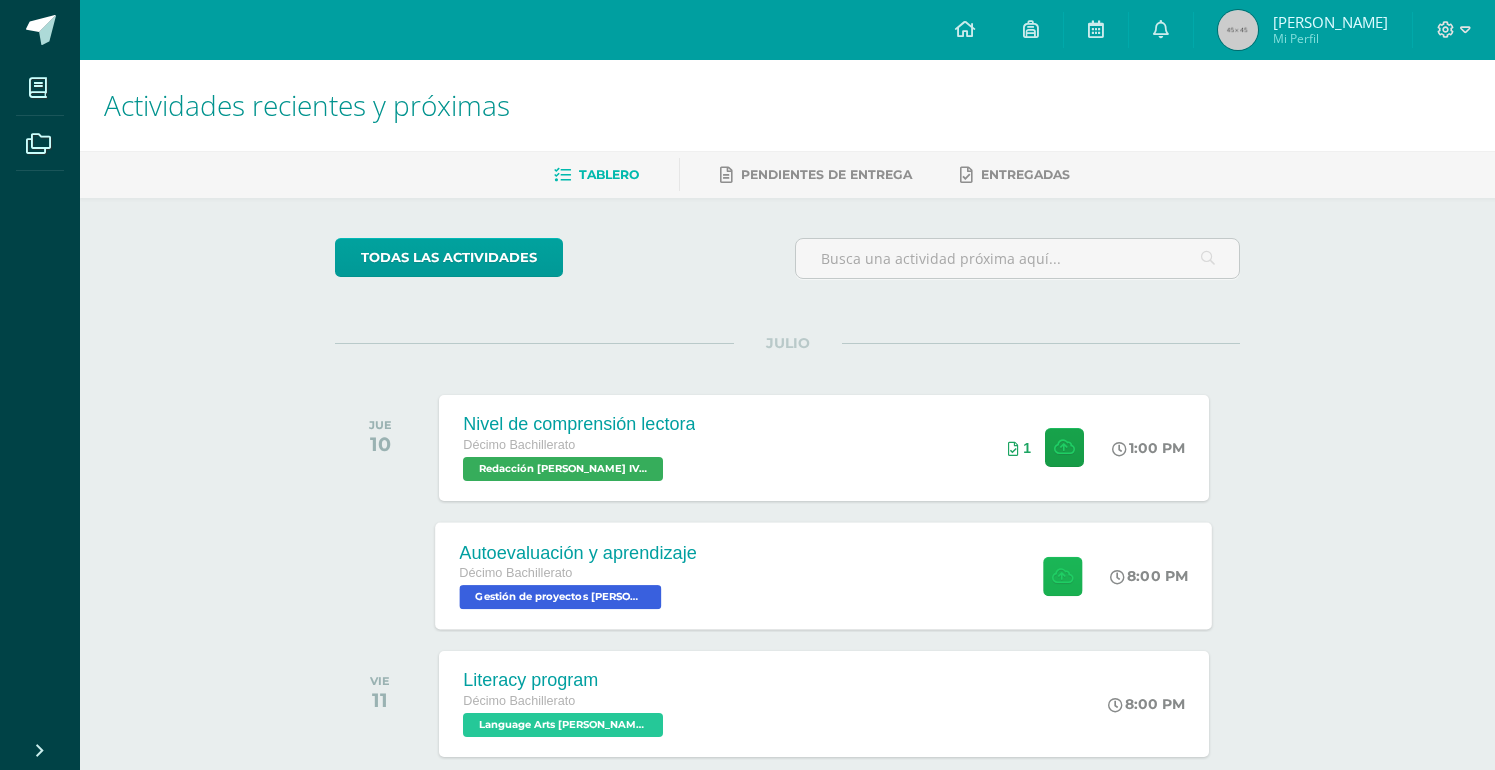 click at bounding box center (1062, 575) 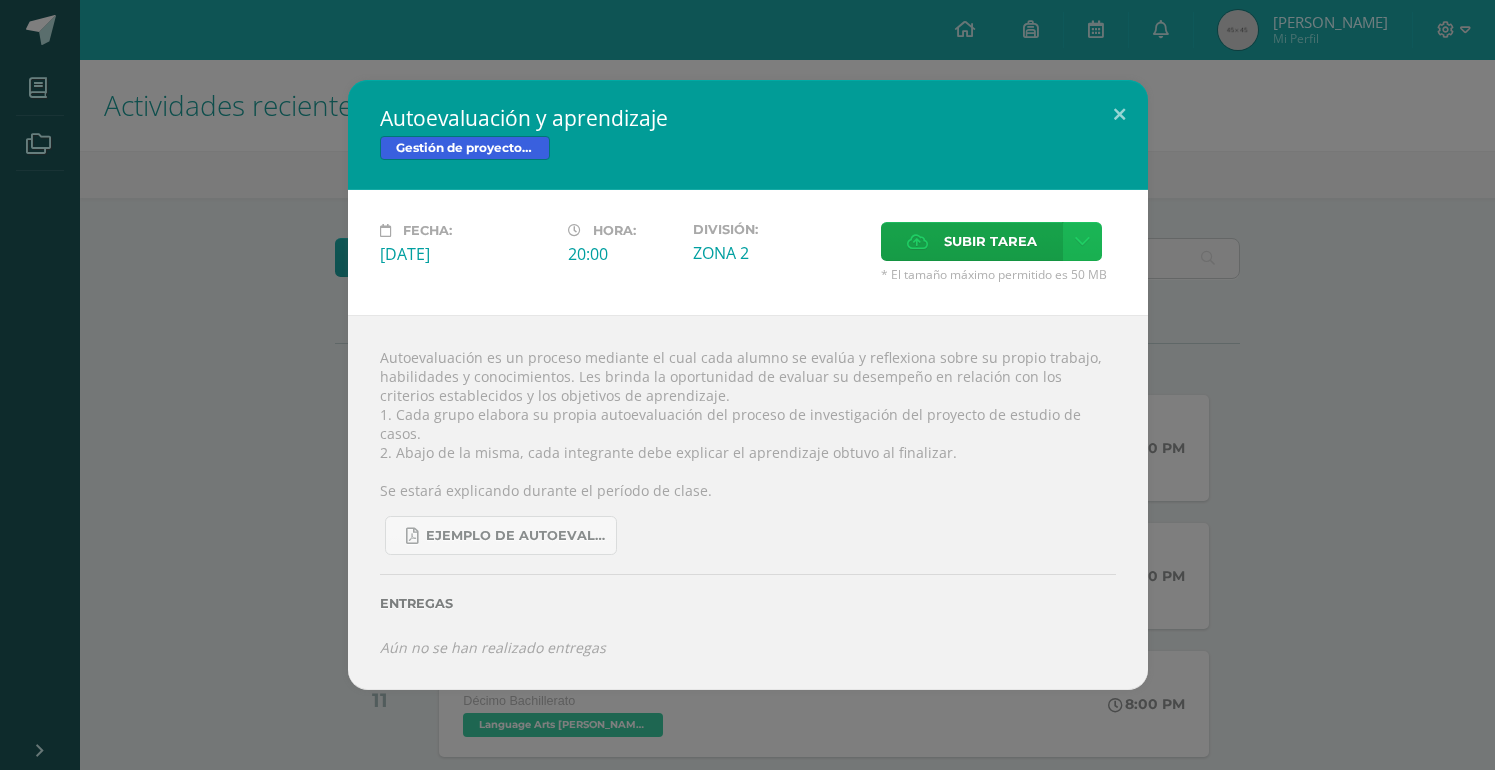 click at bounding box center [1082, 241] 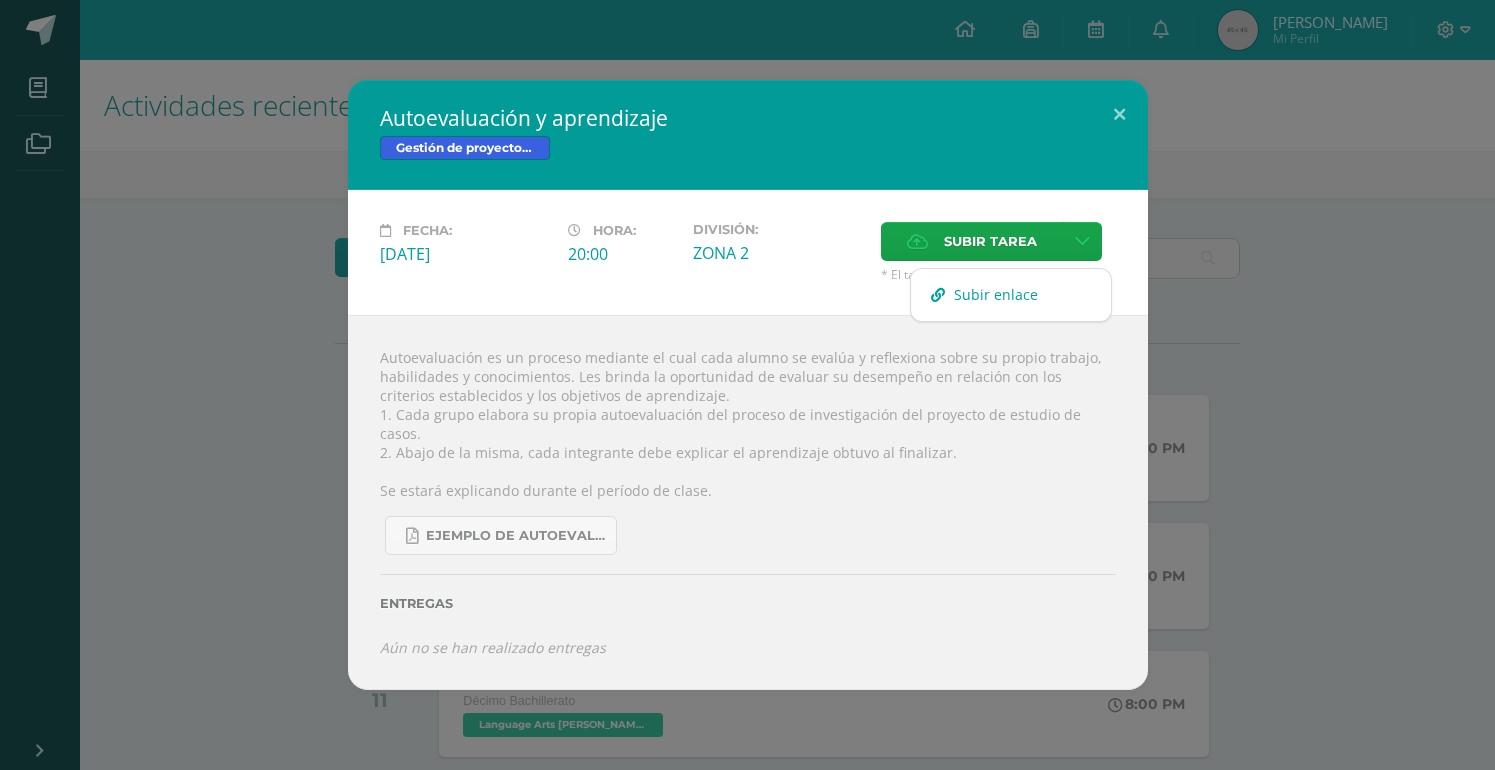 click on "Subir enlace" at bounding box center (1011, 294) 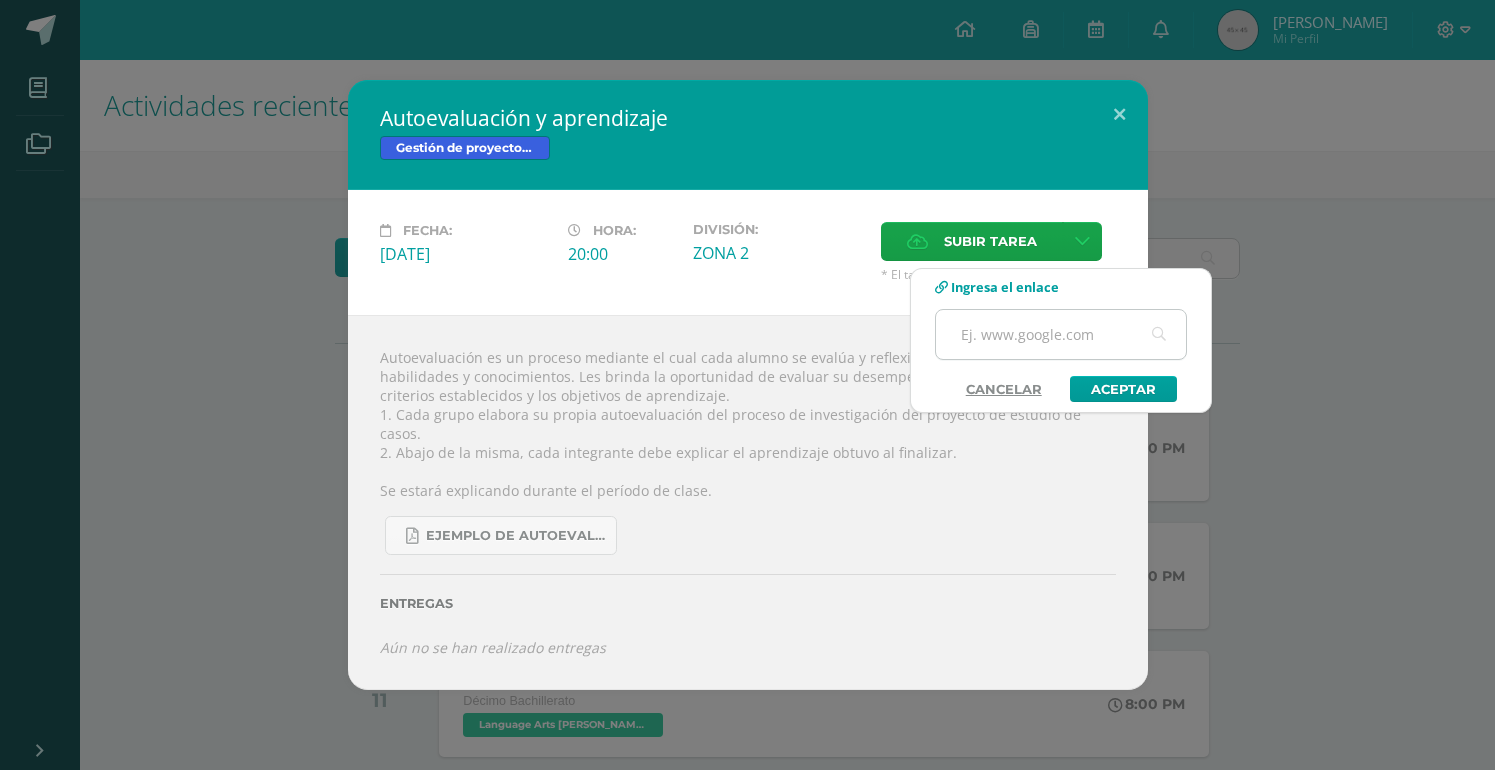 click at bounding box center (1061, 334) 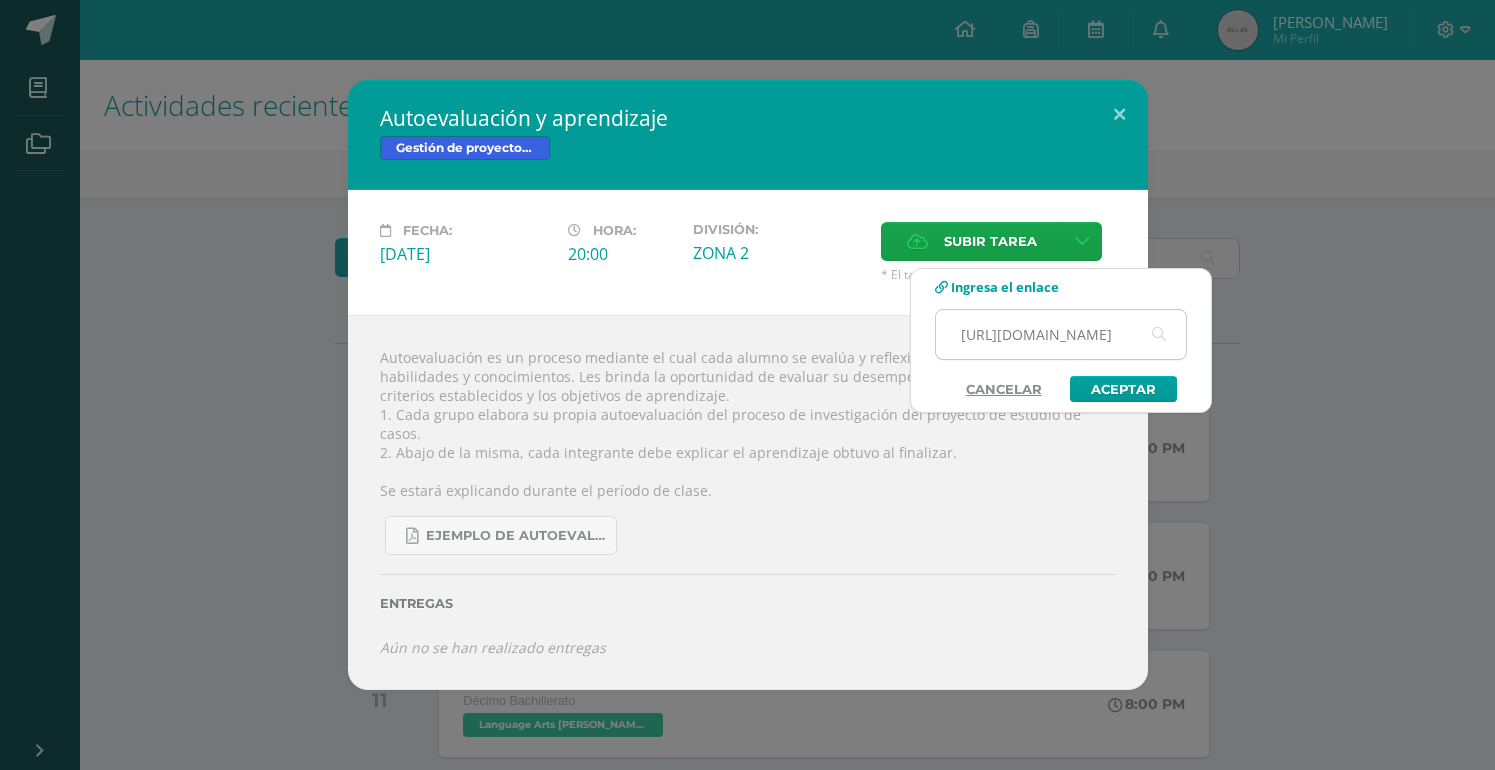 scroll, scrollTop: 0, scrollLeft: 561, axis: horizontal 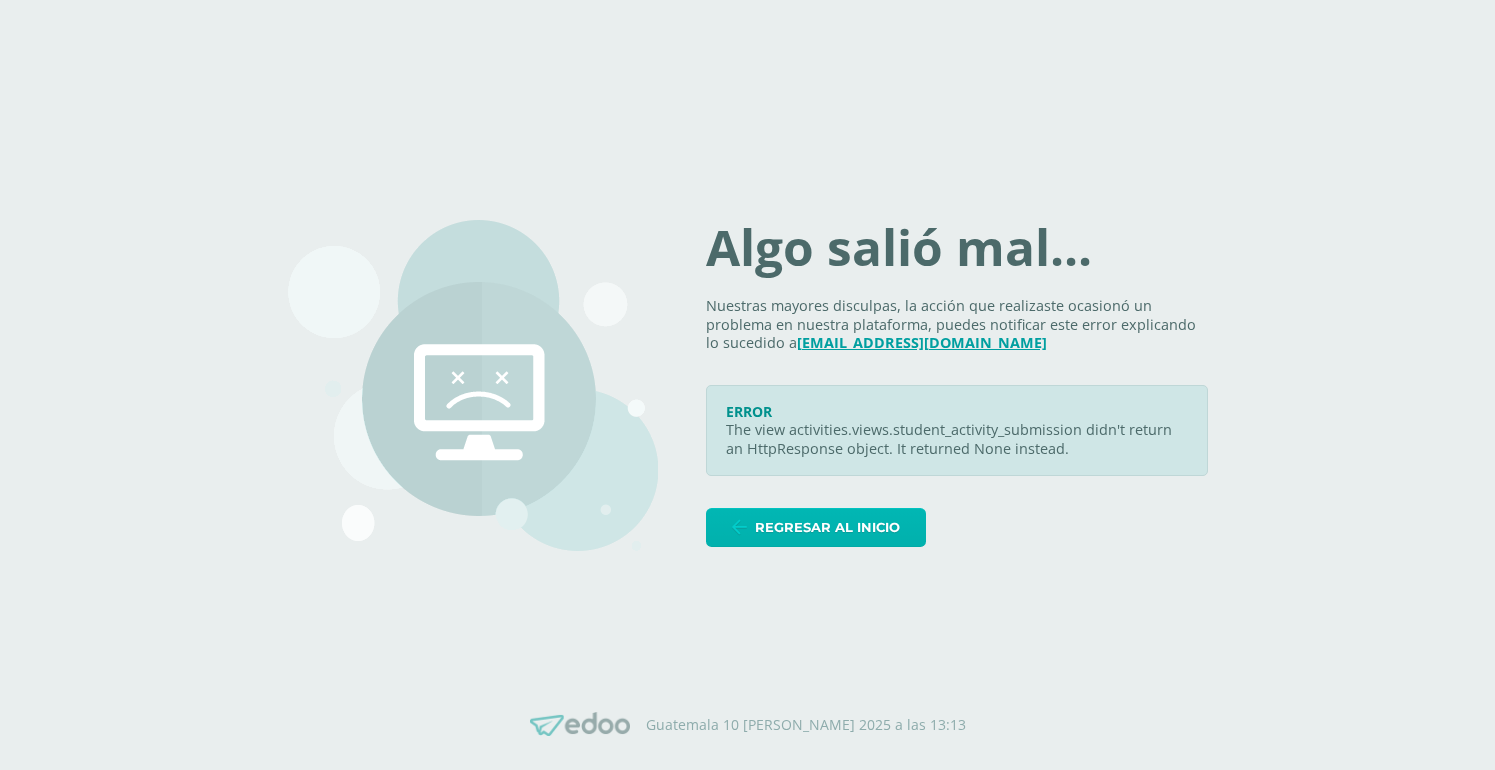 click at bounding box center [739, 527] 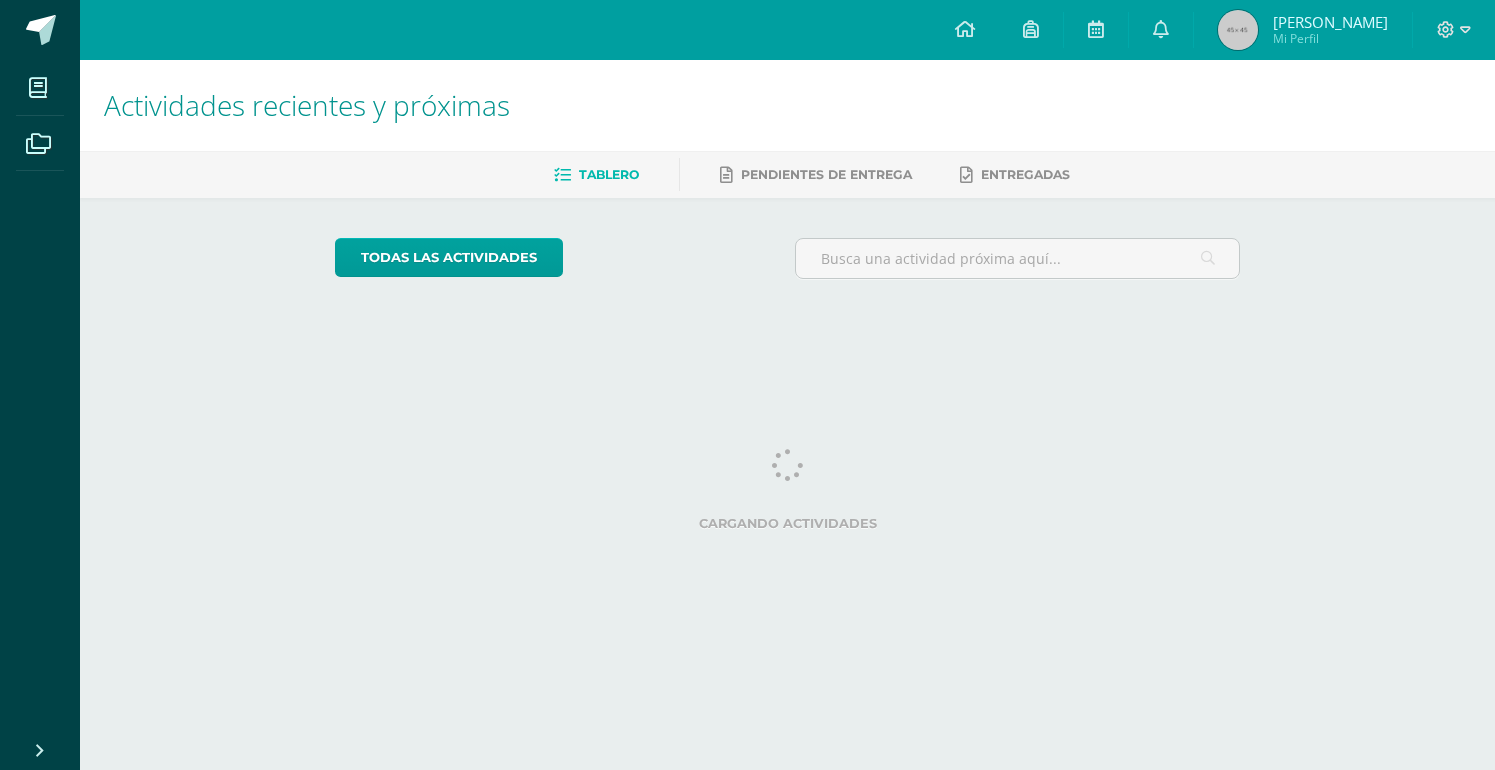 scroll, scrollTop: 0, scrollLeft: 0, axis: both 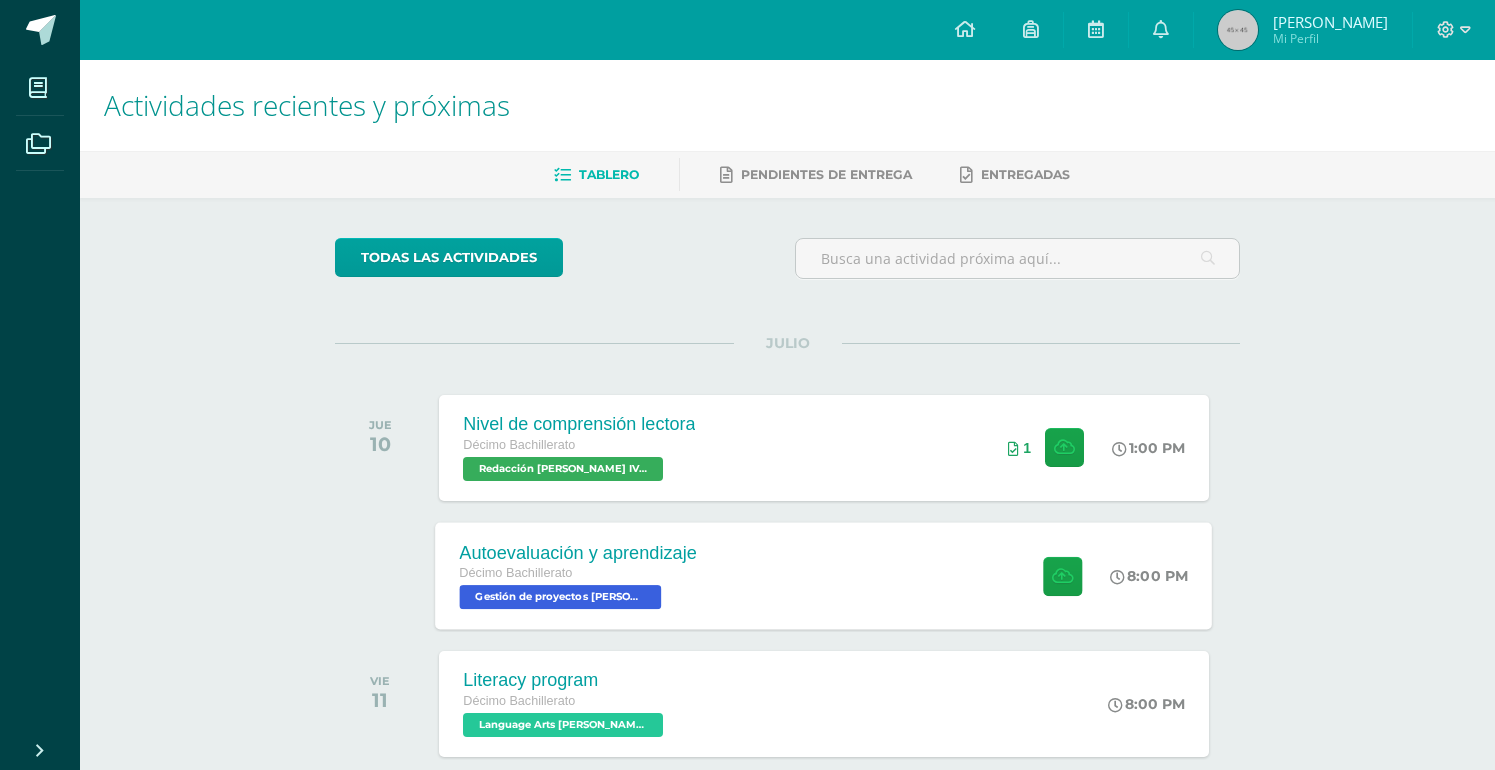 click on "Autoevaluación y aprendizaje
Décimo Bachillerato
Gestión de proyectos  [PERSON_NAME] IV 'A'
8:00 PM
Autoevaluación y aprendizaje
Gestión de proyectos  [PERSON_NAME] IV" at bounding box center [824, 575] 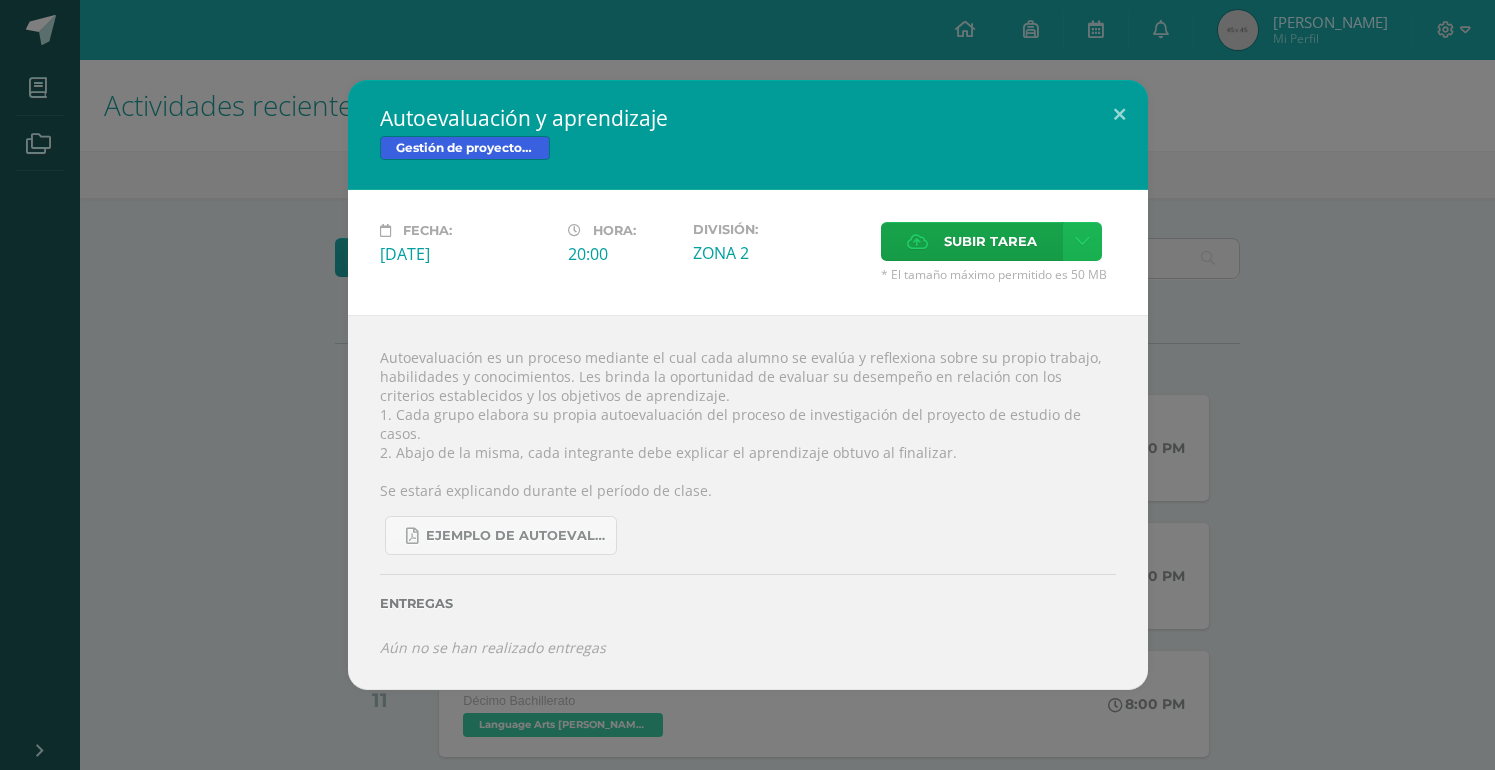 click at bounding box center (1082, 241) 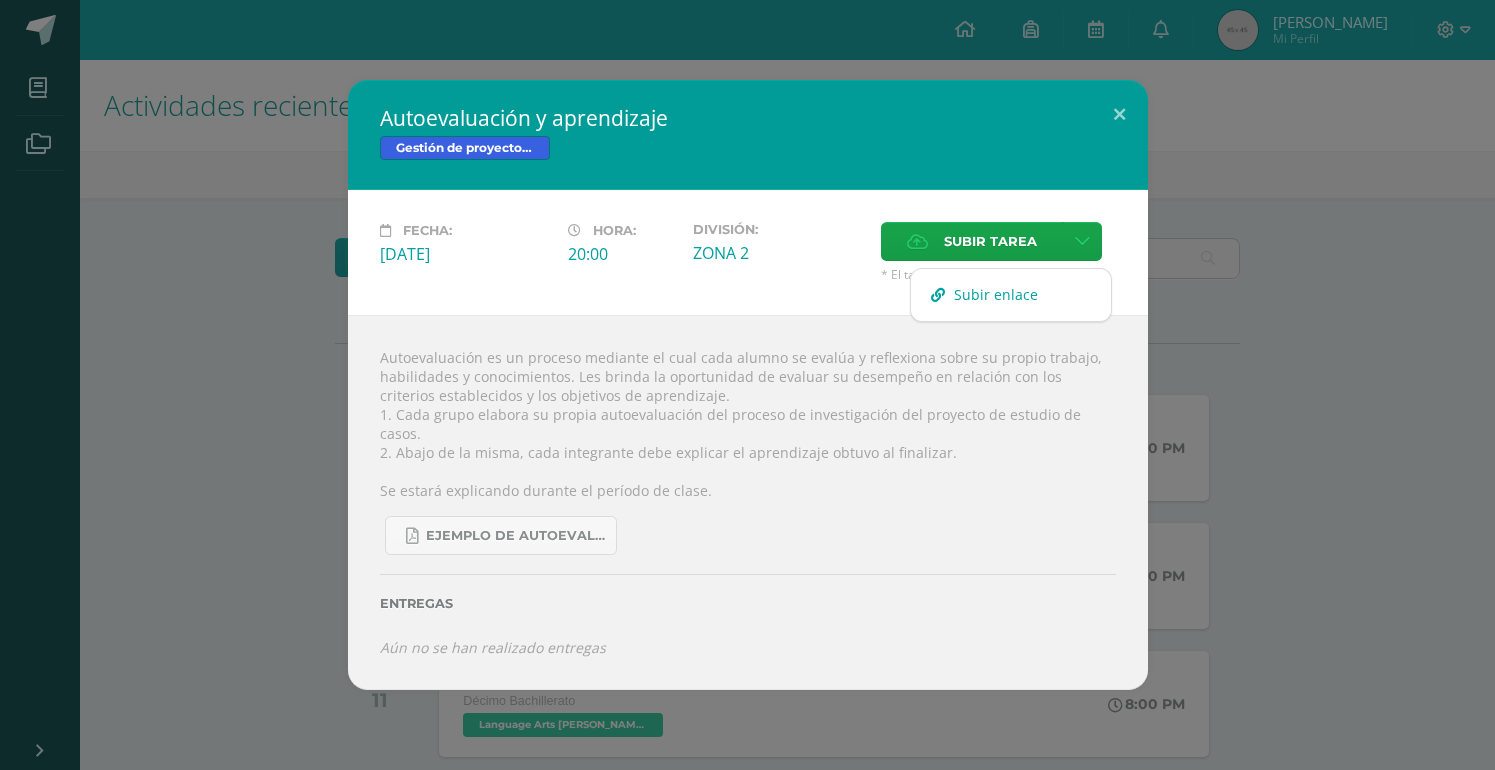 click on "Subir enlace" at bounding box center [996, 294] 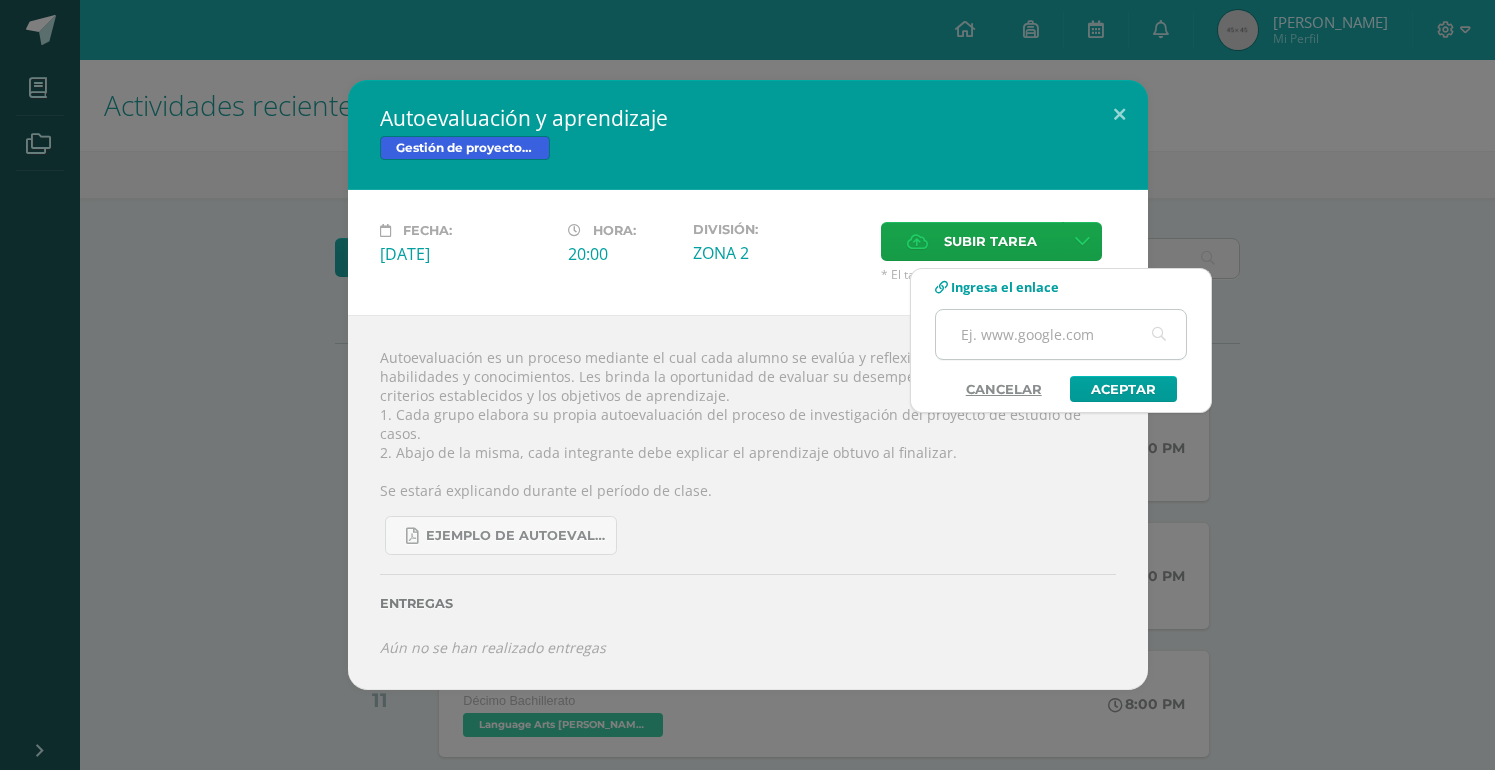 click at bounding box center [1061, 334] 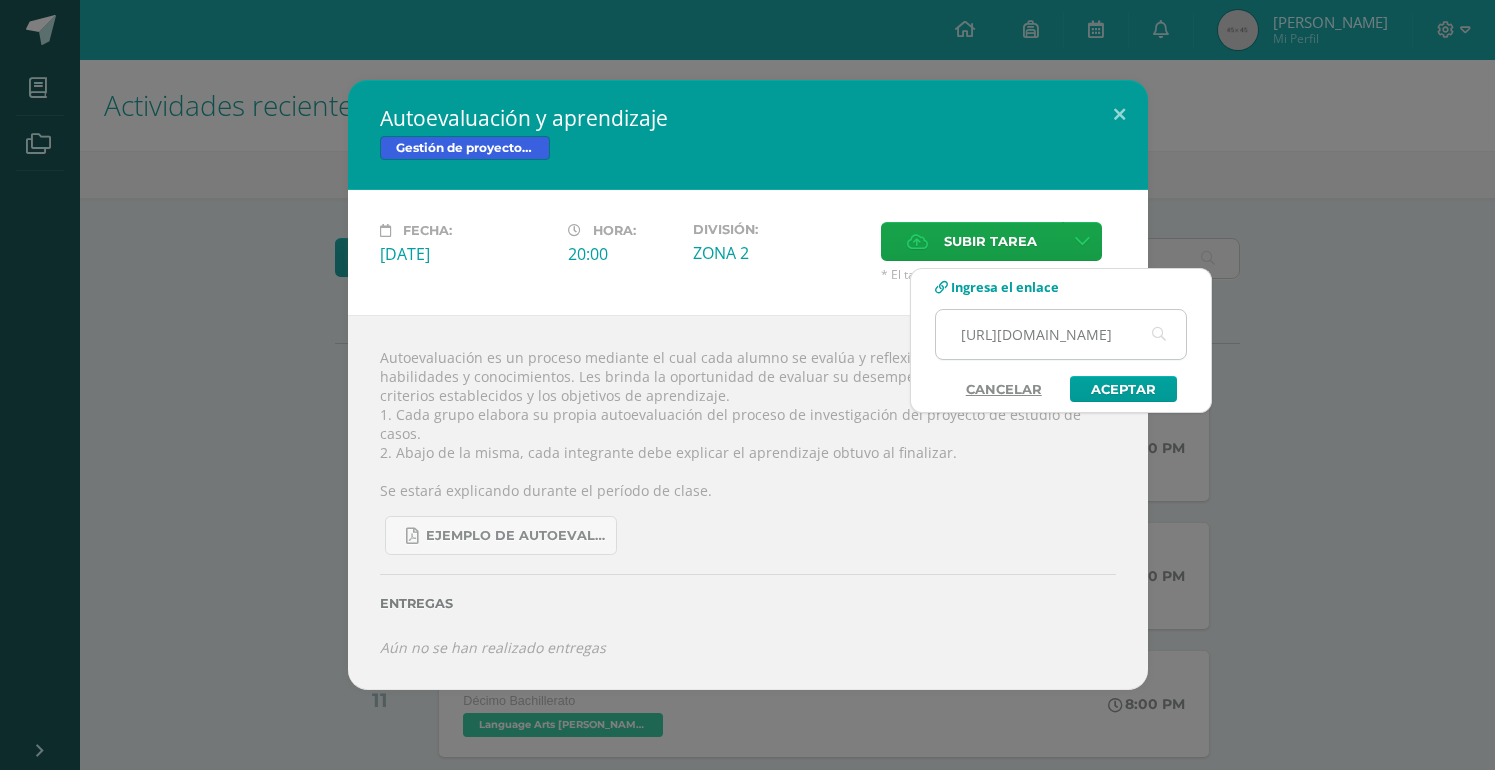 scroll, scrollTop: 0, scrollLeft: 561, axis: horizontal 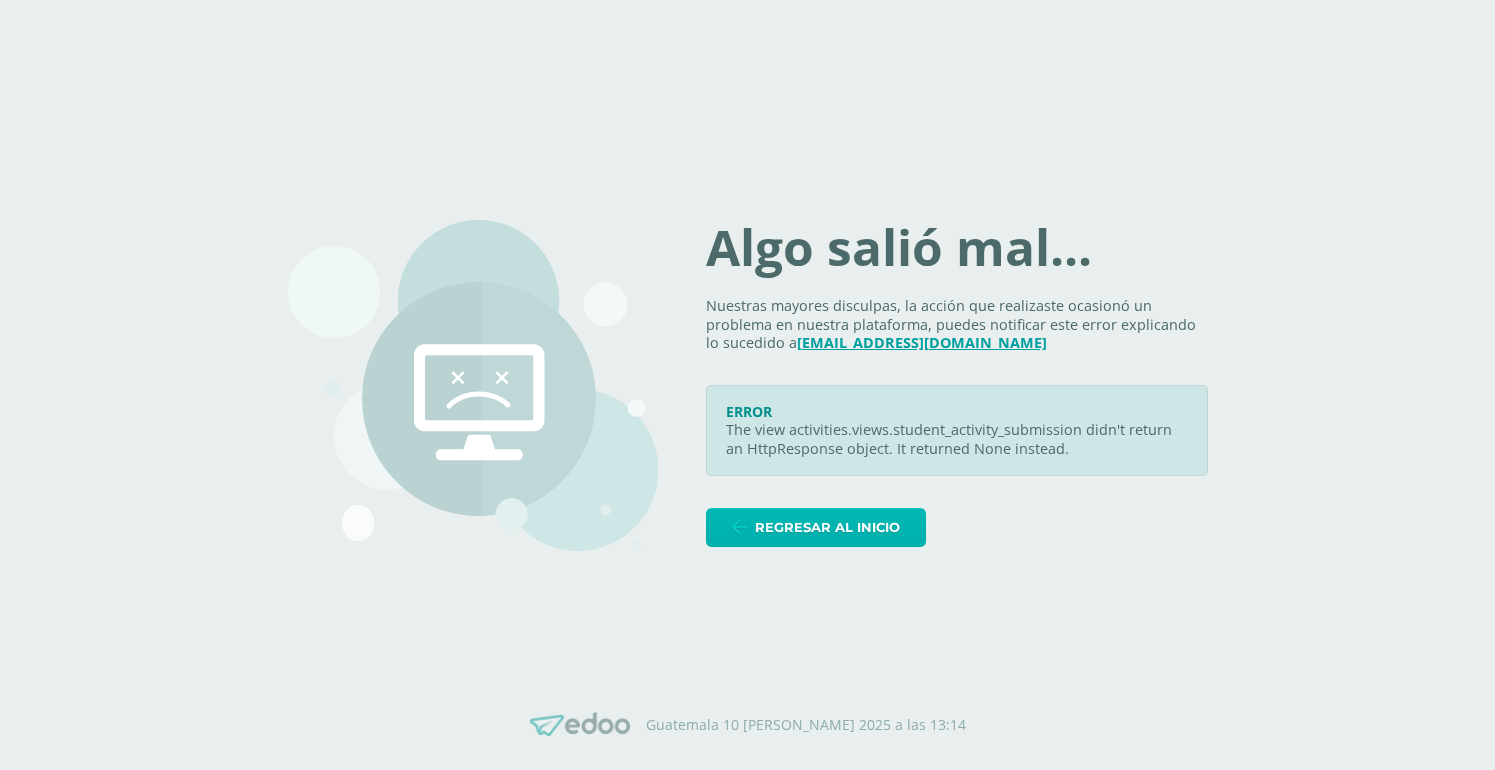 click on "Regresar al inicio" at bounding box center (827, 527) 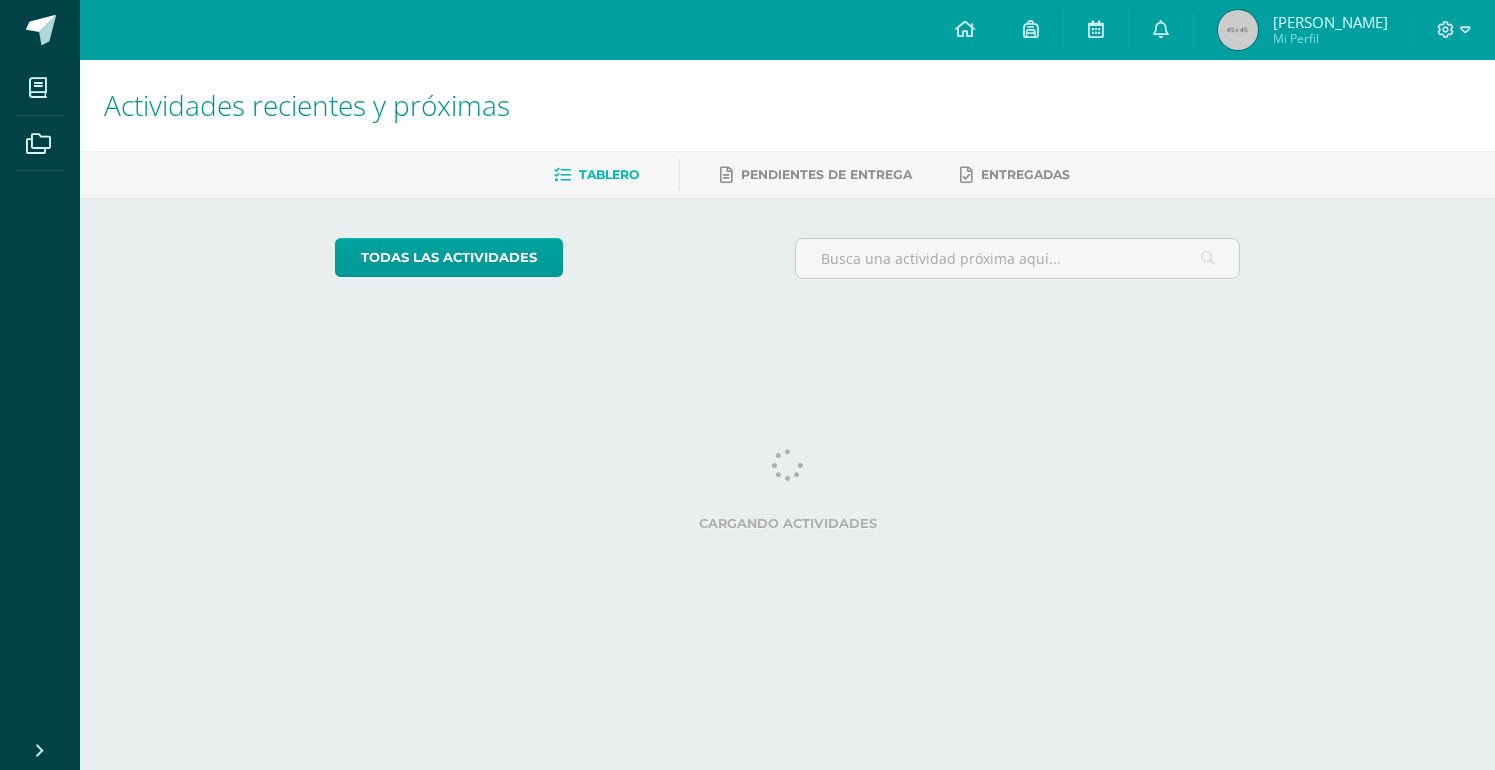 scroll, scrollTop: 0, scrollLeft: 0, axis: both 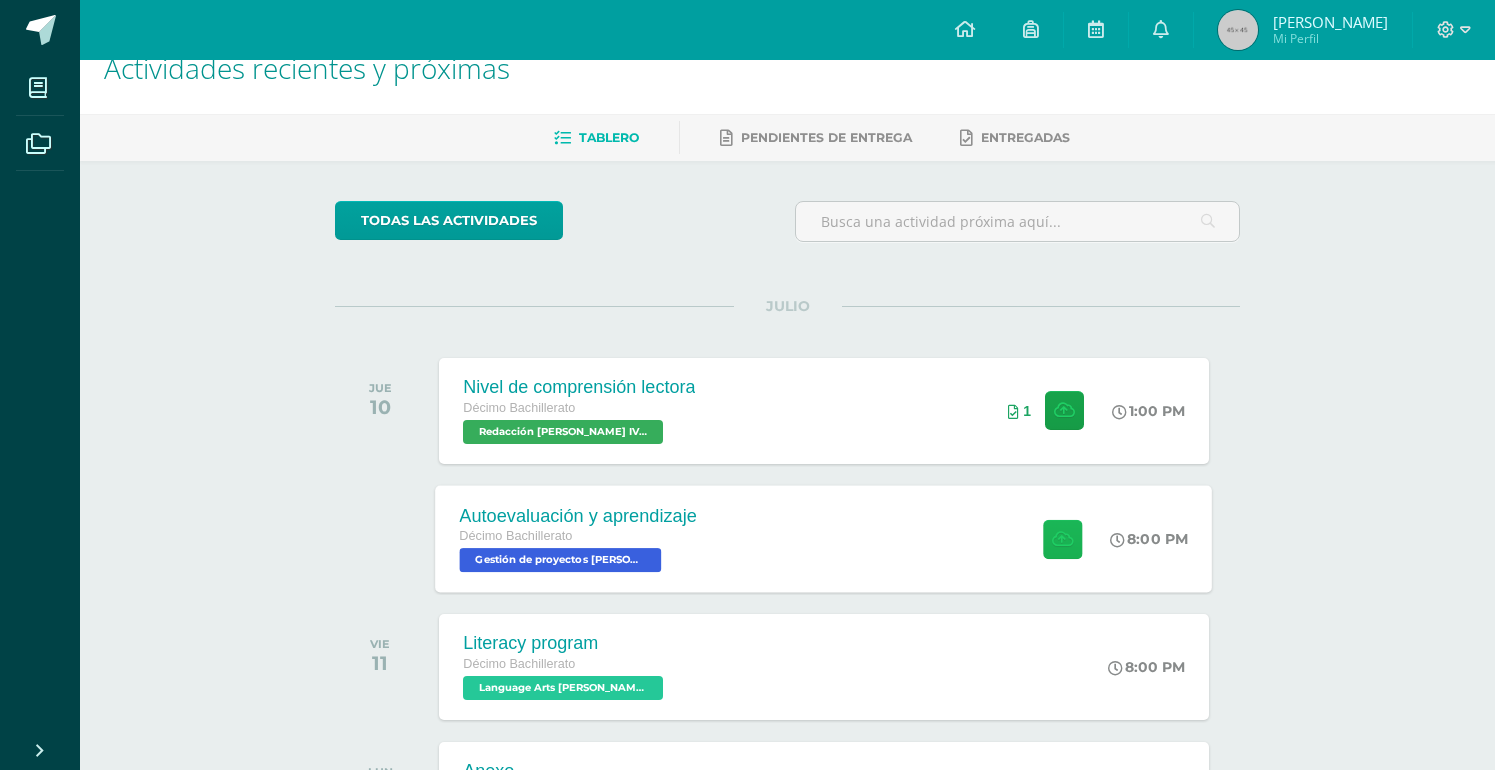 click at bounding box center (1062, 538) 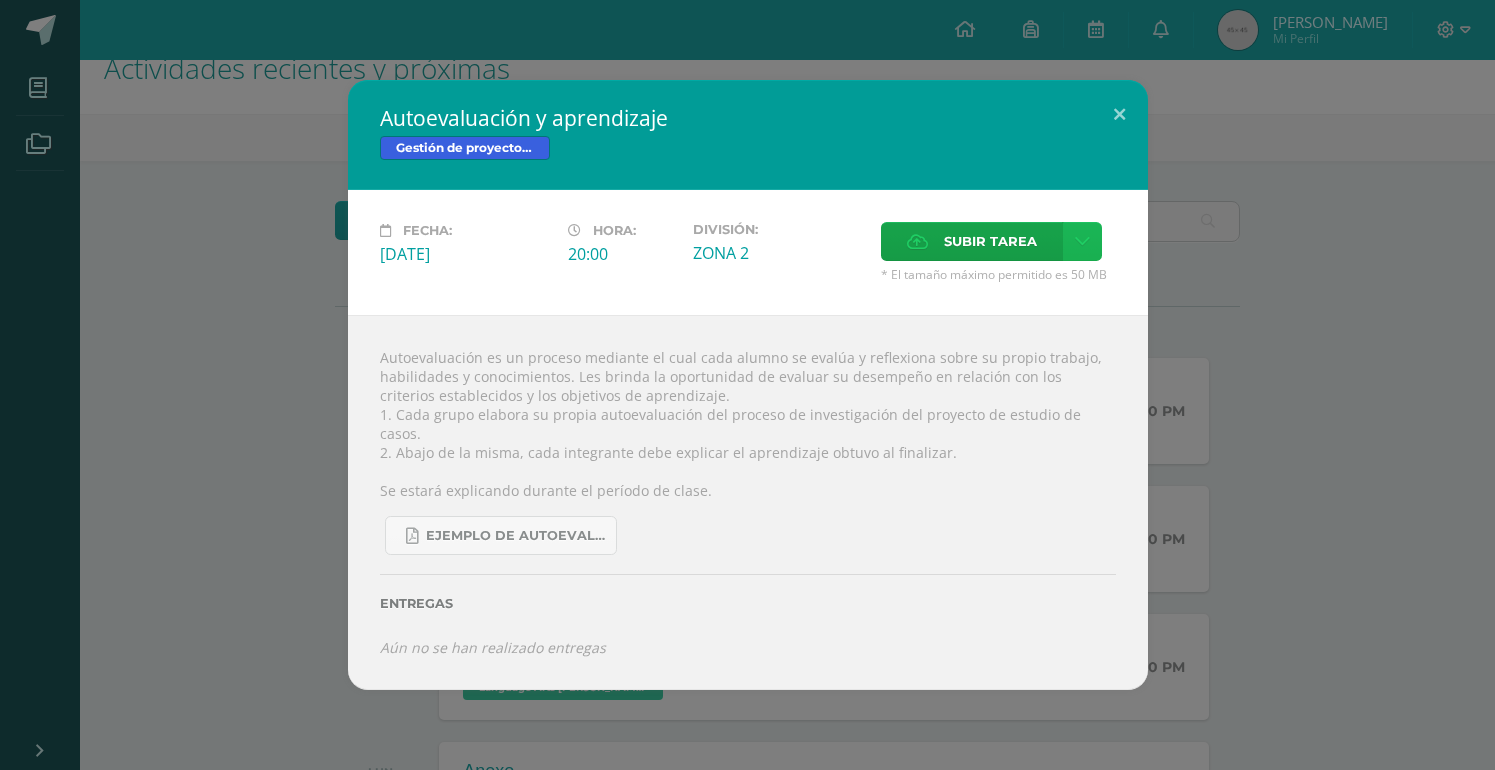 click at bounding box center [1082, 241] 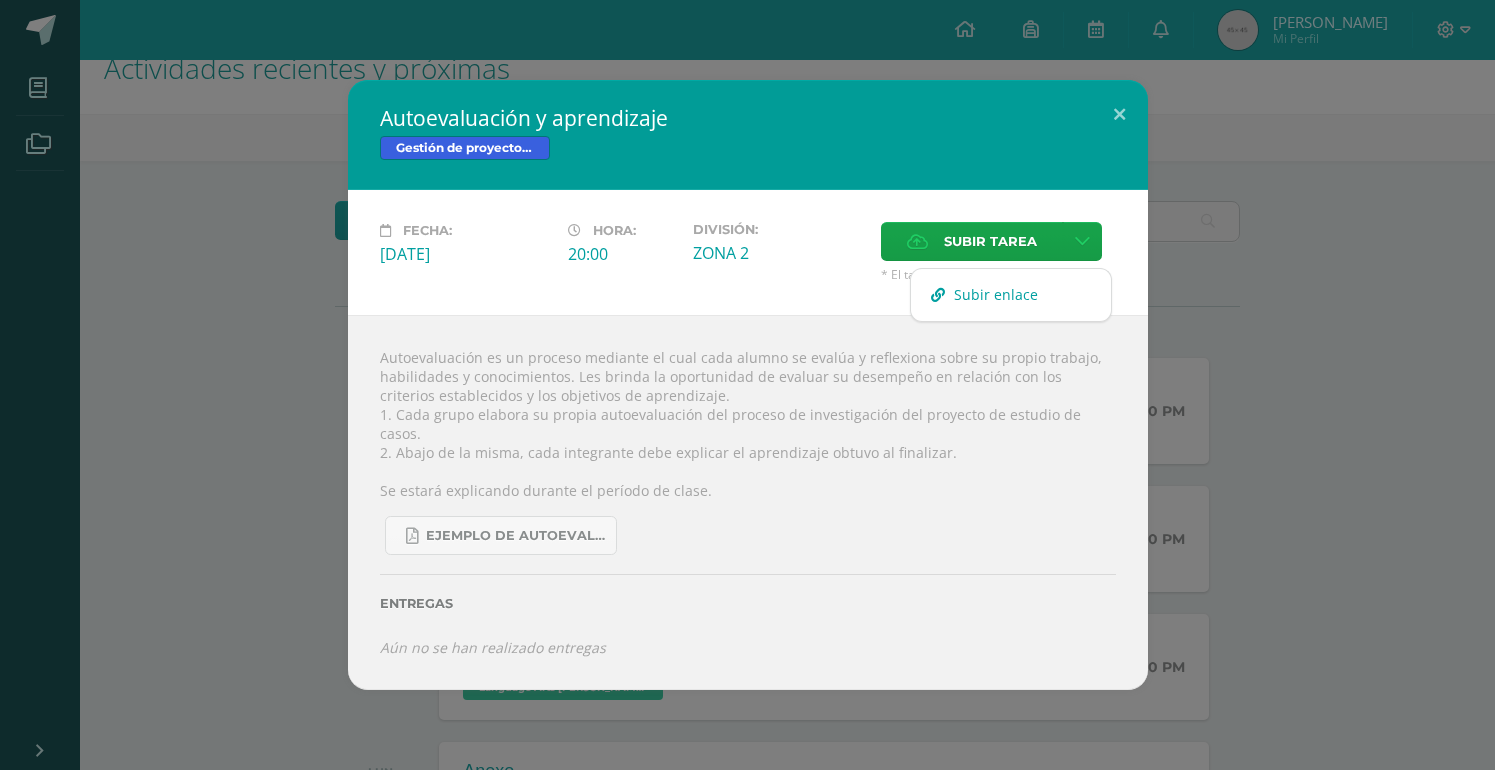 click on "Subir enlace" at bounding box center (1011, 294) 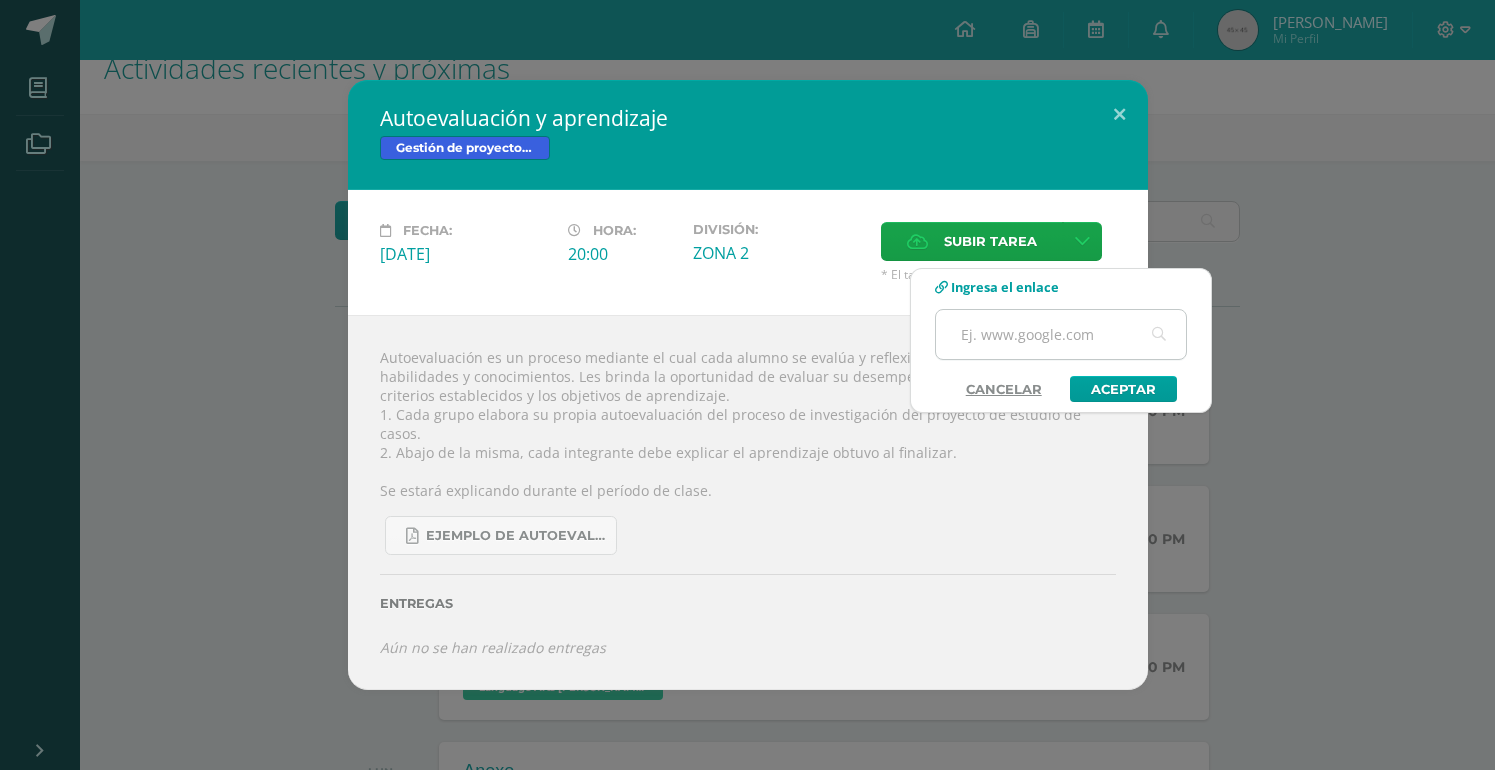 click at bounding box center [1061, 334] 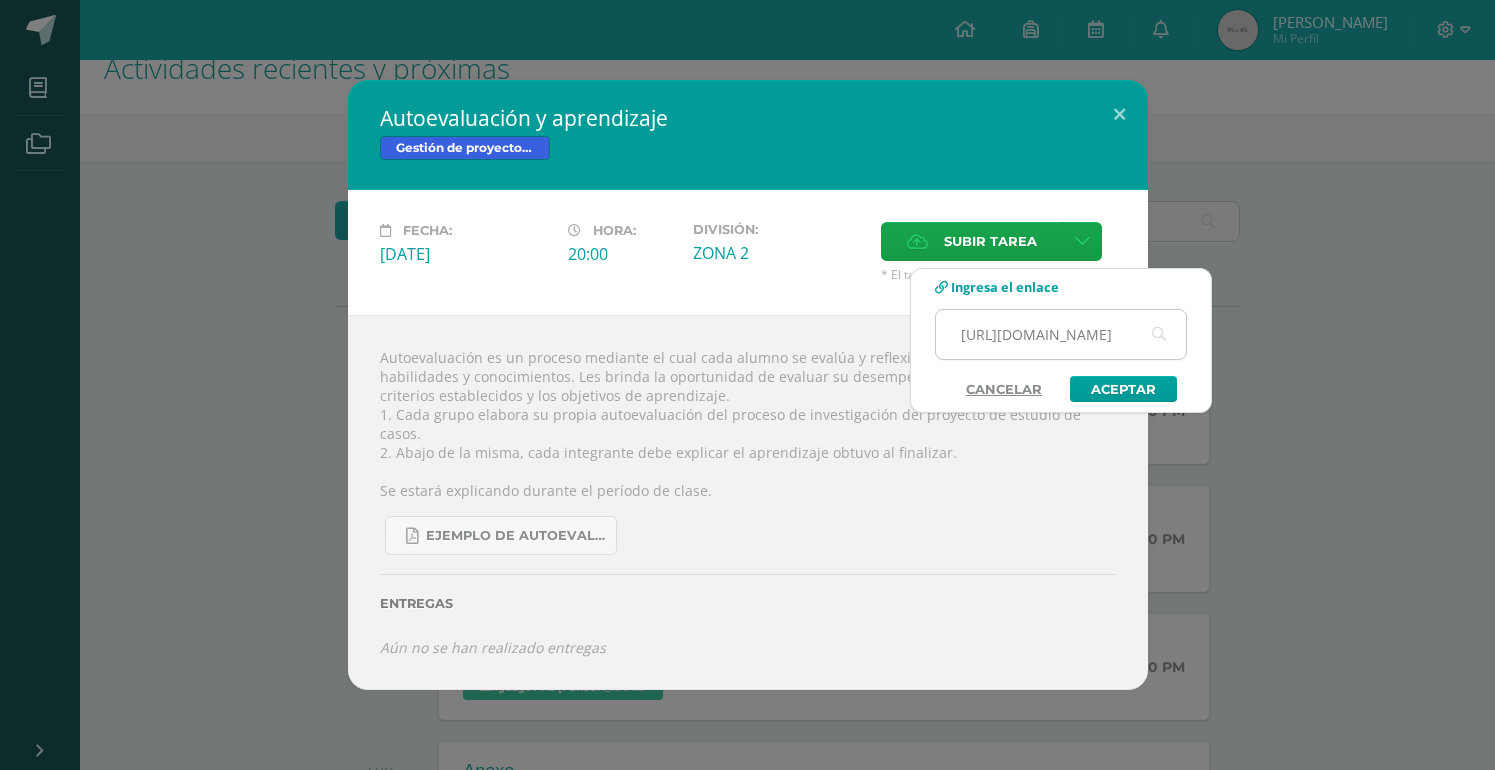 scroll, scrollTop: 0, scrollLeft: 561, axis: horizontal 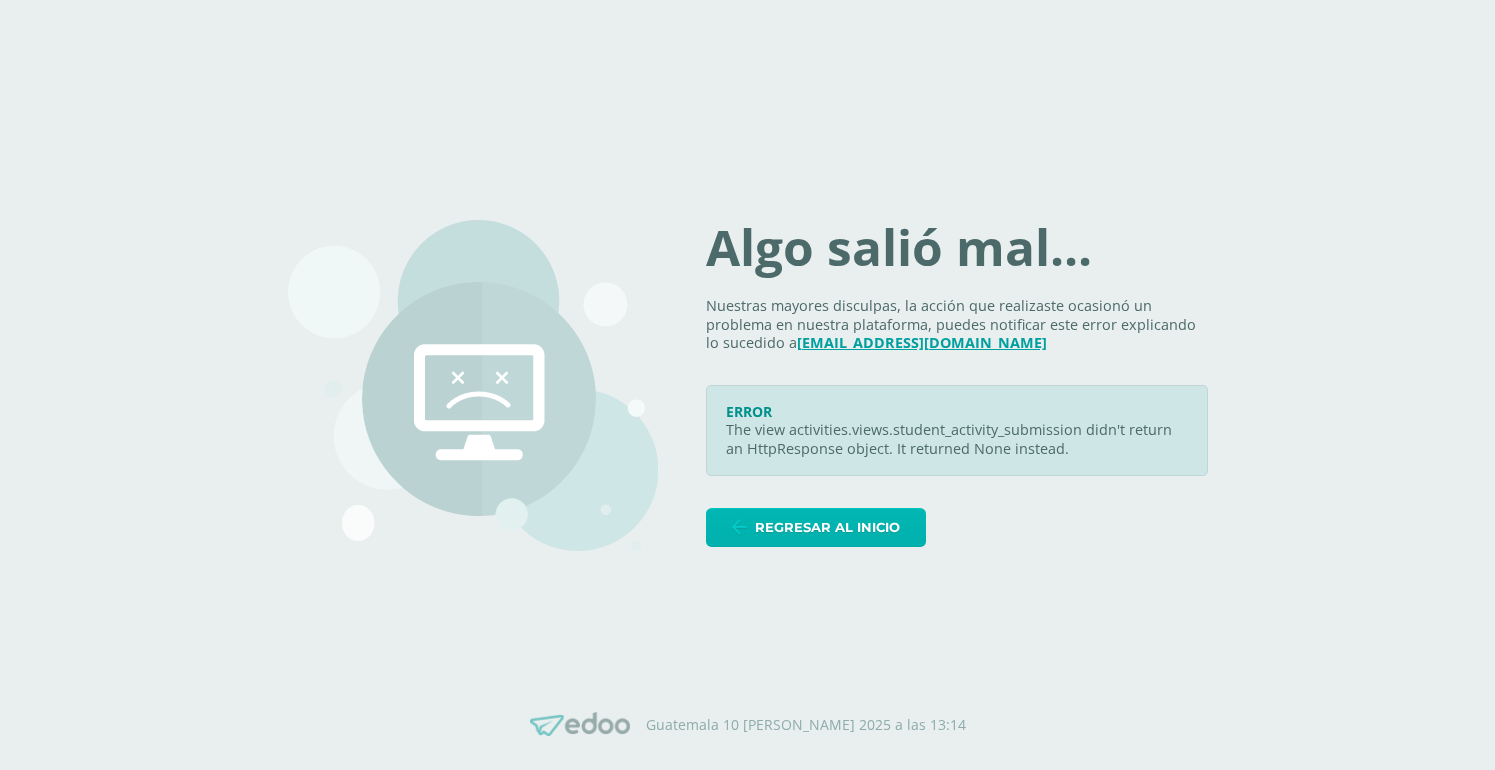 click at bounding box center [739, 527] 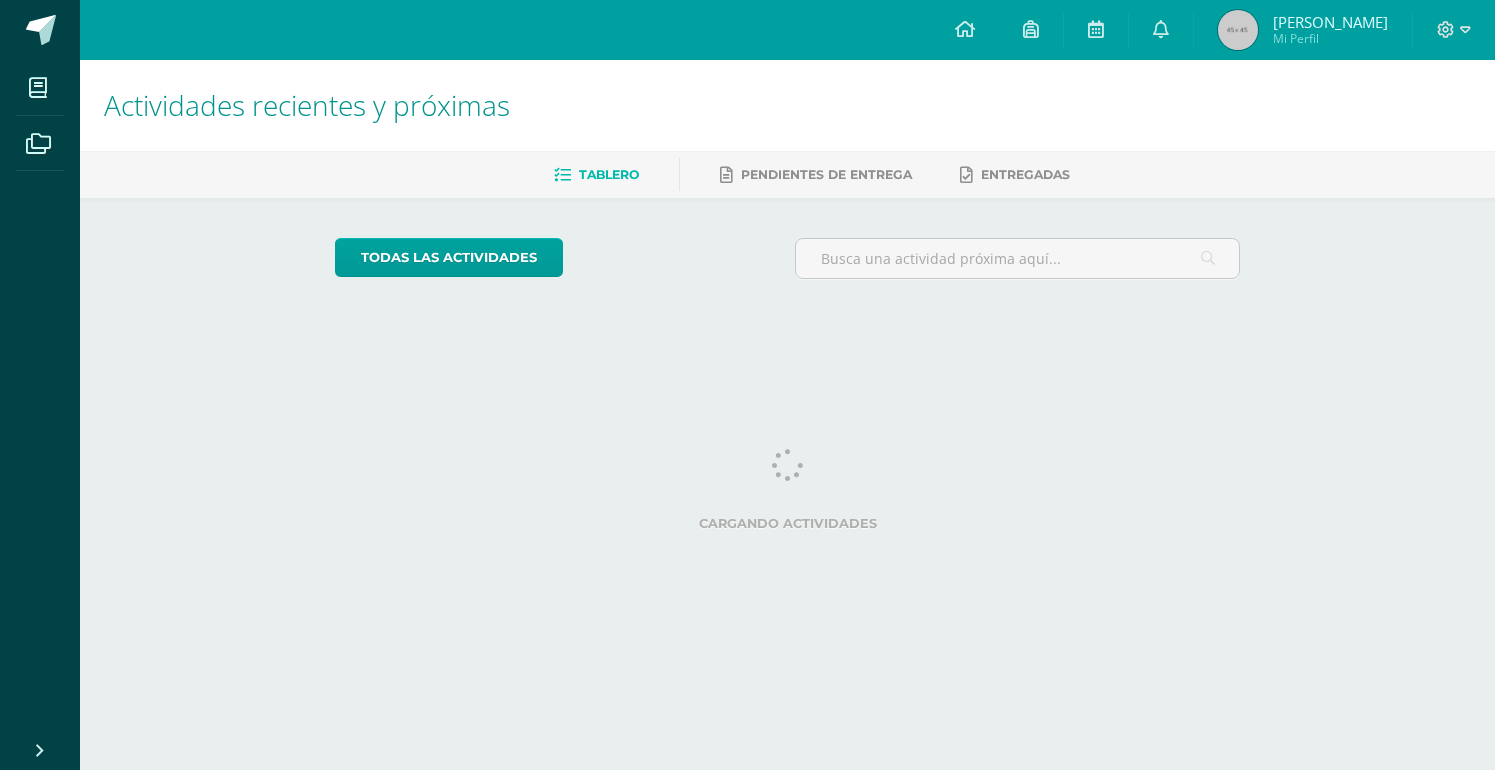 scroll, scrollTop: 0, scrollLeft: 0, axis: both 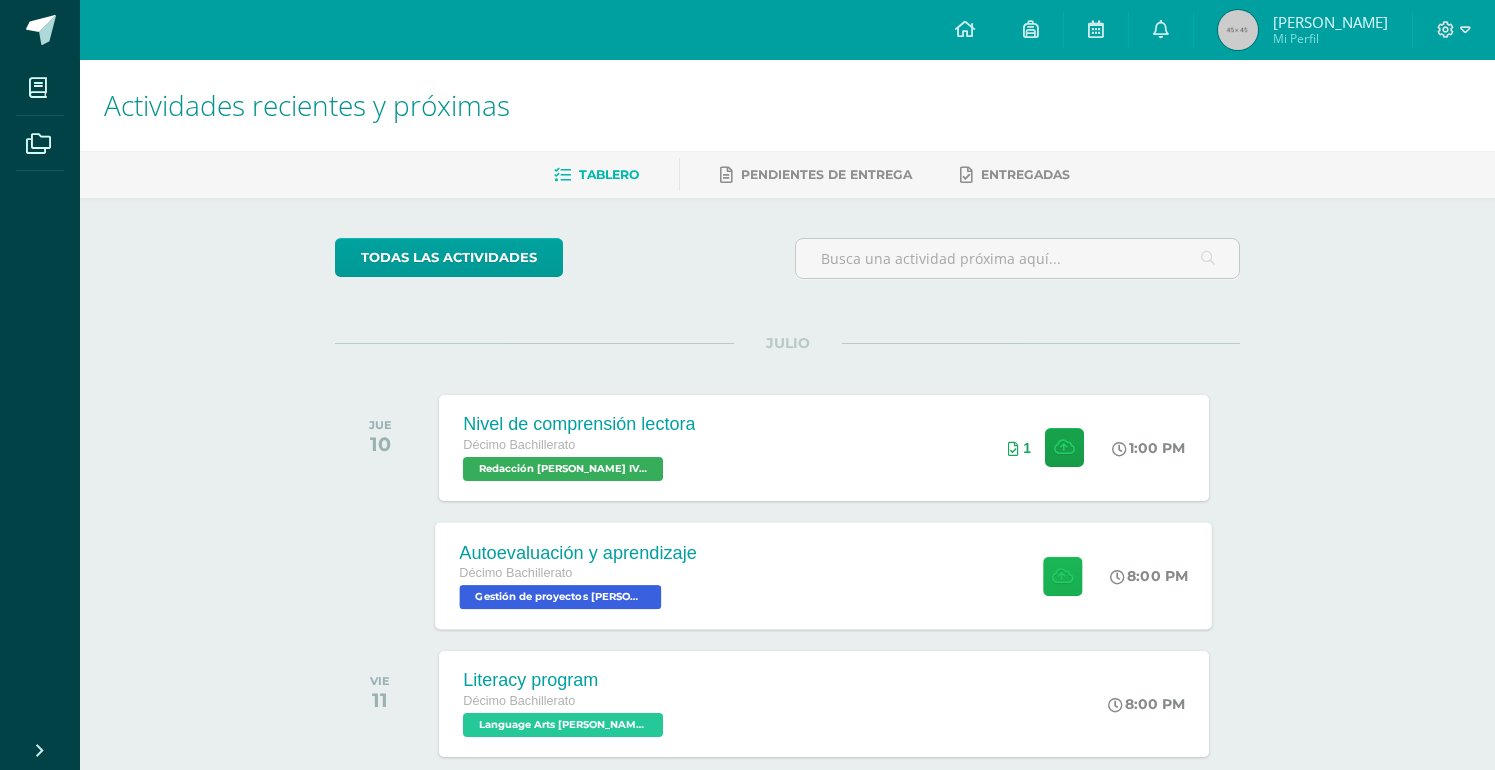 click at bounding box center [1062, 575] 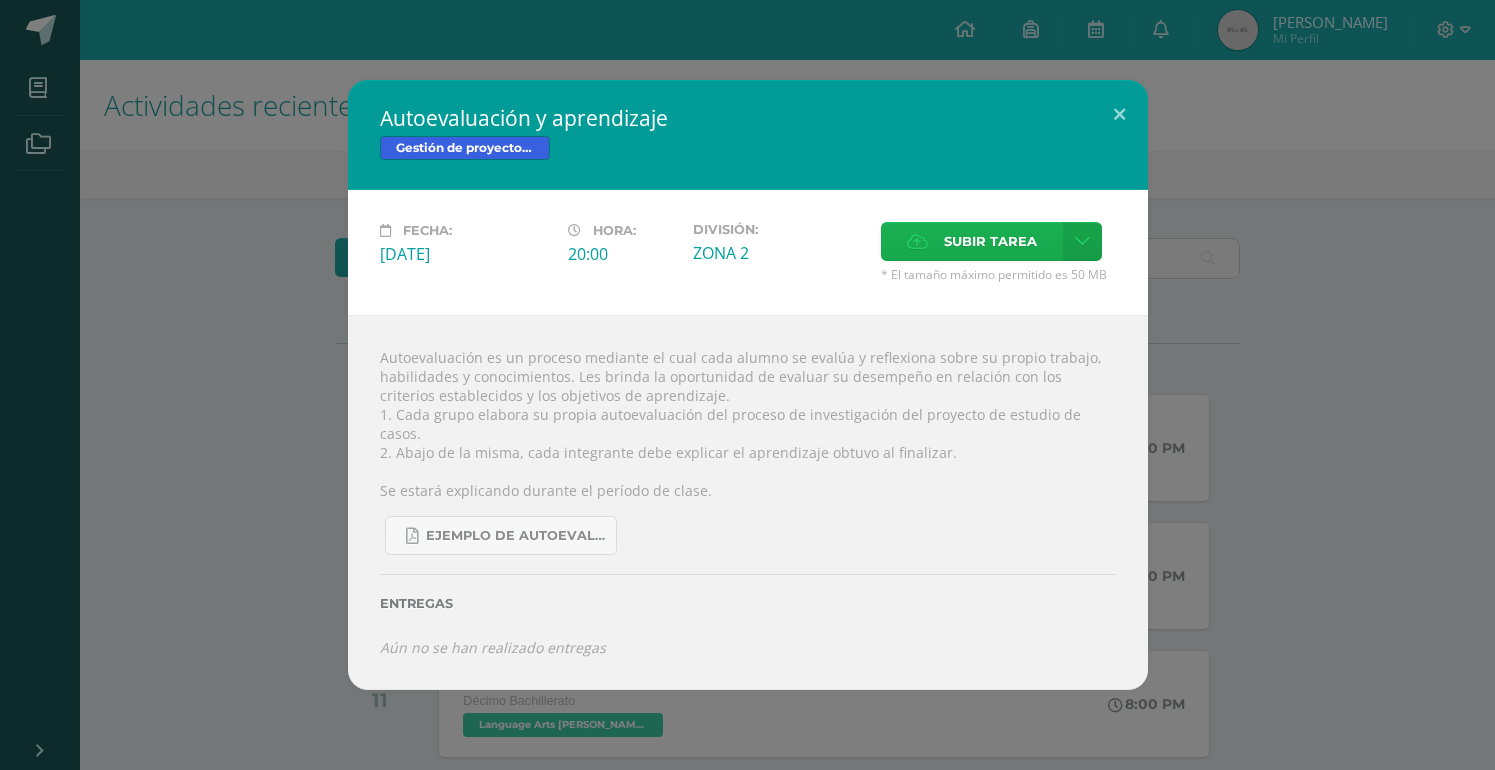 click on "Subir tarea" at bounding box center [972, 241] 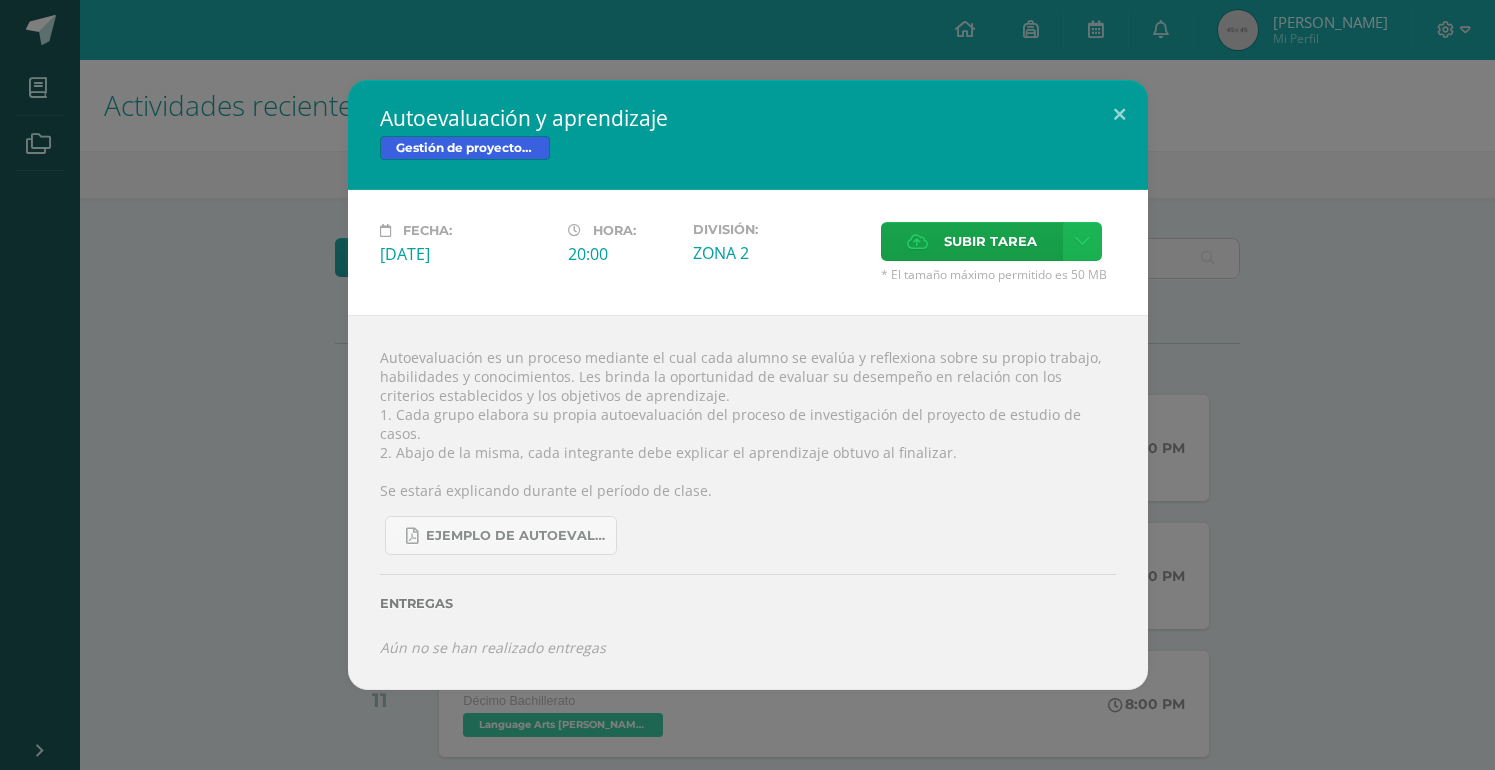 click at bounding box center [1082, 241] 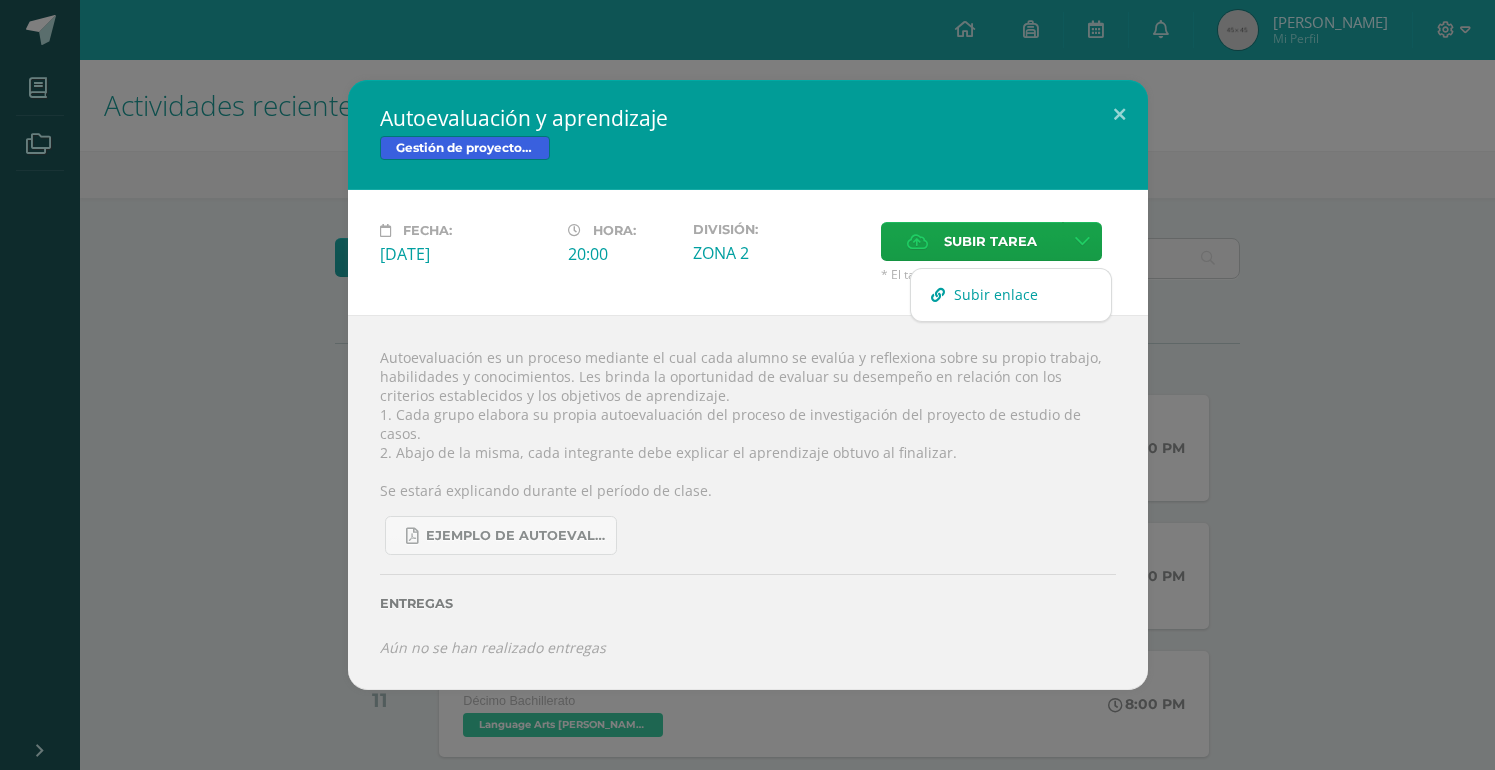 click on "Subir enlace" at bounding box center [996, 294] 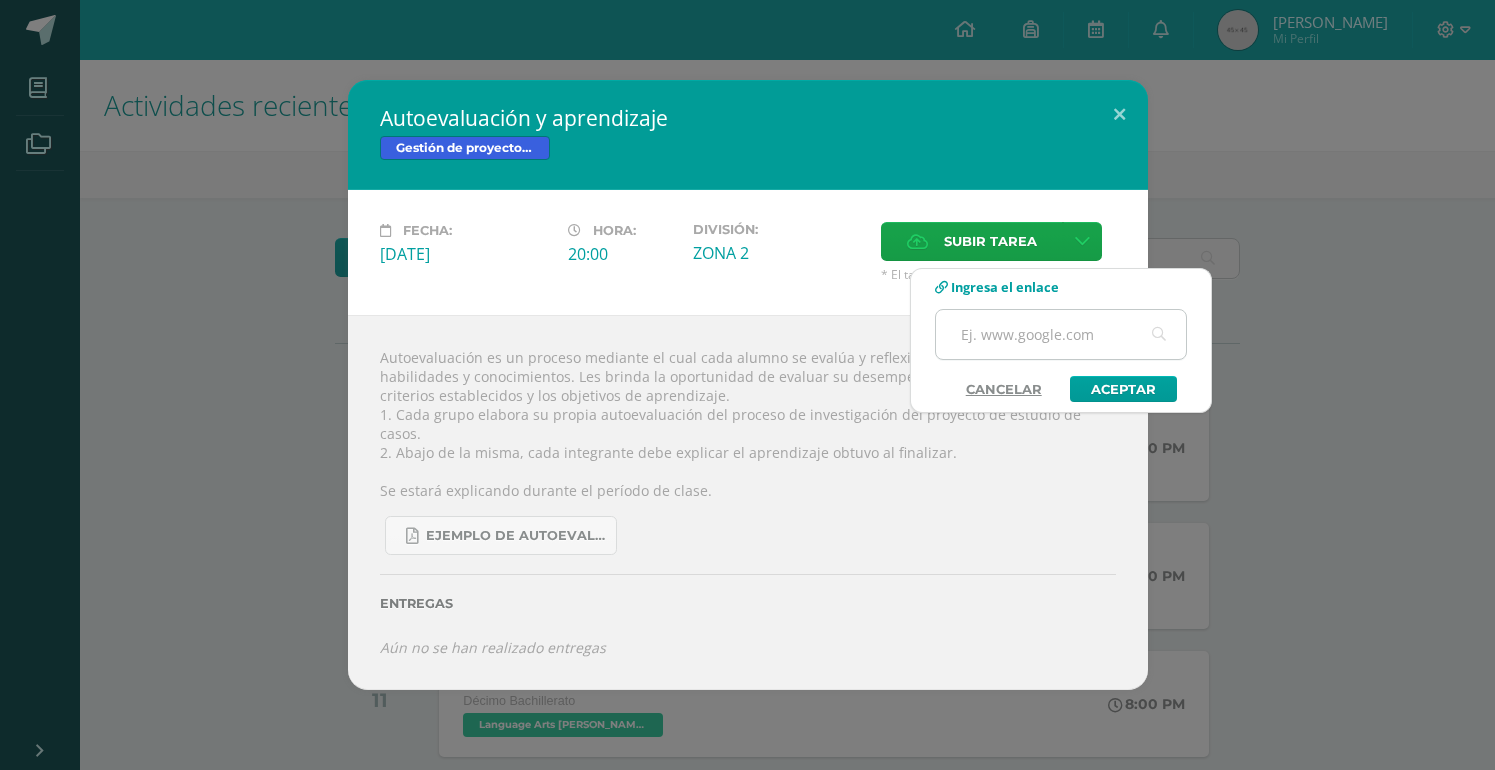 click at bounding box center [1061, 334] 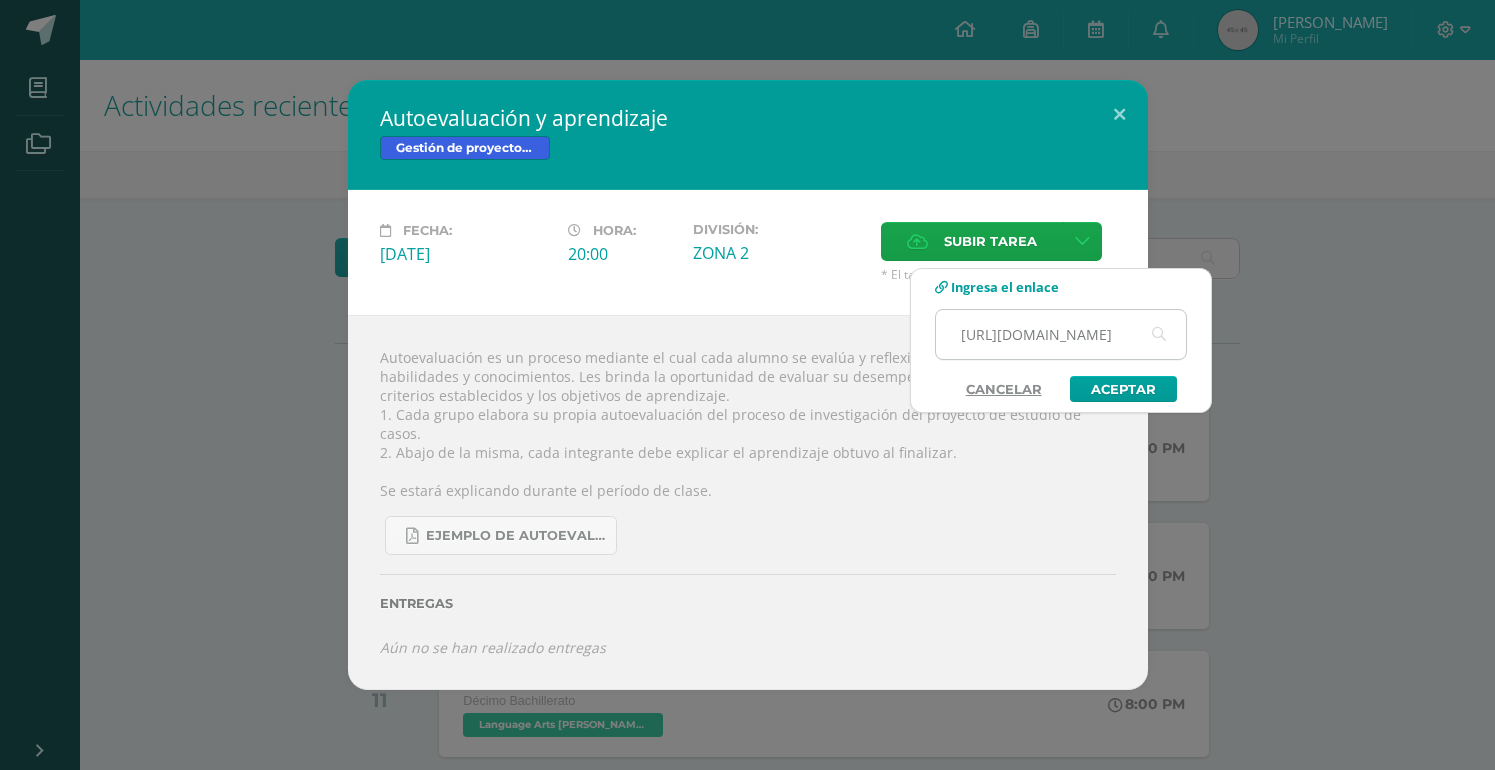 scroll, scrollTop: 0, scrollLeft: 561, axis: horizontal 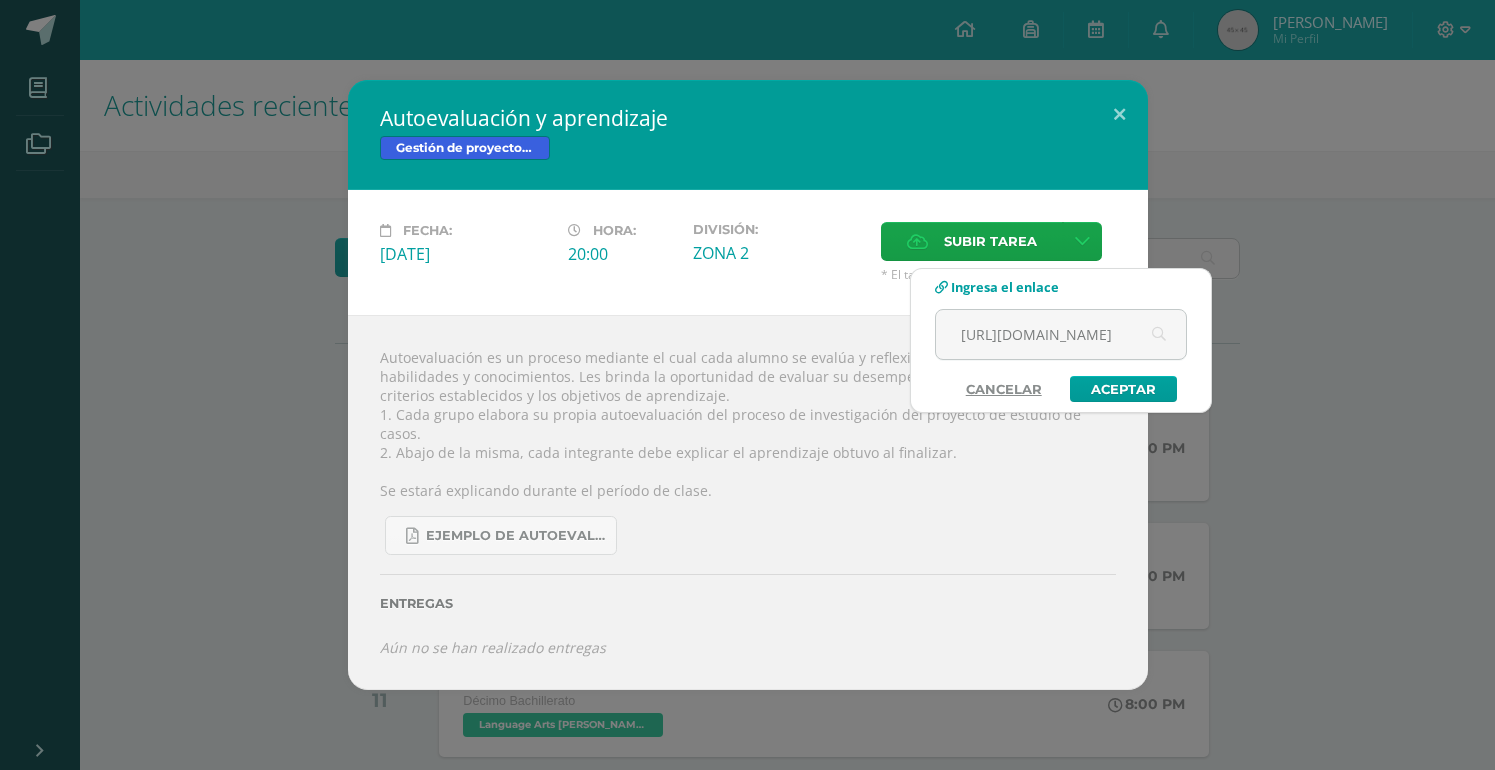 type on "[URL][DOMAIN_NAME]" 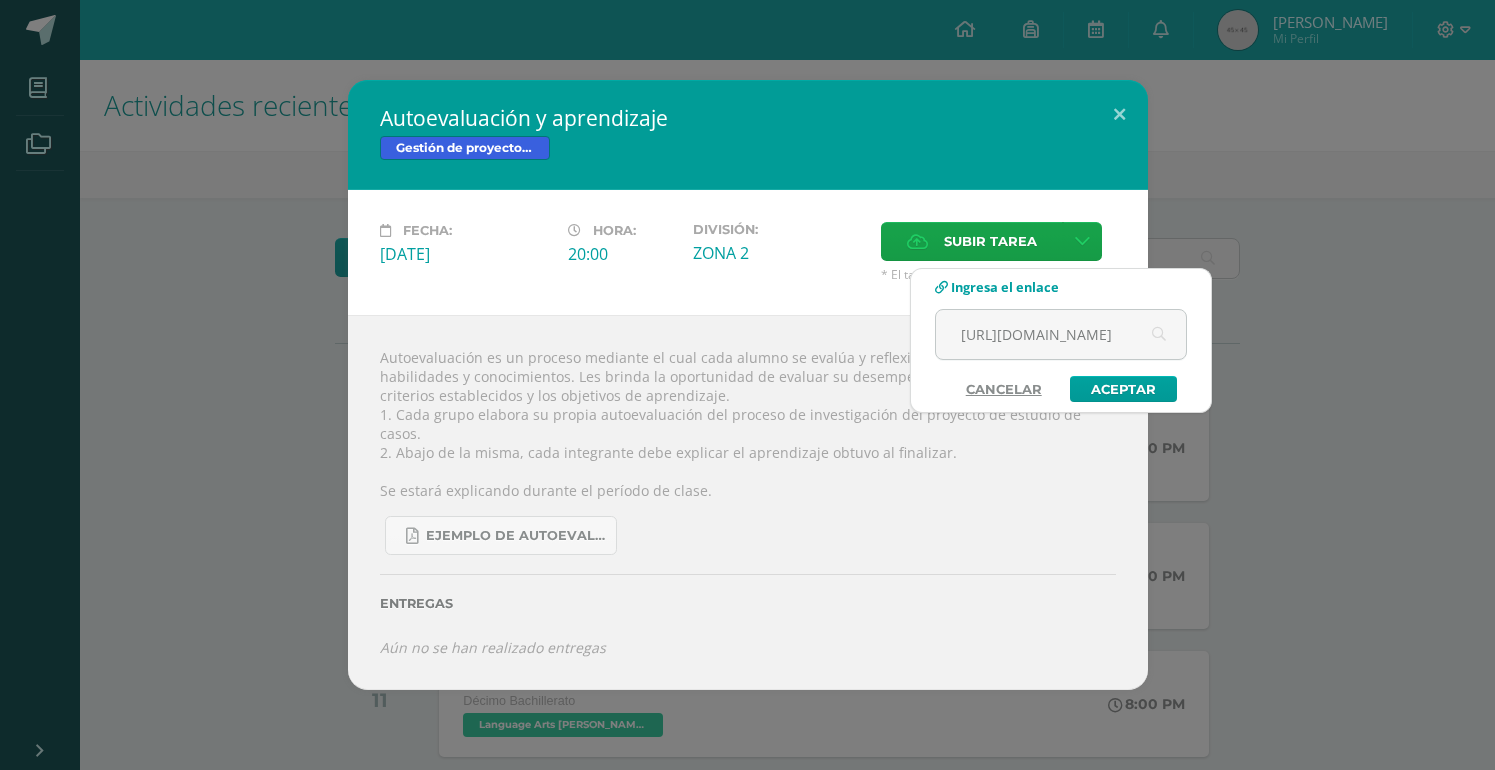 scroll, scrollTop: 0, scrollLeft: 0, axis: both 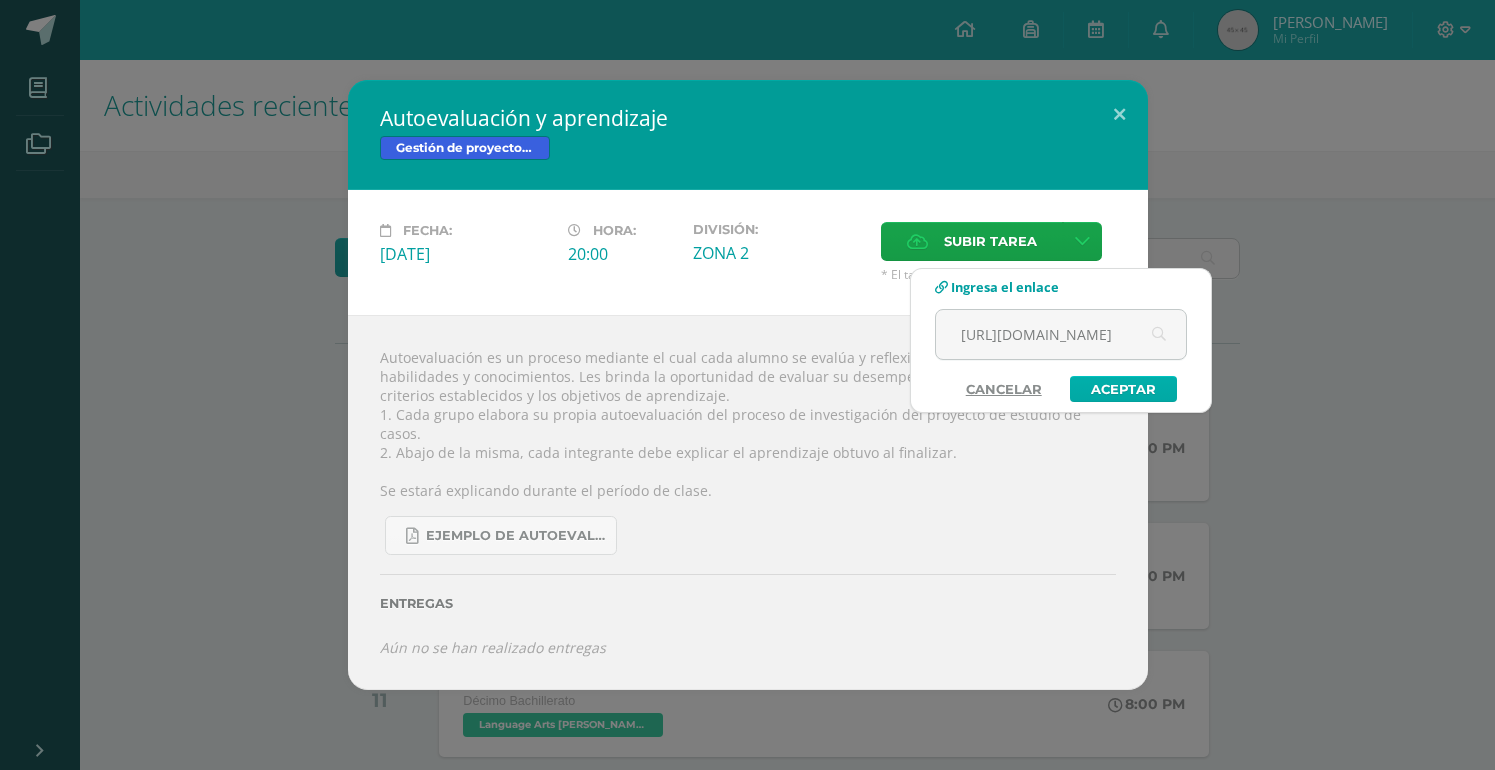 click on "Aceptar" at bounding box center (1123, 389) 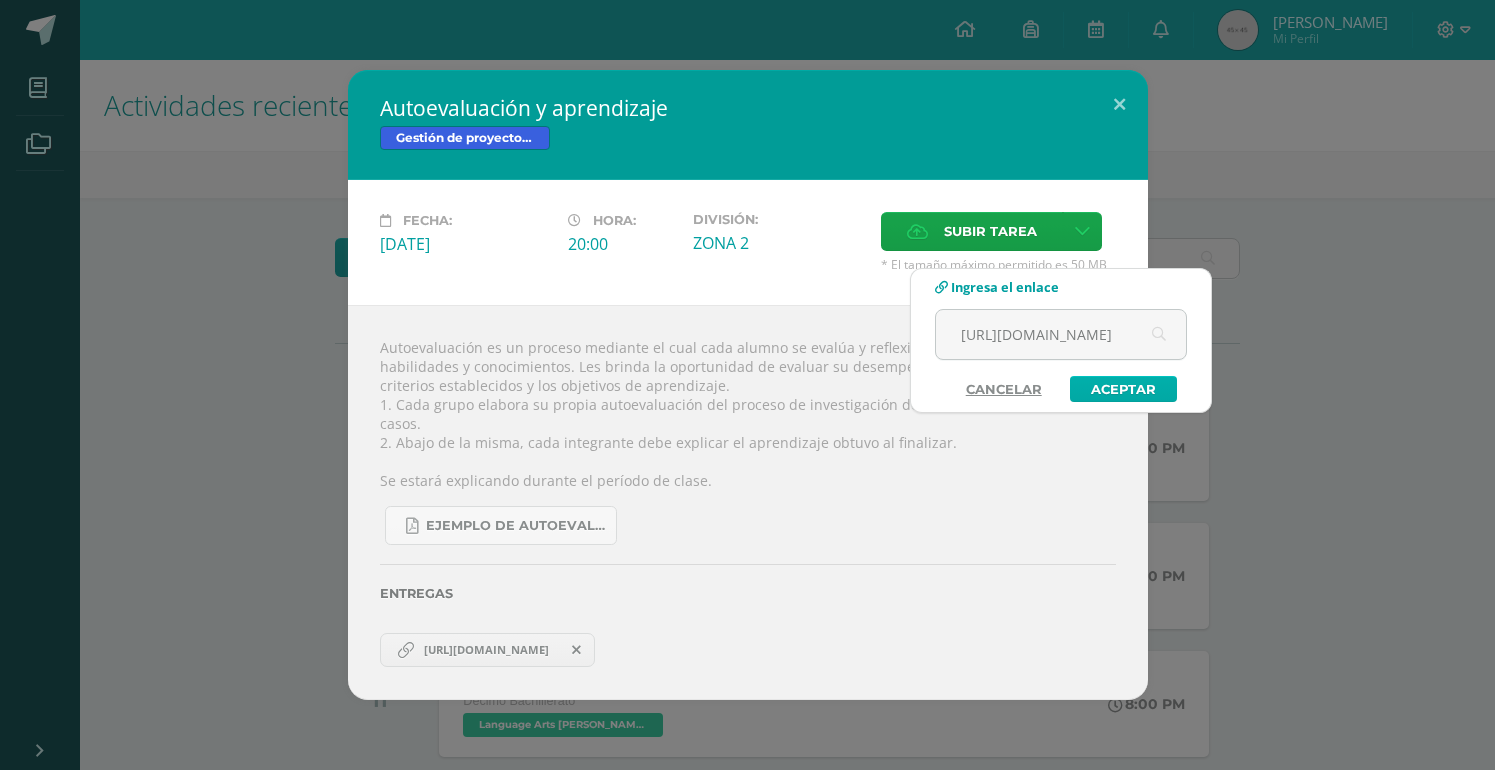 type 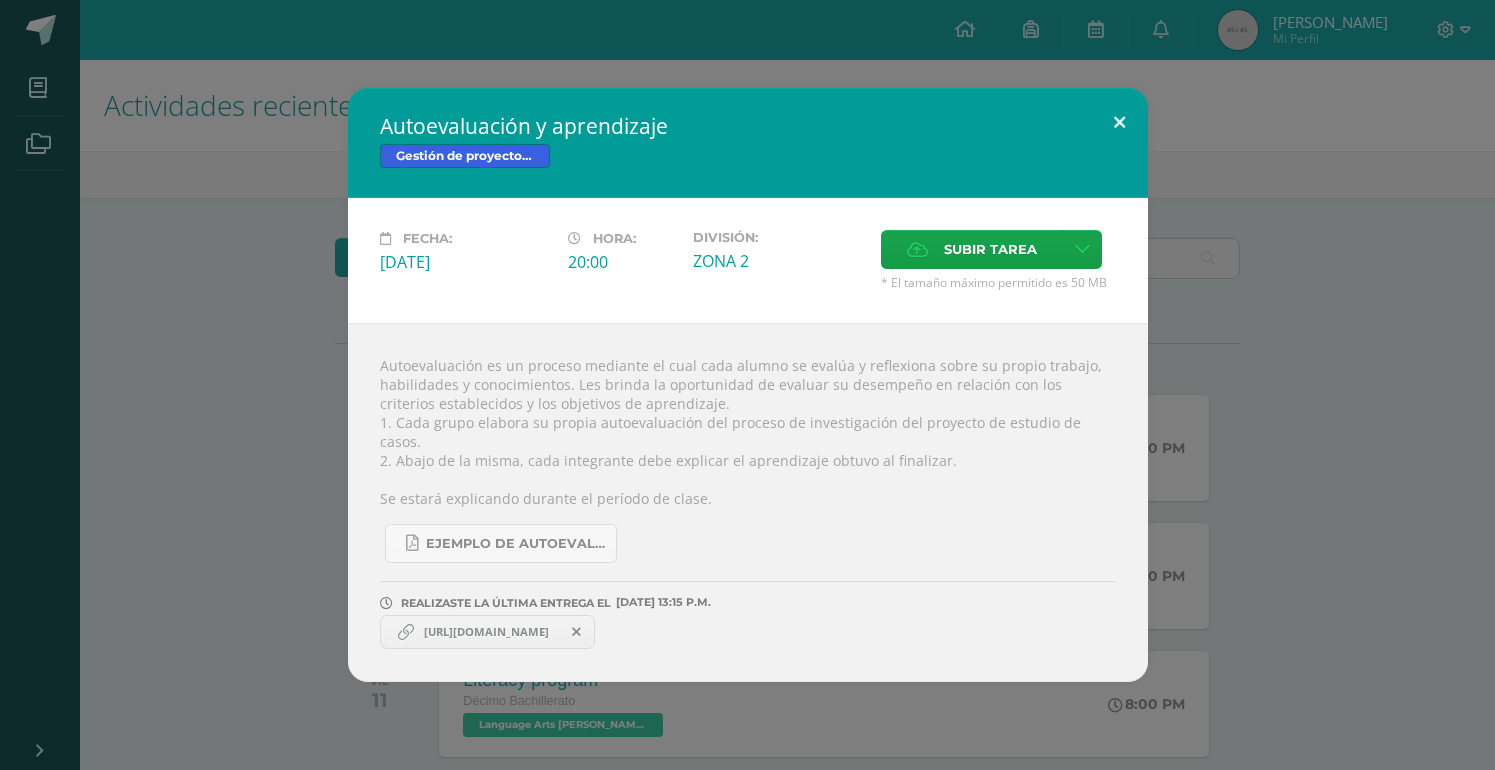 click at bounding box center [1119, 122] 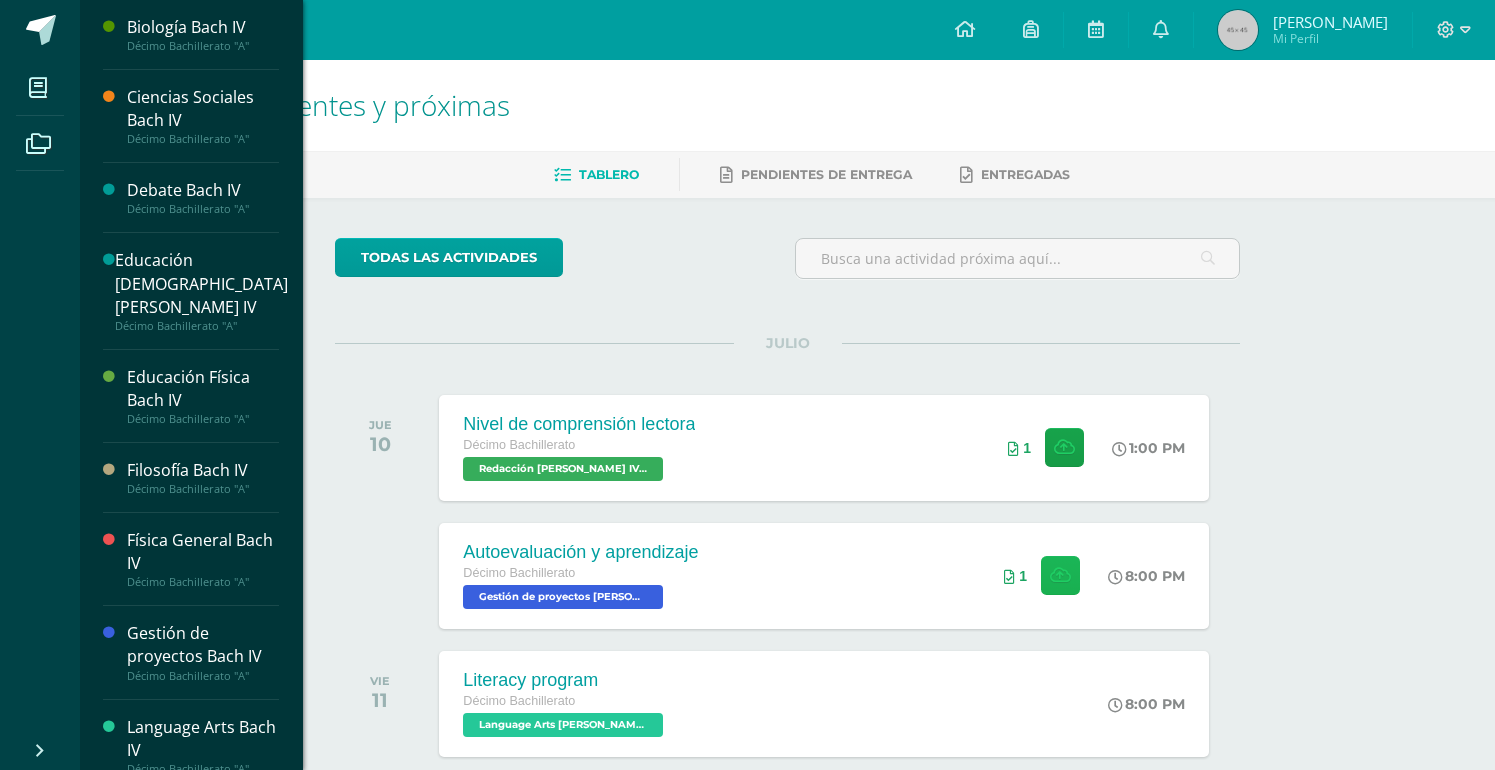 scroll, scrollTop: 536, scrollLeft: 0, axis: vertical 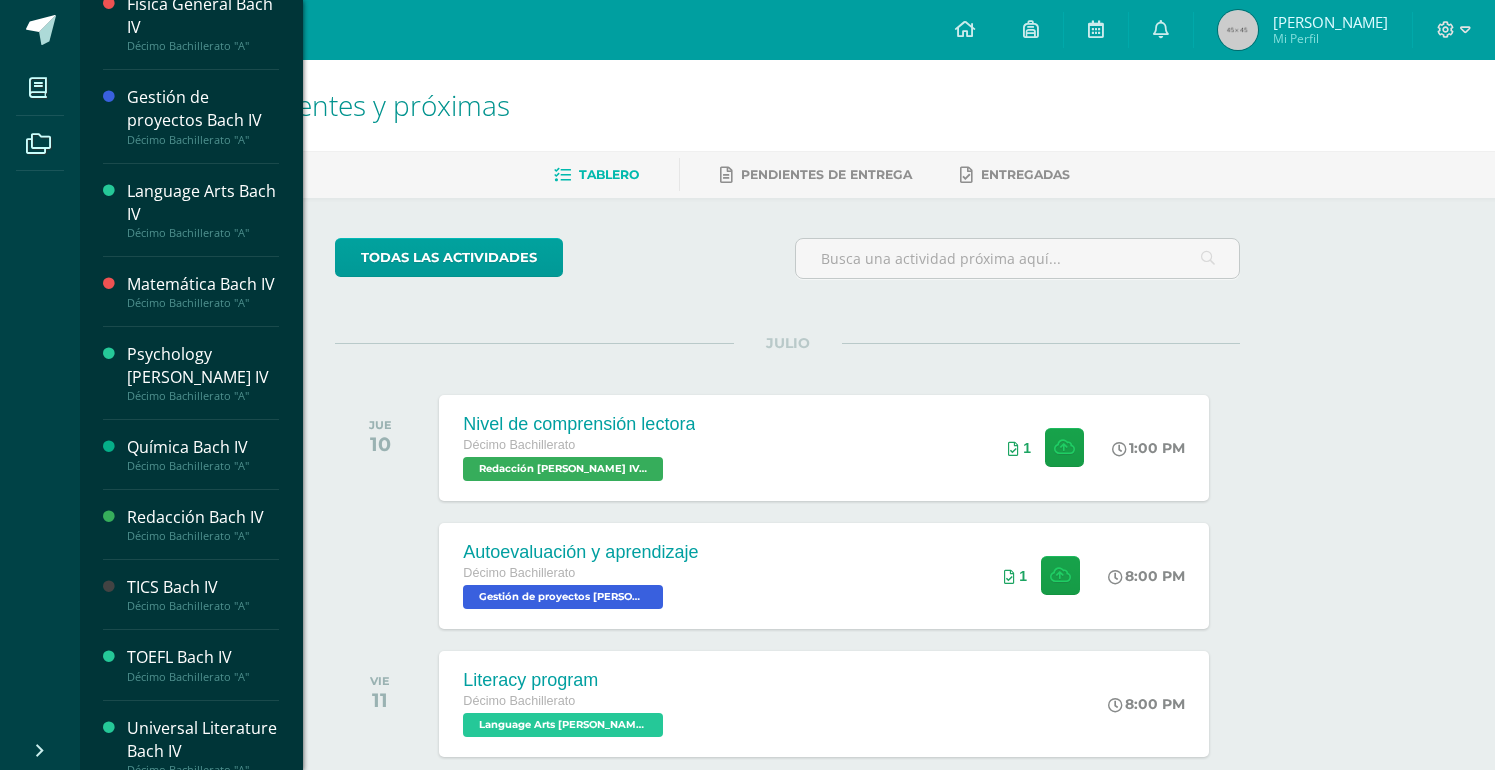 click on "TICS  [PERSON_NAME] IV
Décimo
Bachillerato
"A"" at bounding box center (191, 595) 